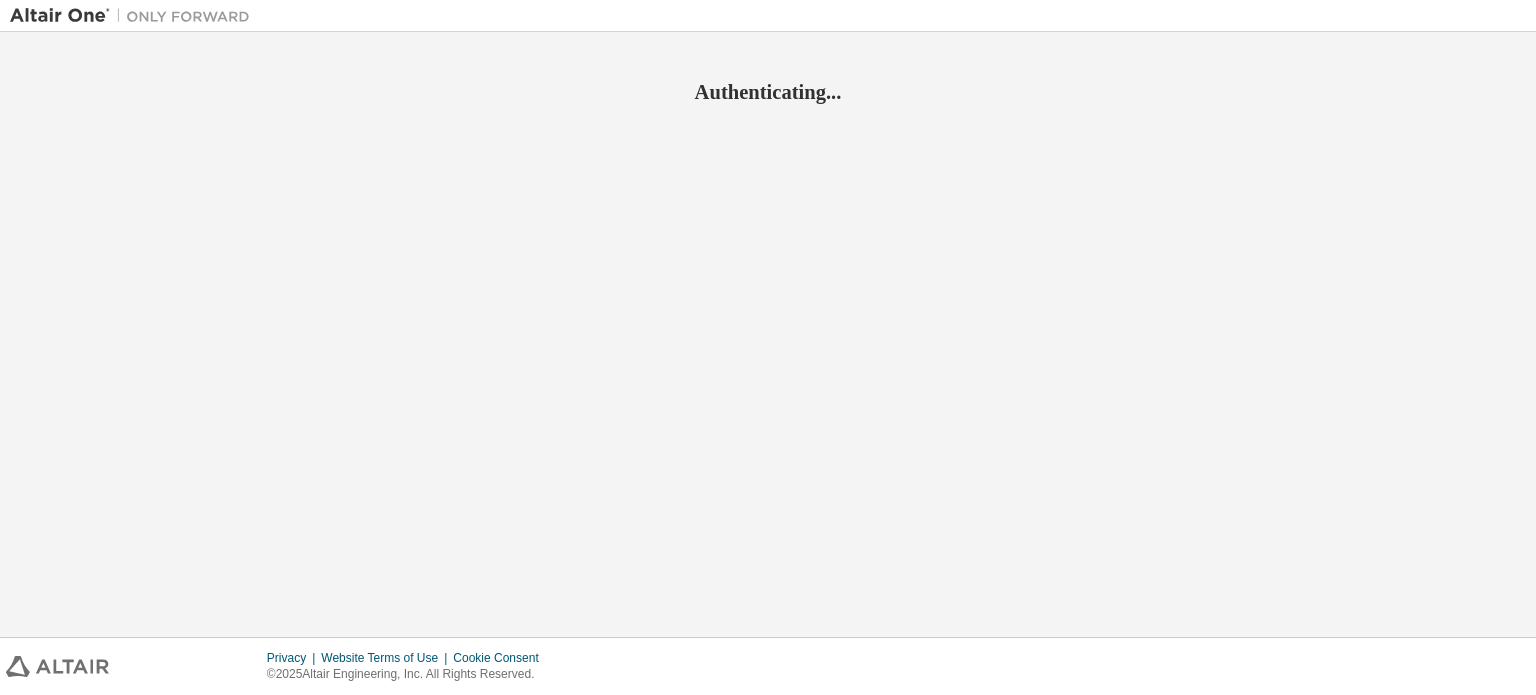 scroll, scrollTop: 0, scrollLeft: 0, axis: both 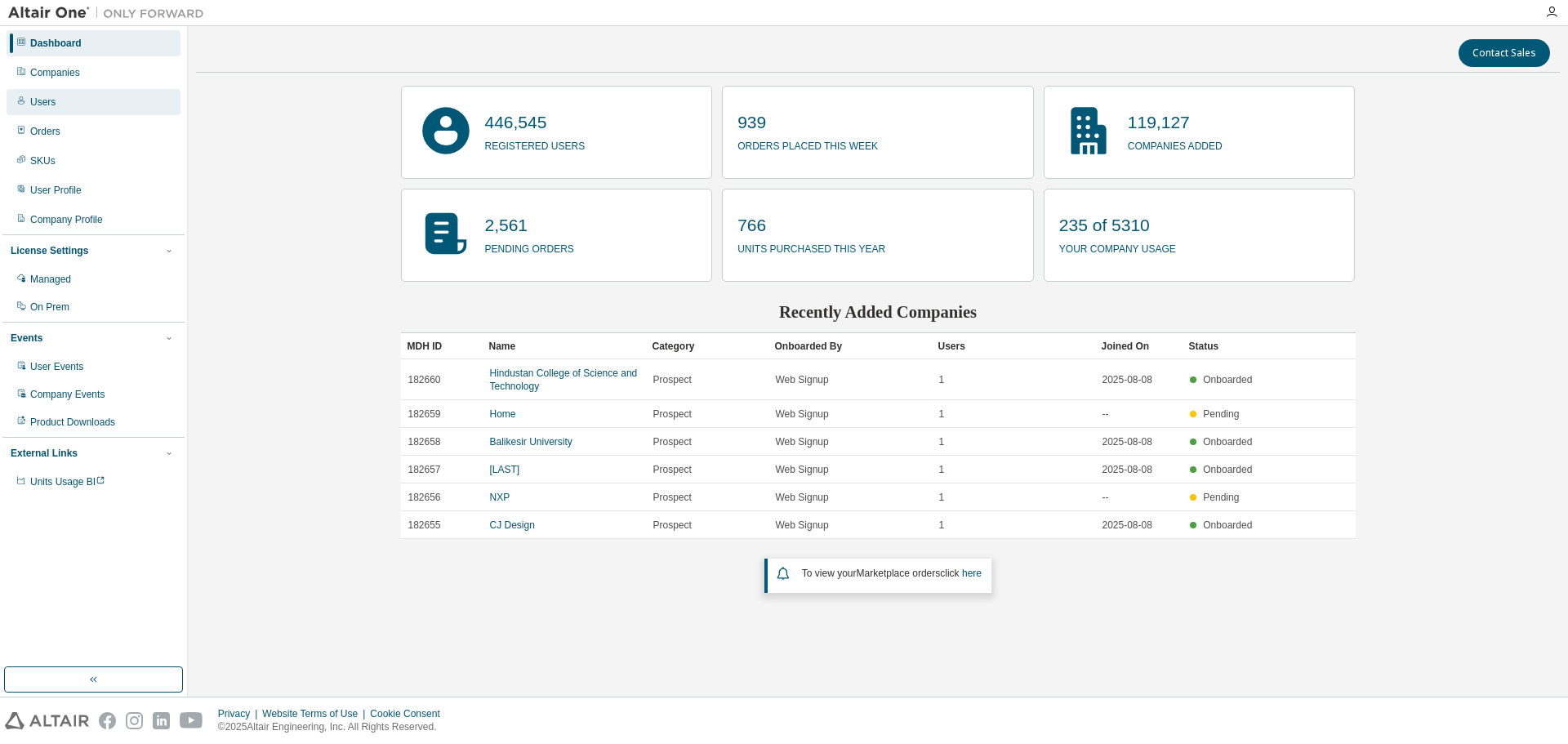 click on "Users" at bounding box center (93, 102) 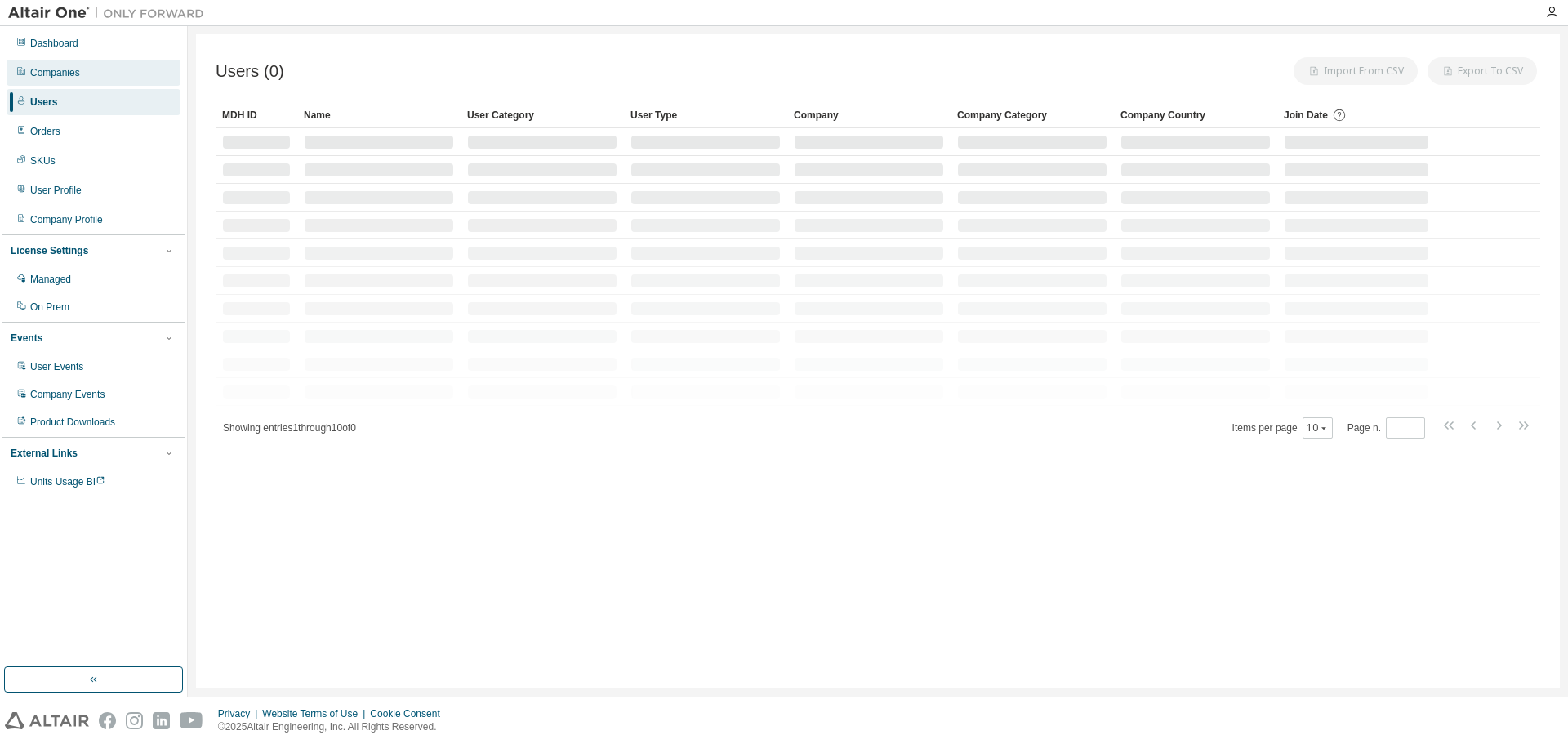 click on "Companies" at bounding box center (55, 73) 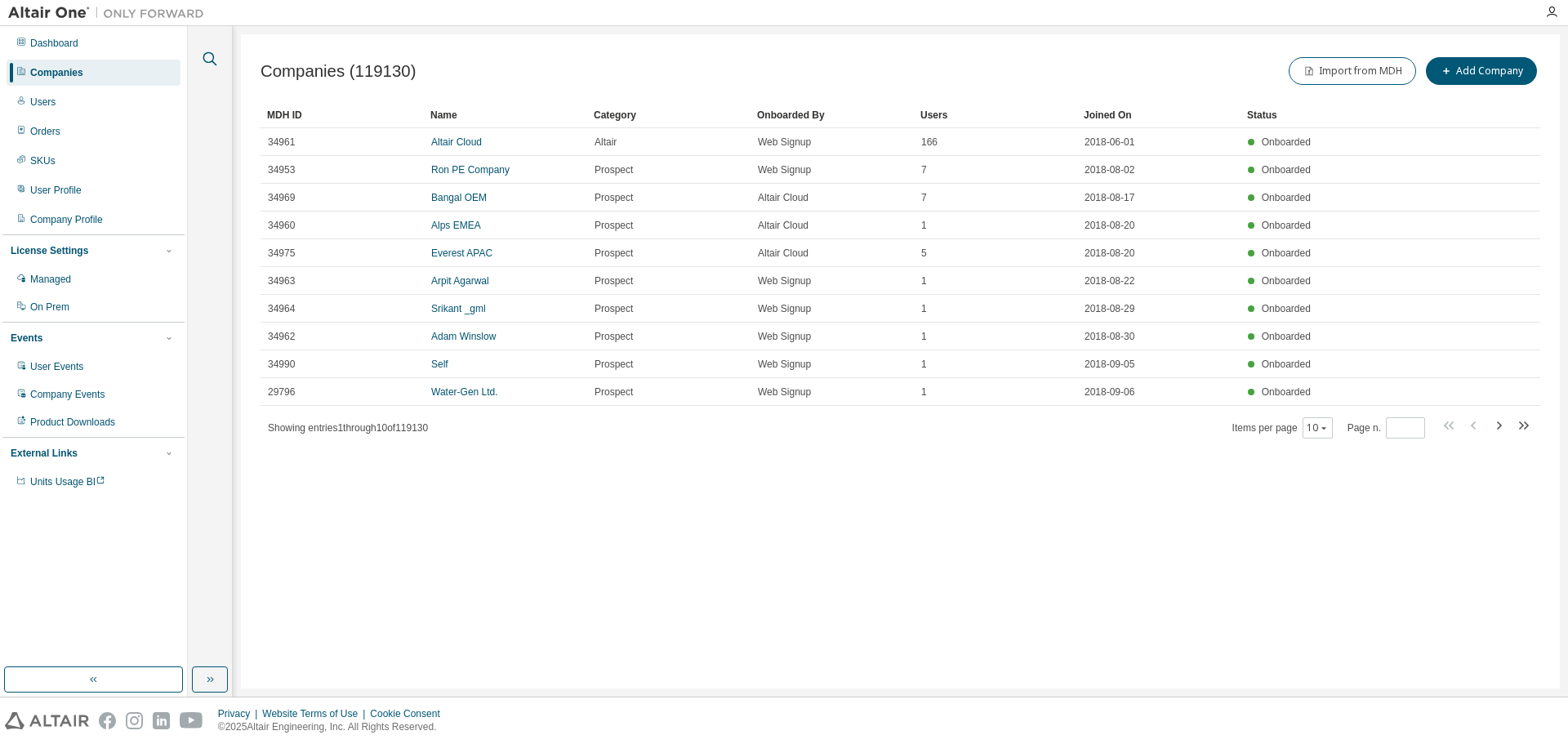 click 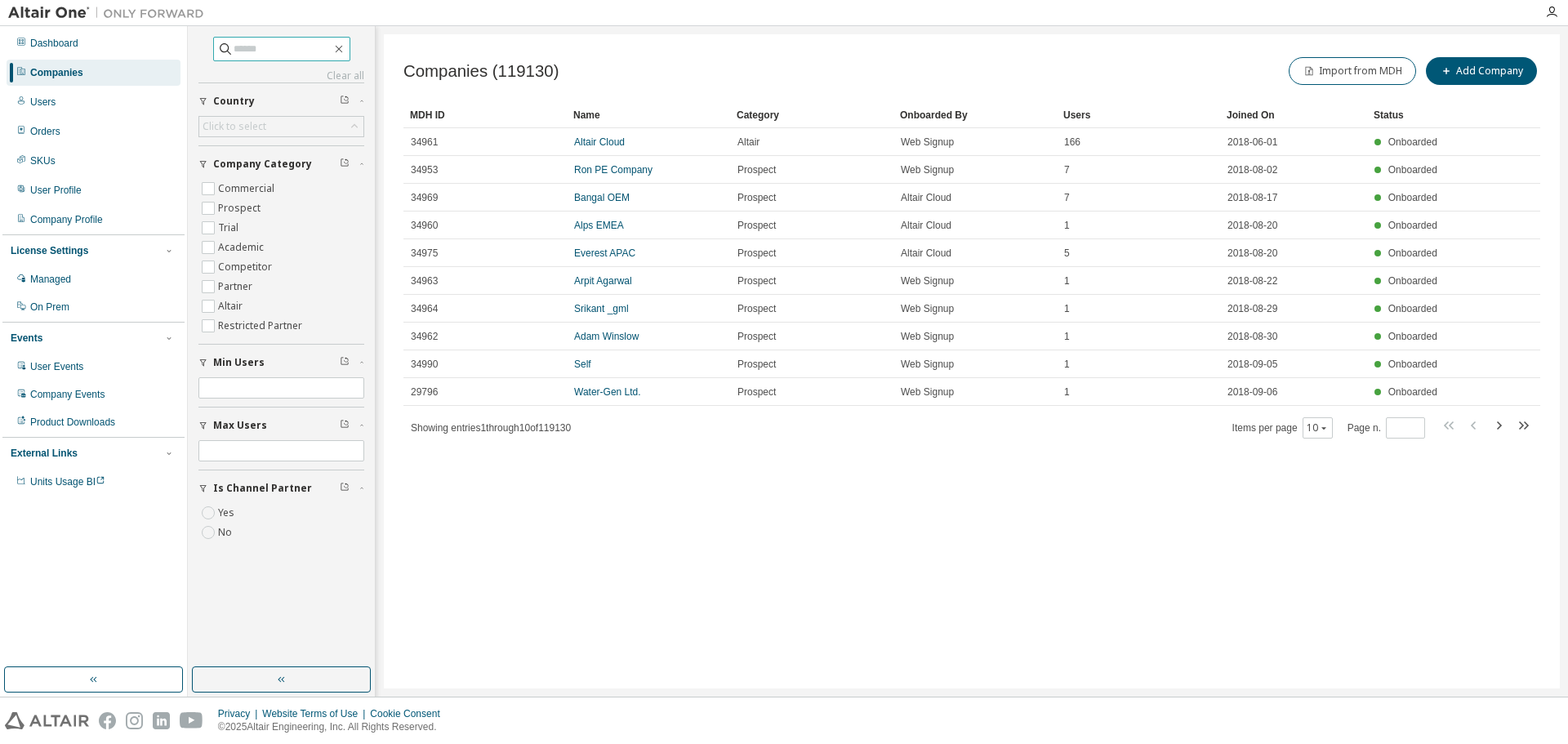 click at bounding box center [283, 49] 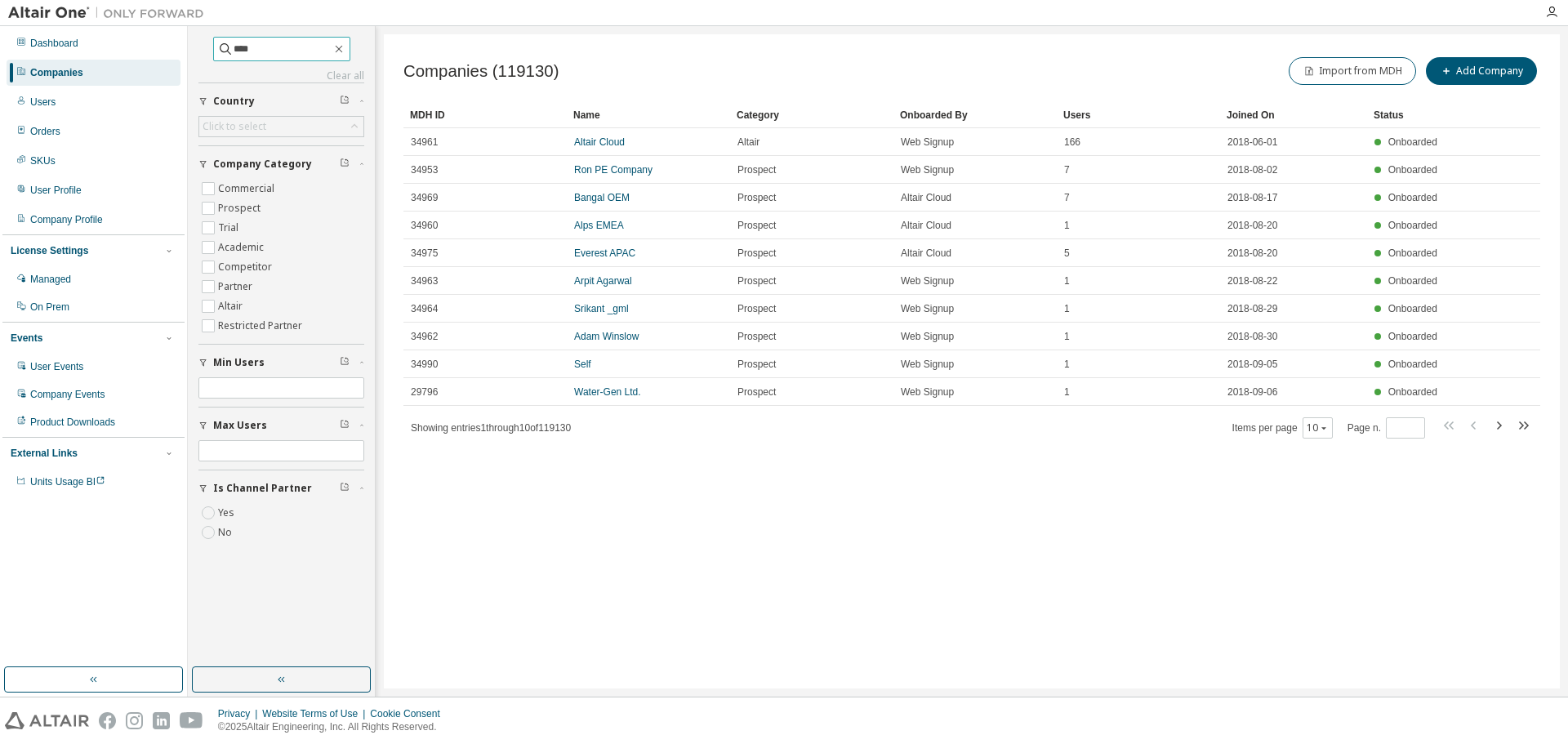 type on "****" 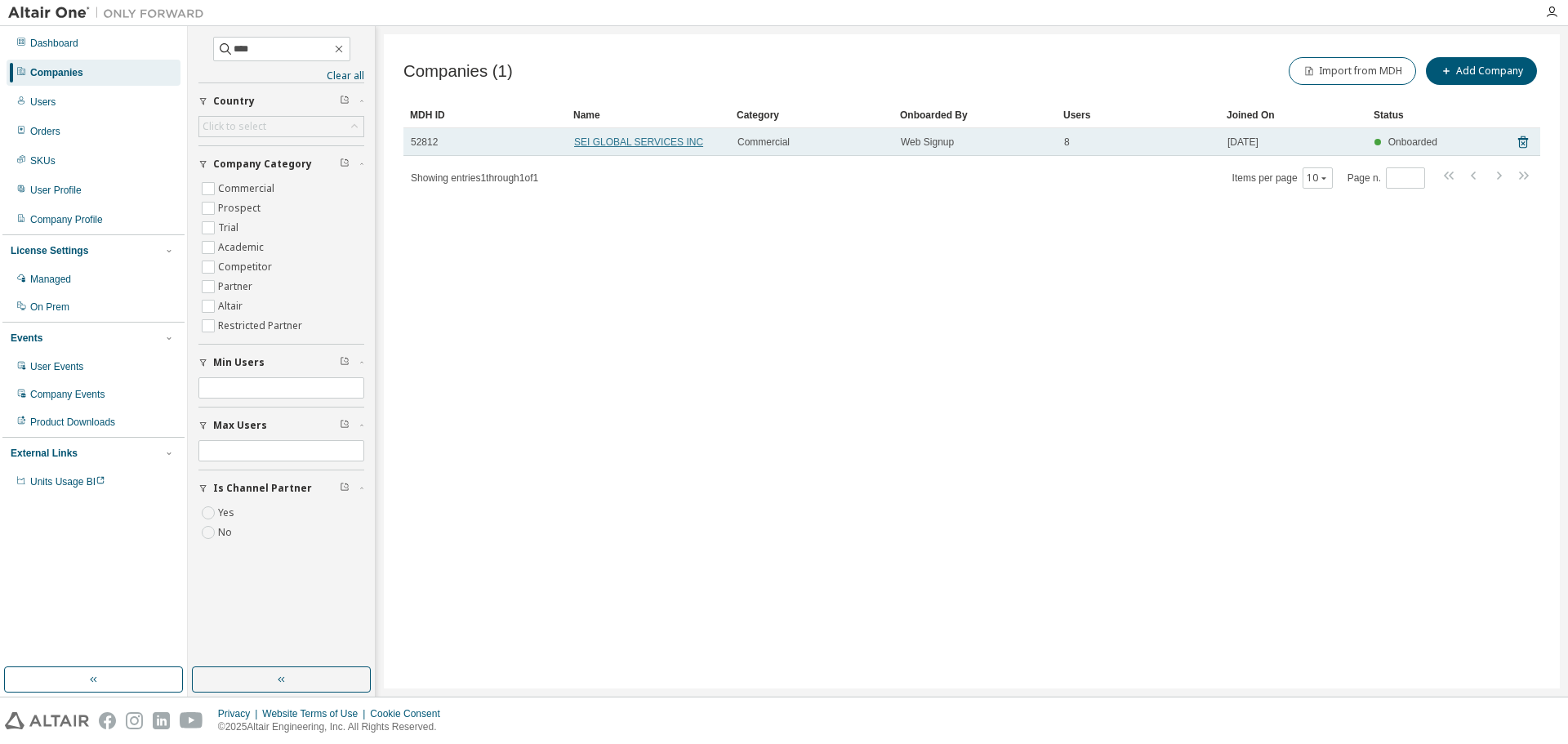 click on "SEI GLOBAL SERVICES INC" at bounding box center [639, 142] 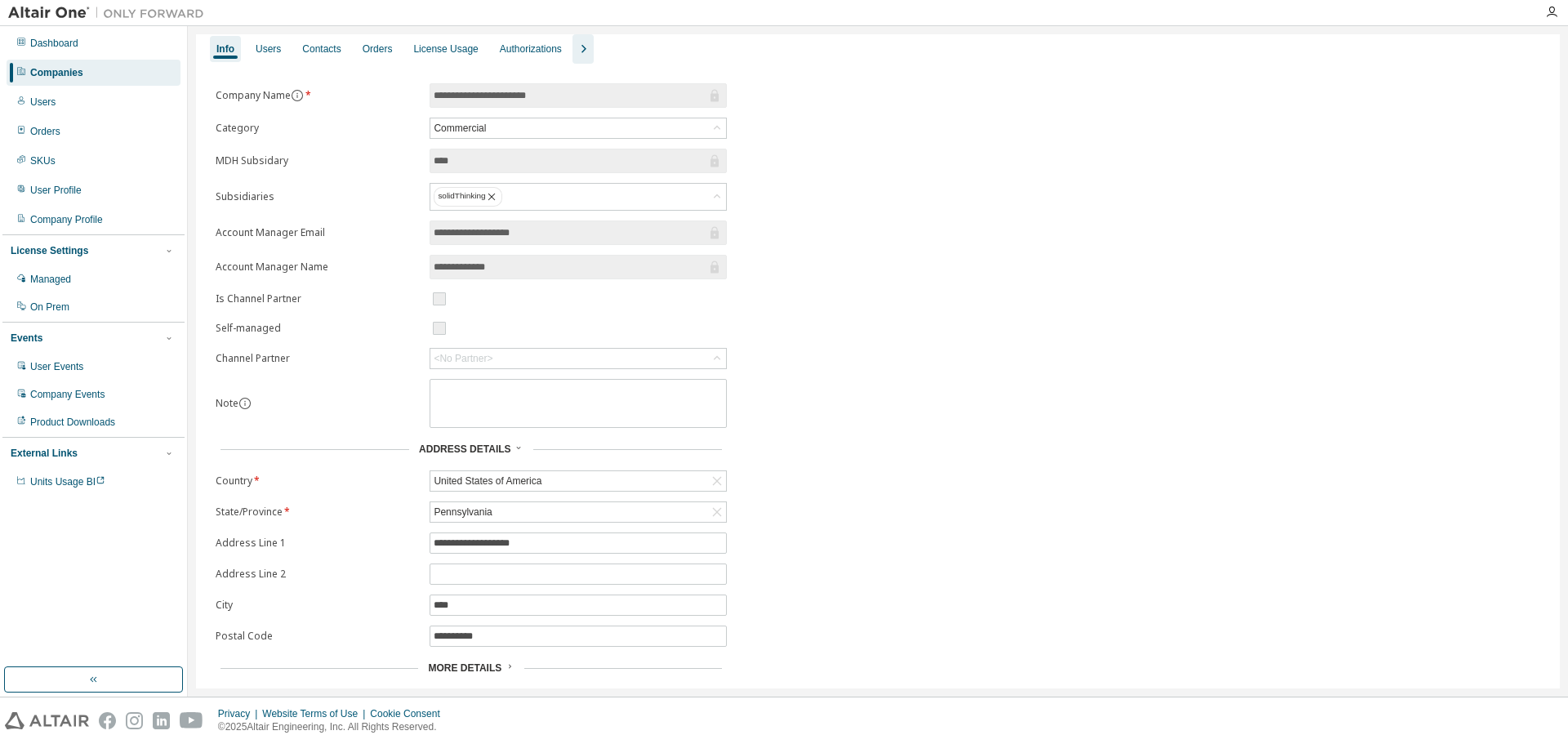 scroll, scrollTop: 87, scrollLeft: 0, axis: vertical 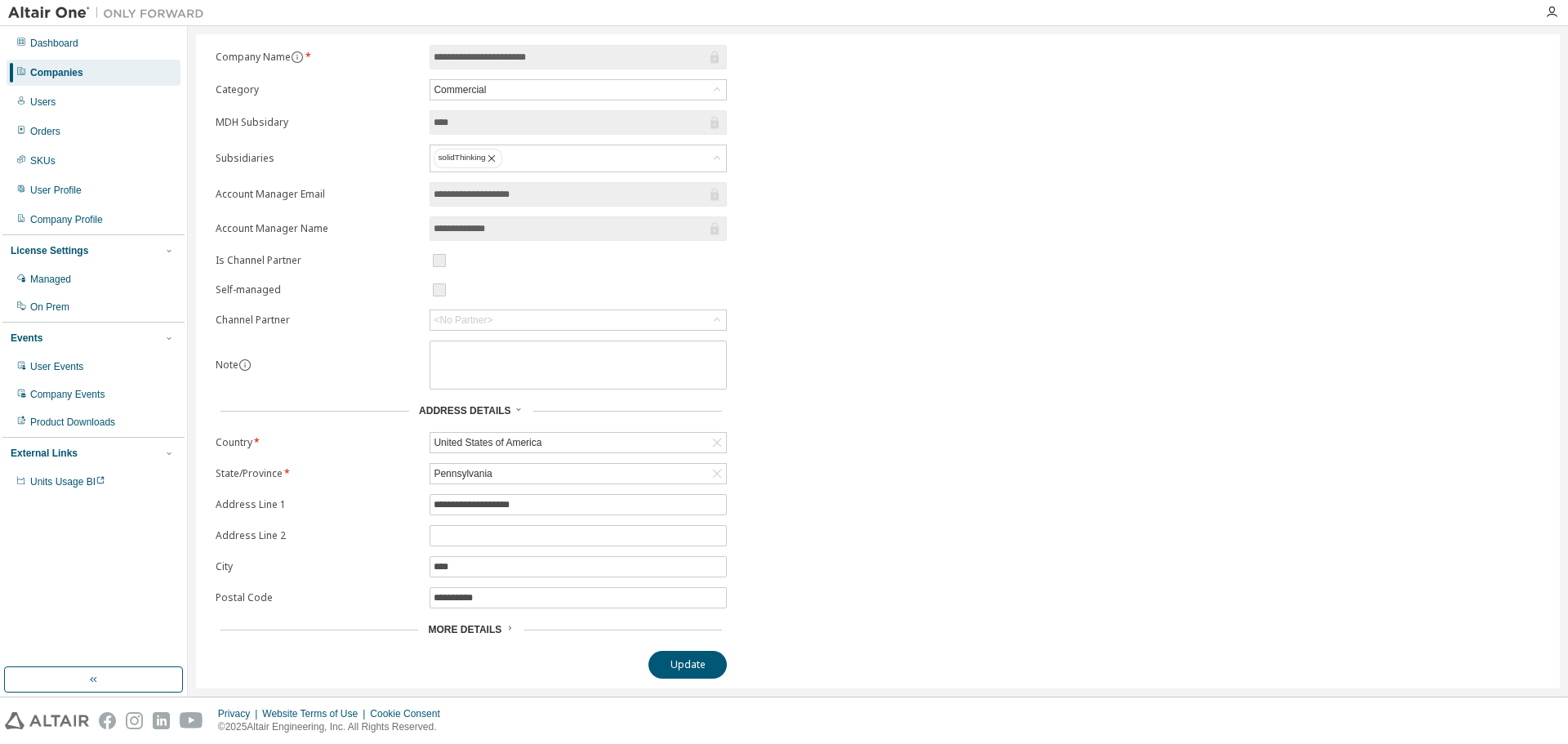 click 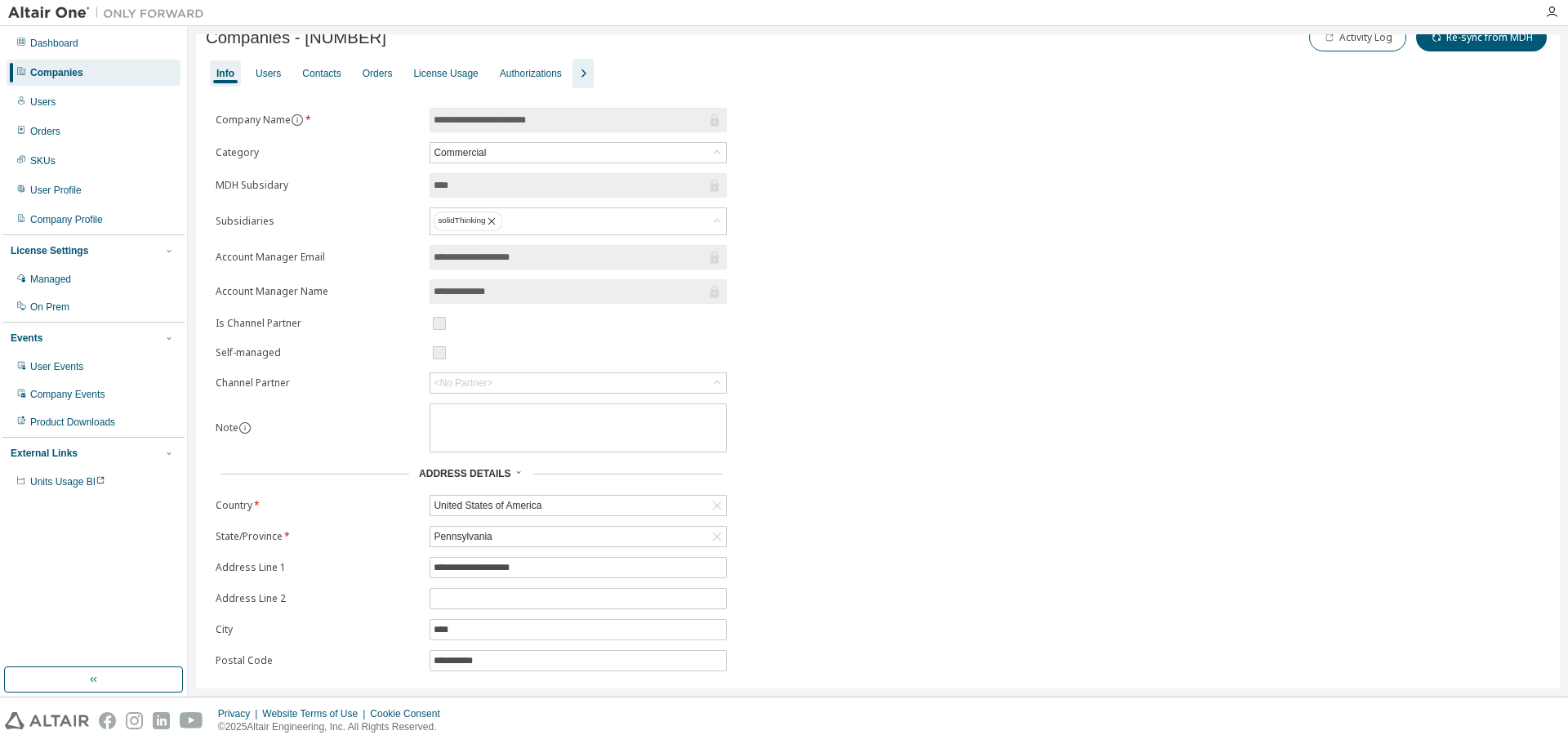 scroll, scrollTop: 0, scrollLeft: 0, axis: both 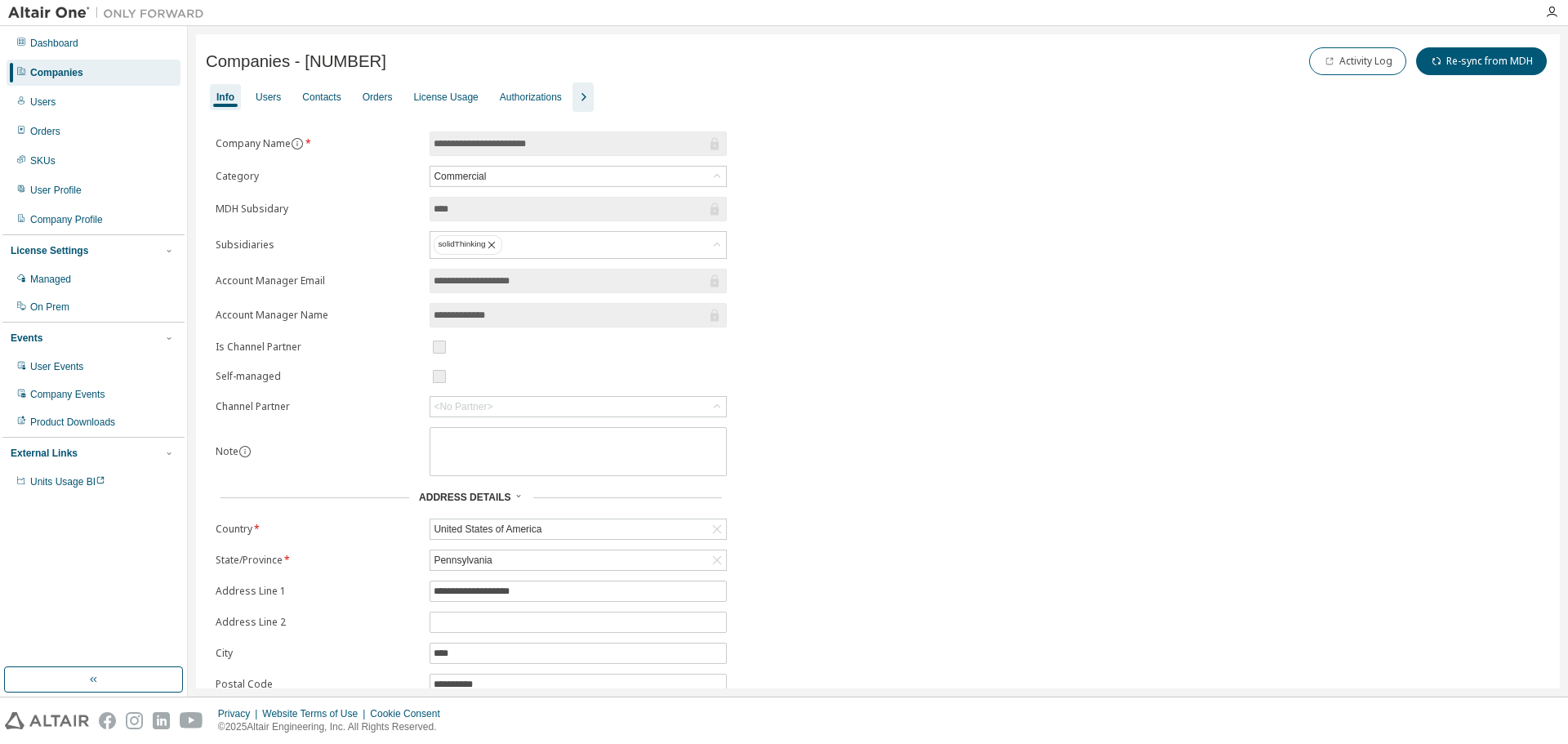 click at bounding box center [583, 97] 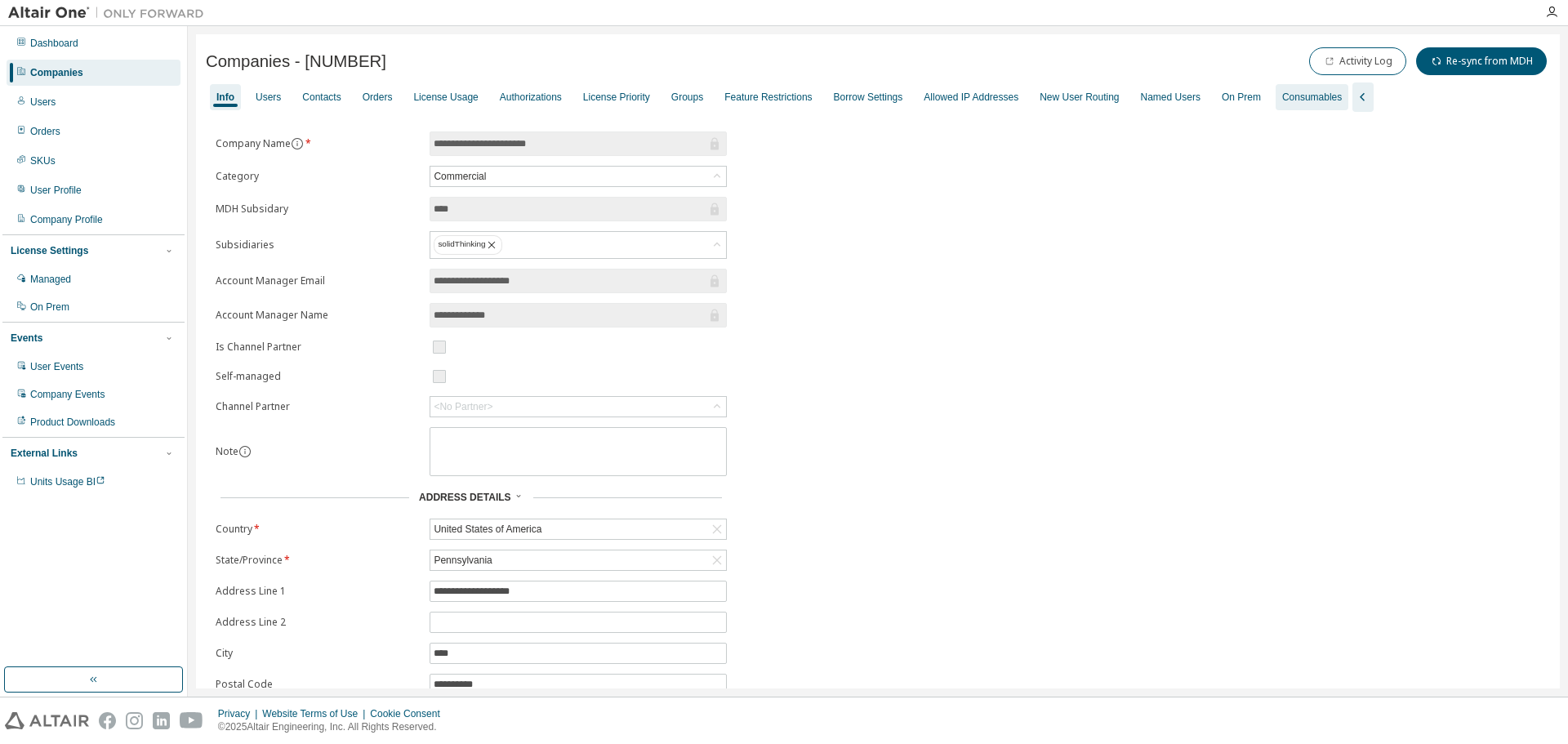 click on "Consumables" at bounding box center (1312, 97) 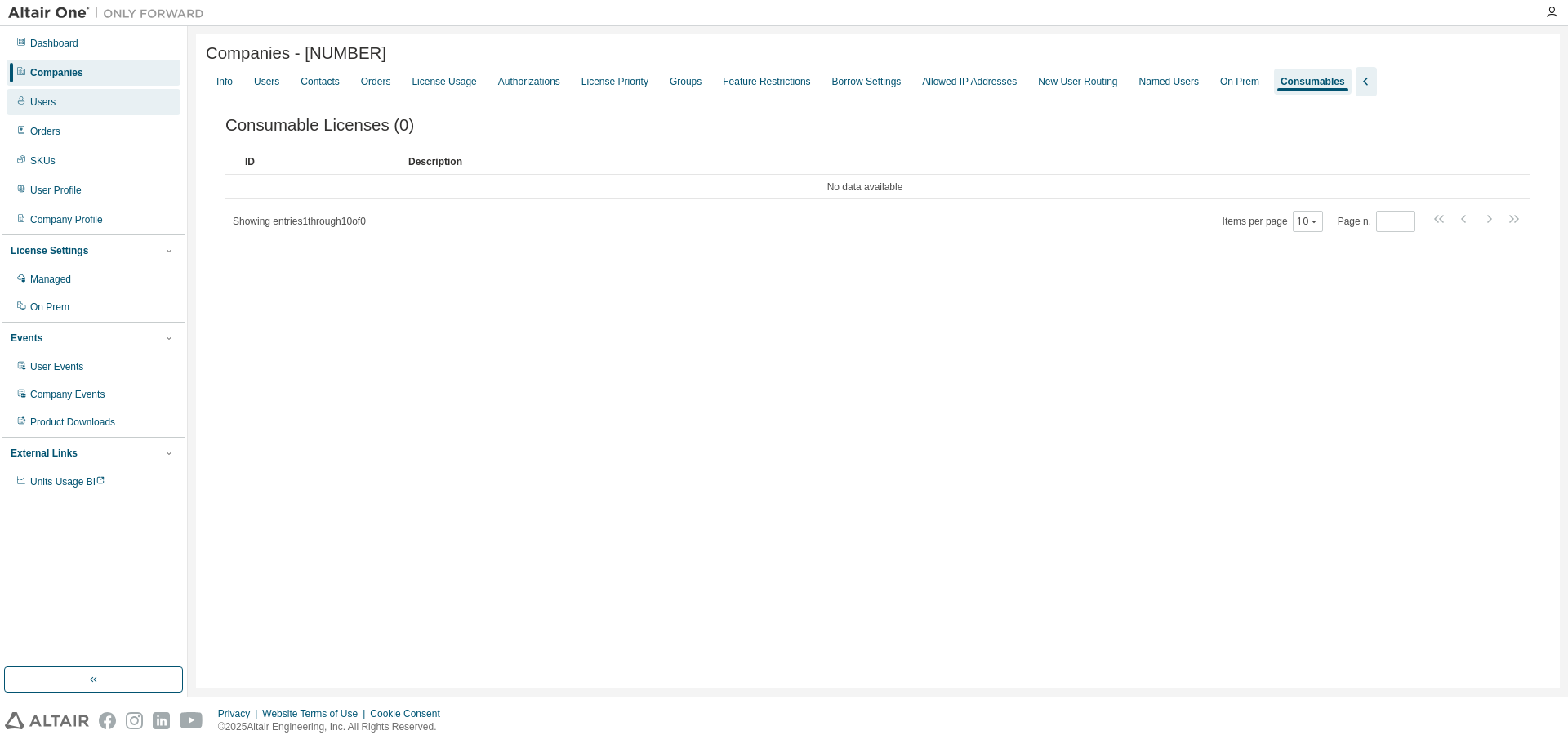 click on "Users" at bounding box center [42, 102] 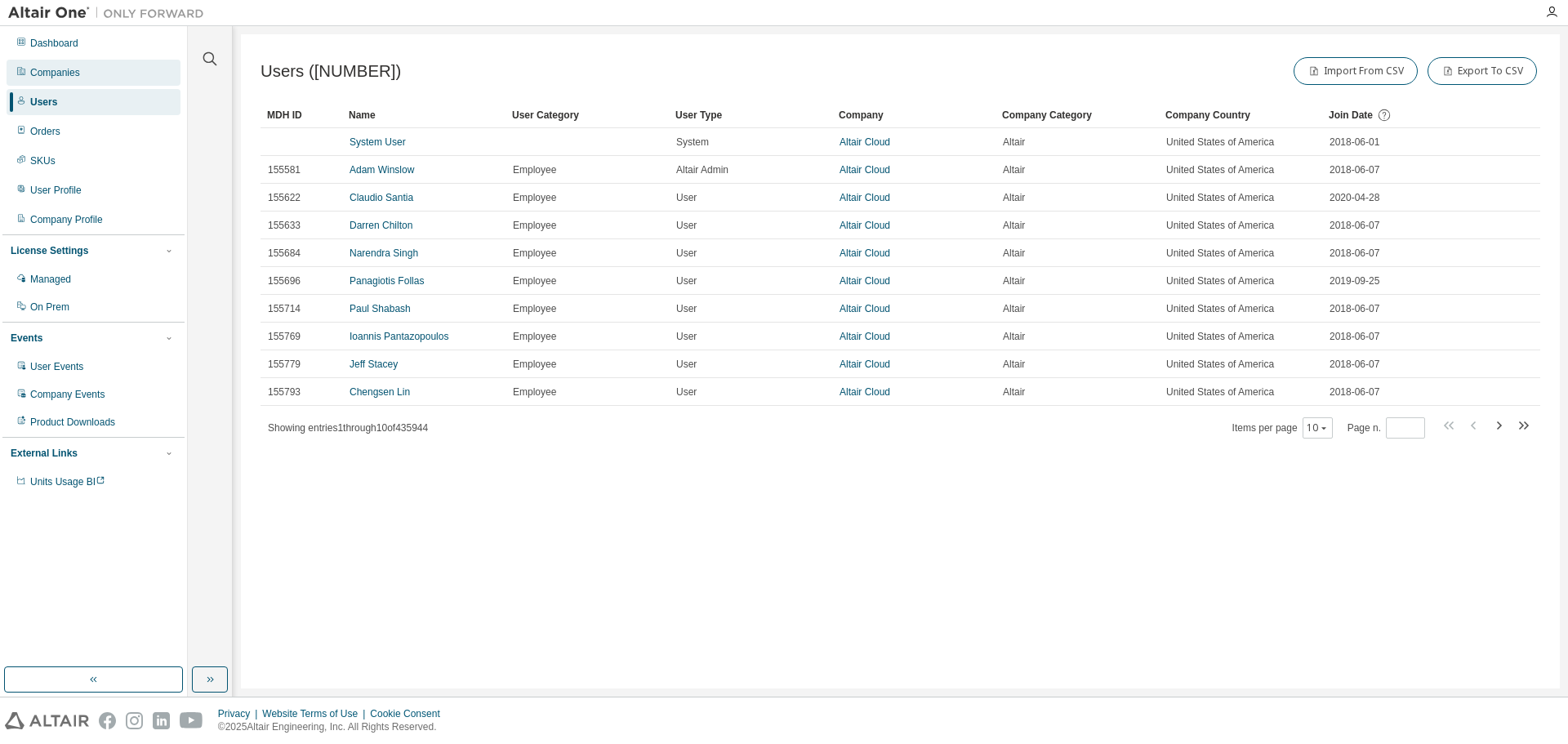 click on "Companies" at bounding box center (55, 73) 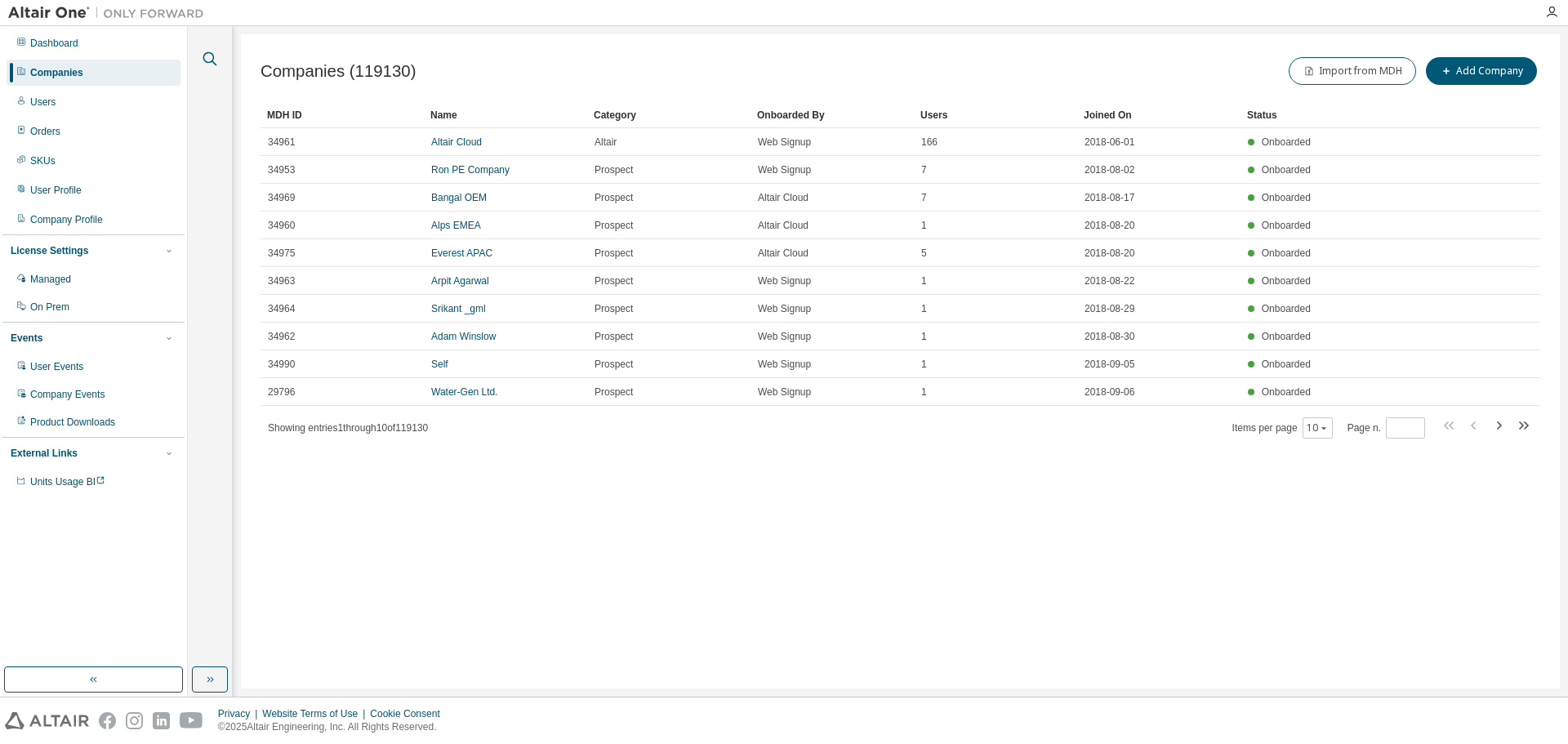 click 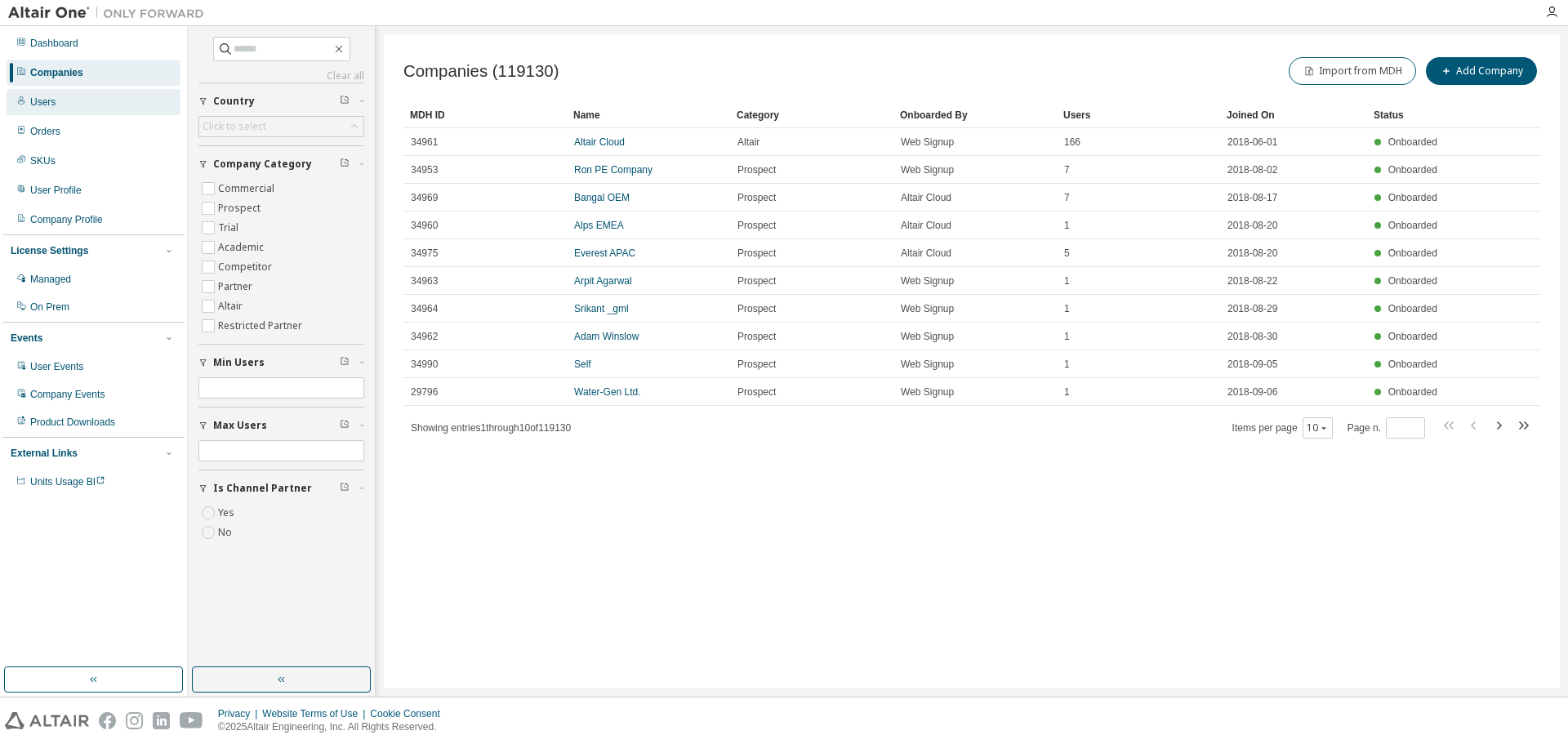 click on "Users" at bounding box center (42, 102) 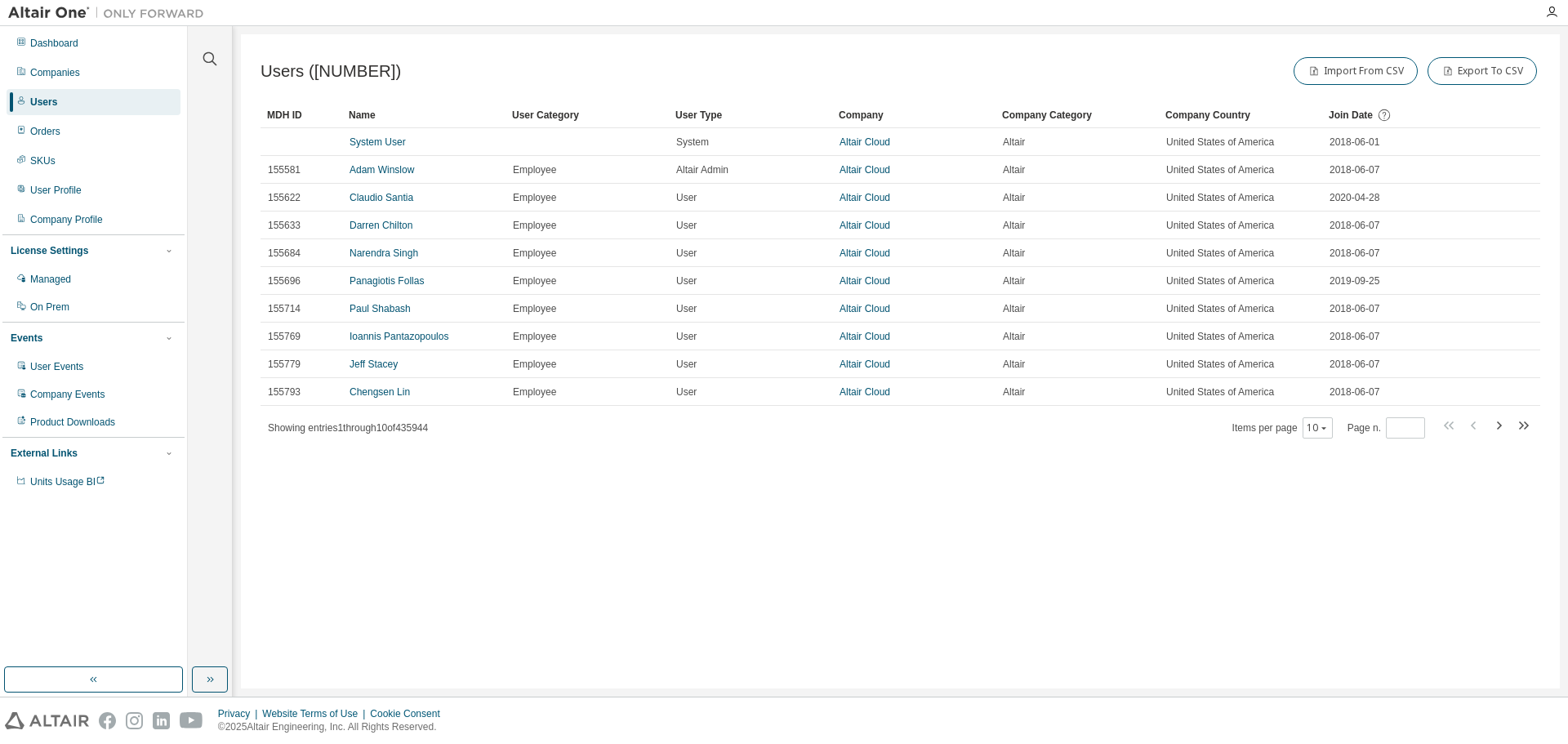 click at bounding box center [210, 49] 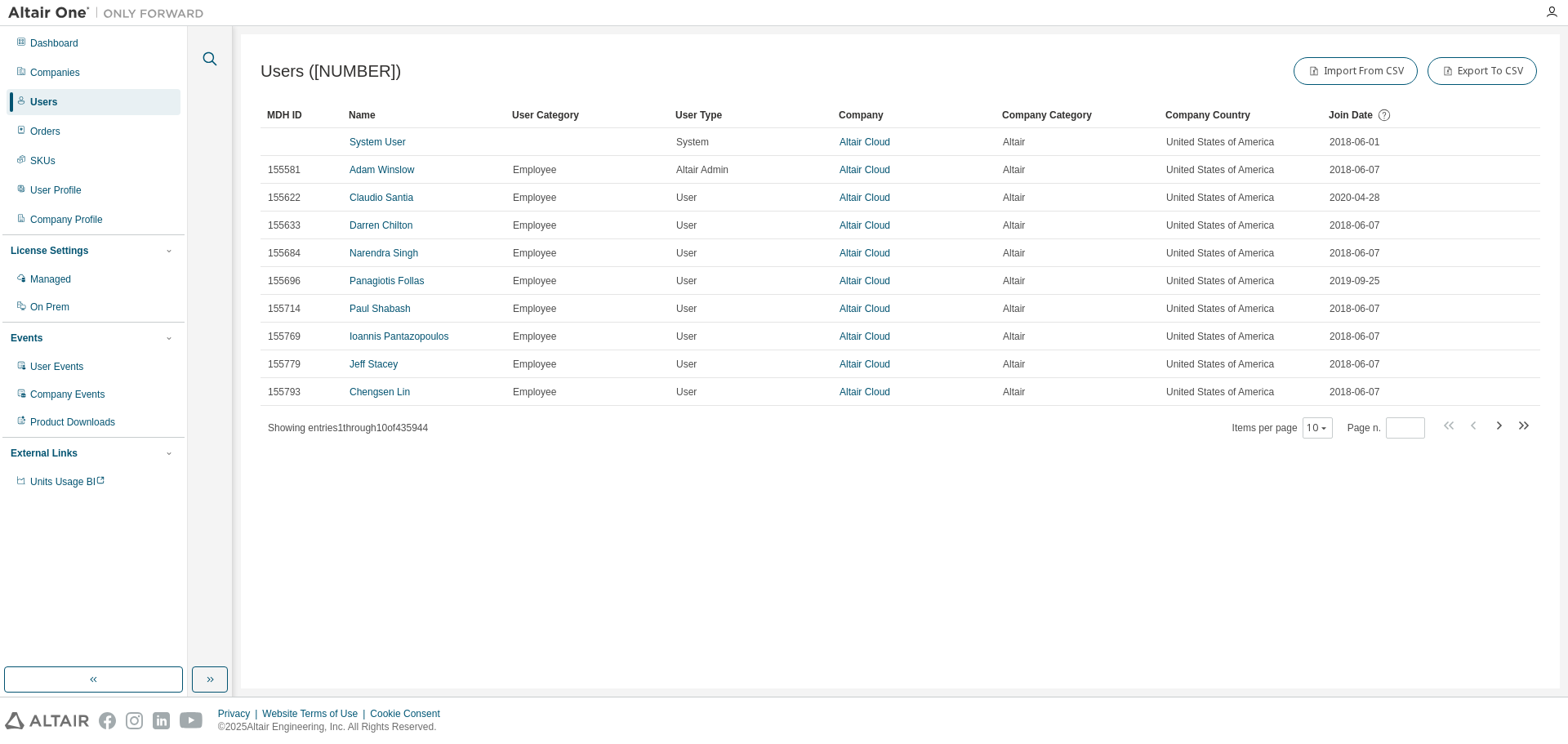 click 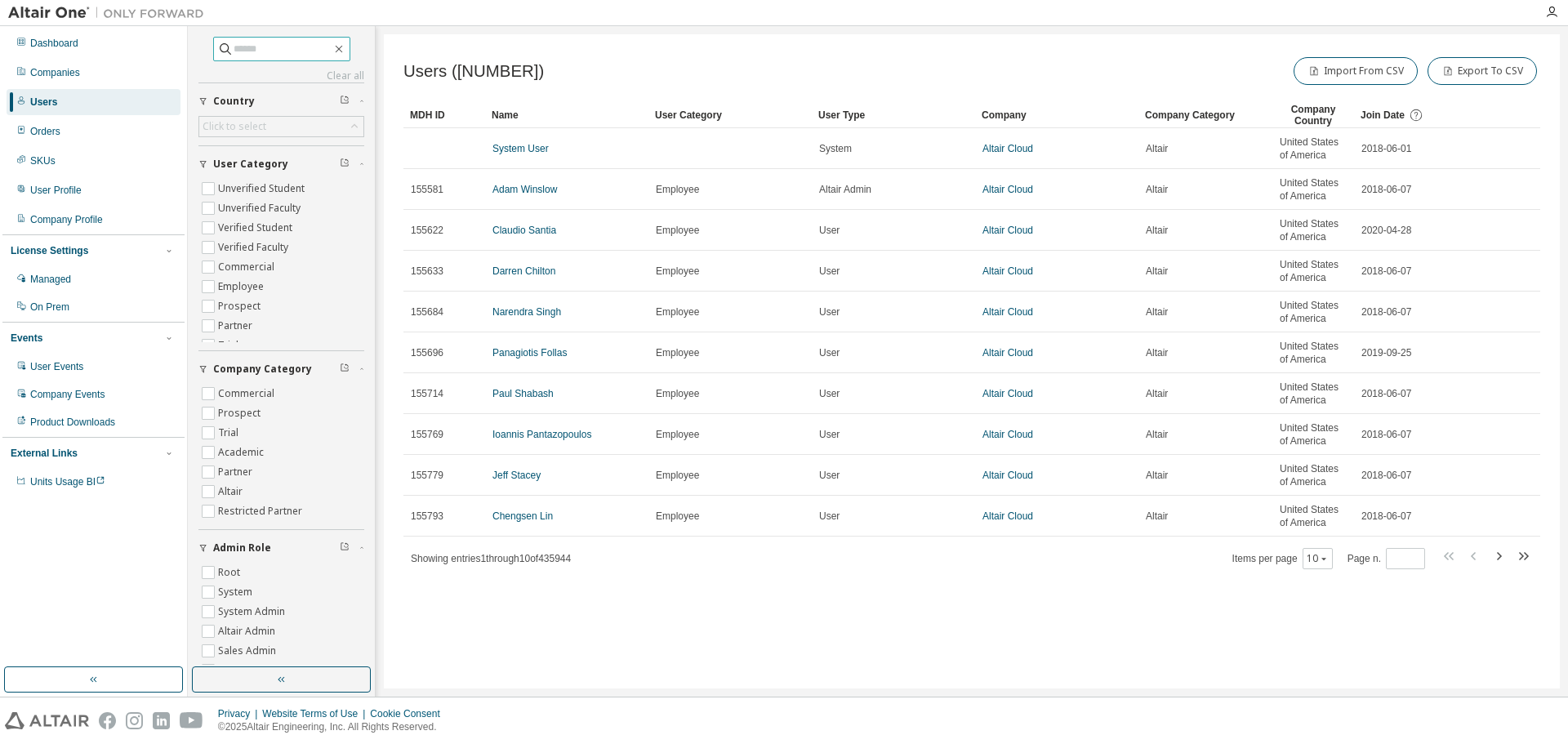 click at bounding box center [283, 49] 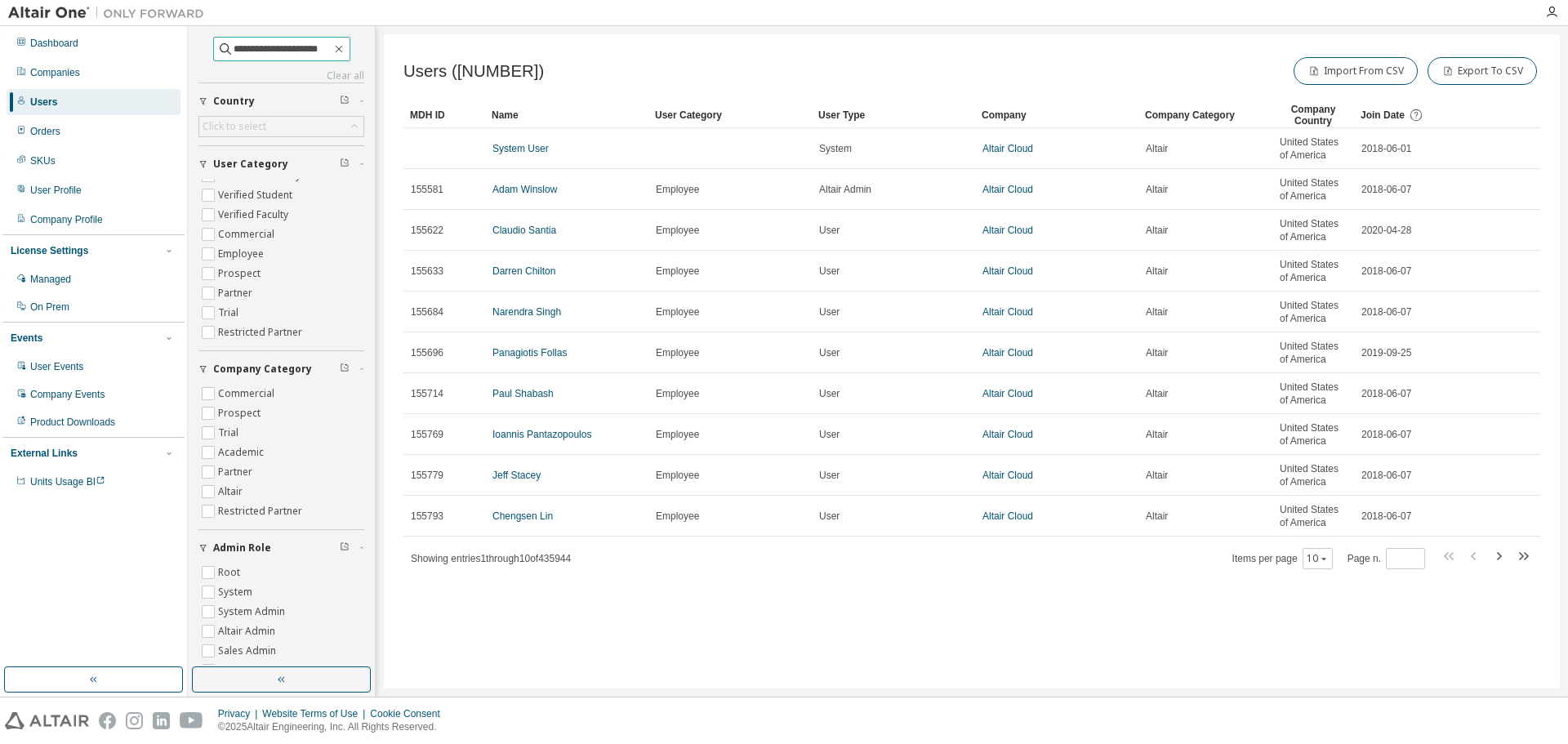 scroll, scrollTop: 0, scrollLeft: 0, axis: both 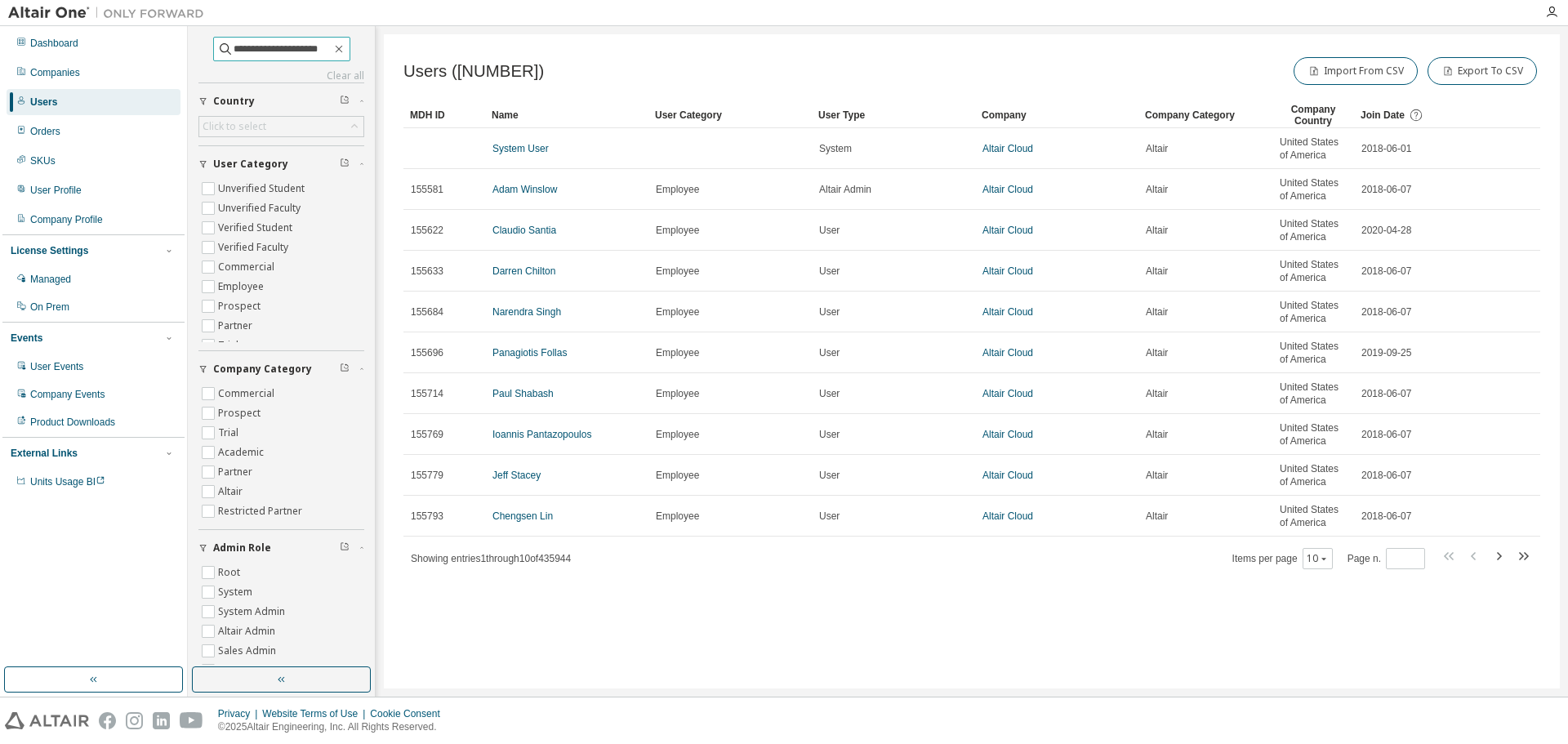 type on "**********" 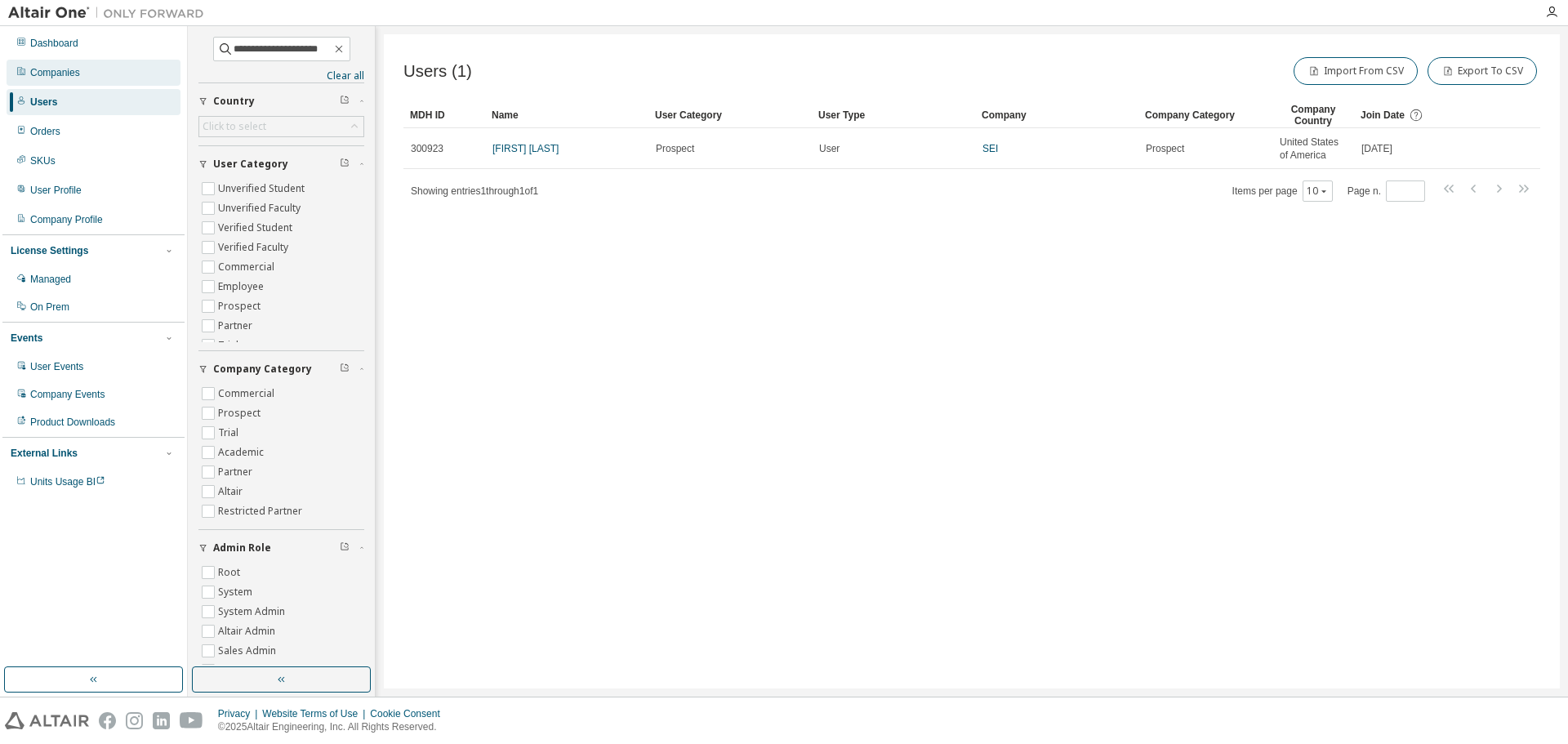 click on "Companies" at bounding box center [55, 73] 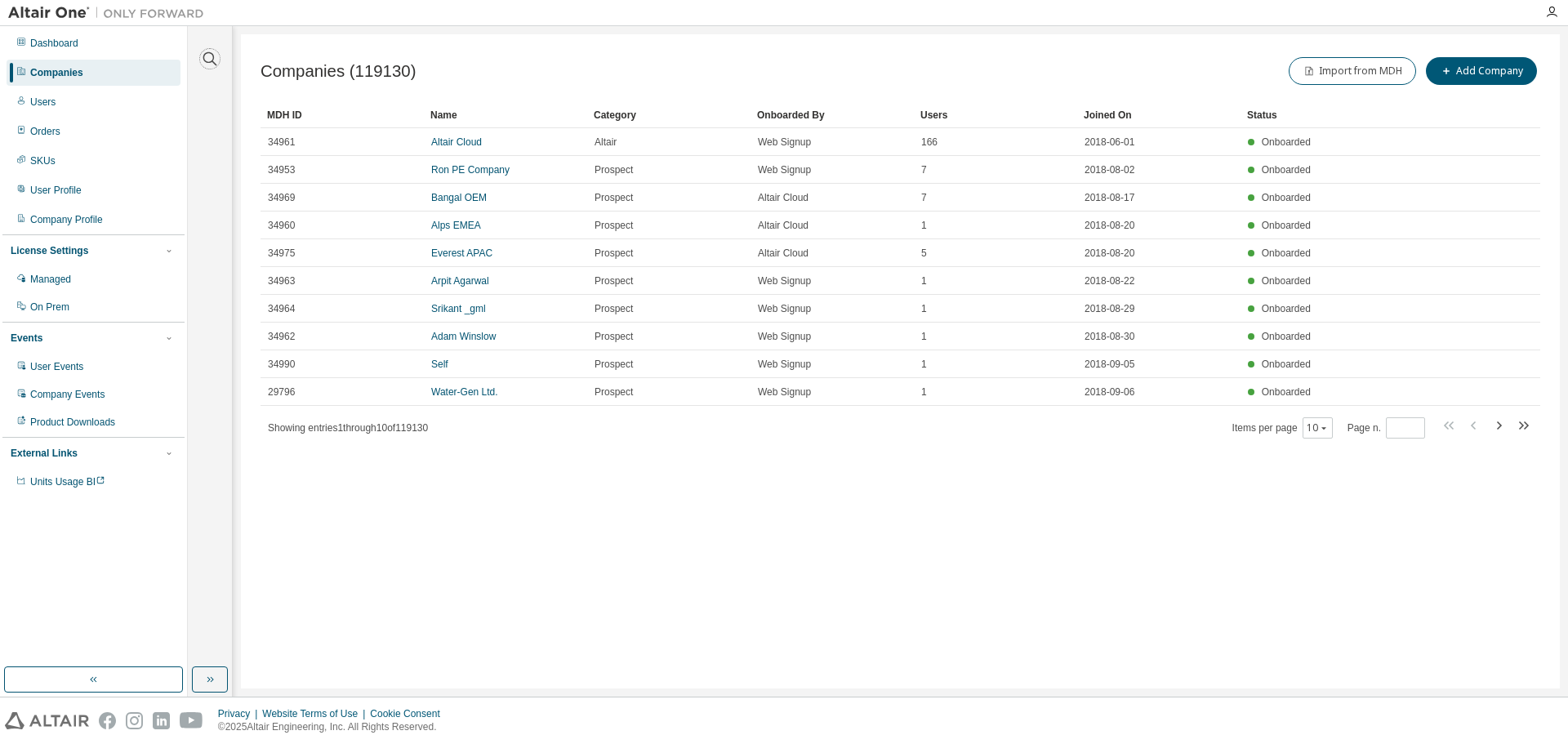 drag, startPoint x: 215, startPoint y: 56, endPoint x: 339, endPoint y: 72, distance: 125.028 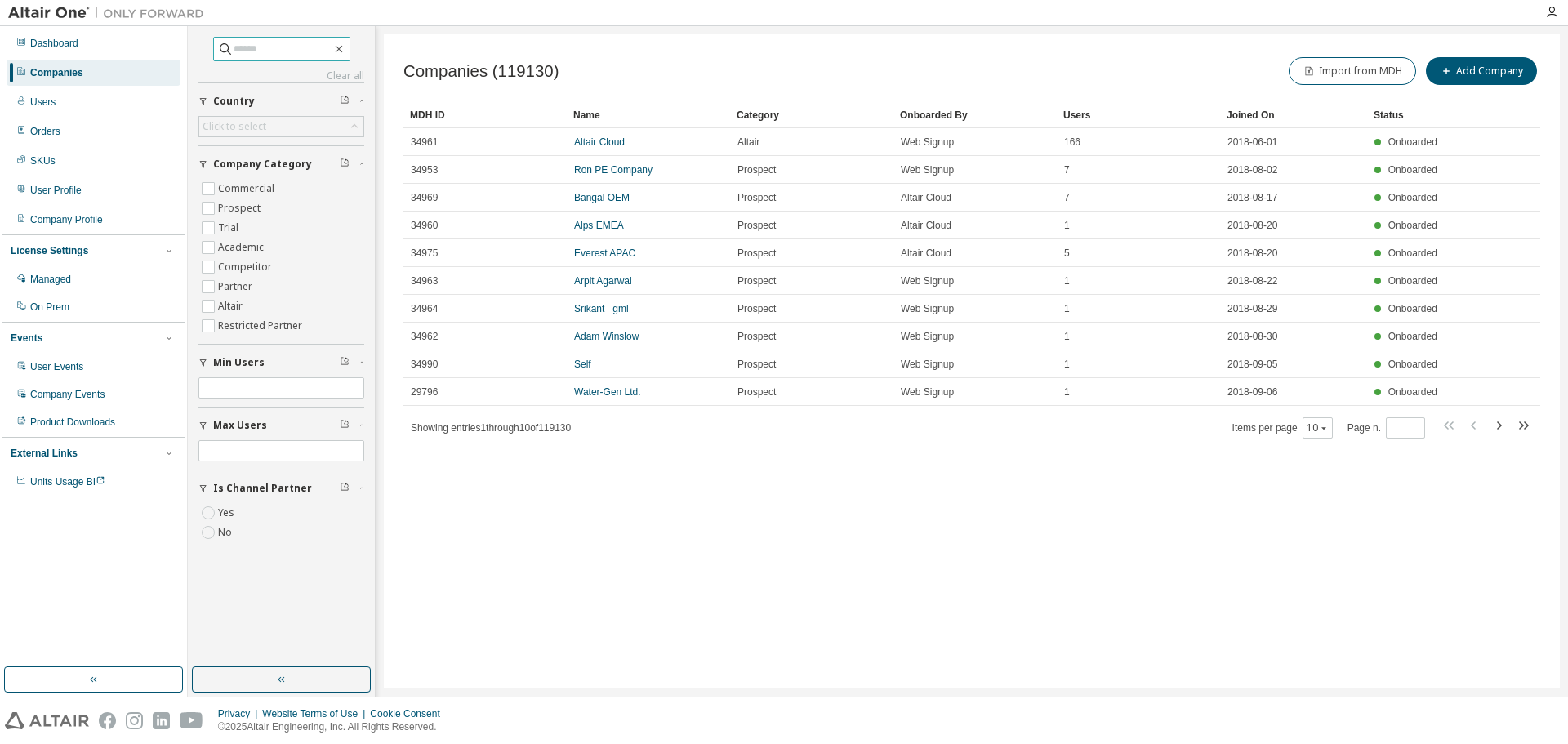 click at bounding box center (283, 49) 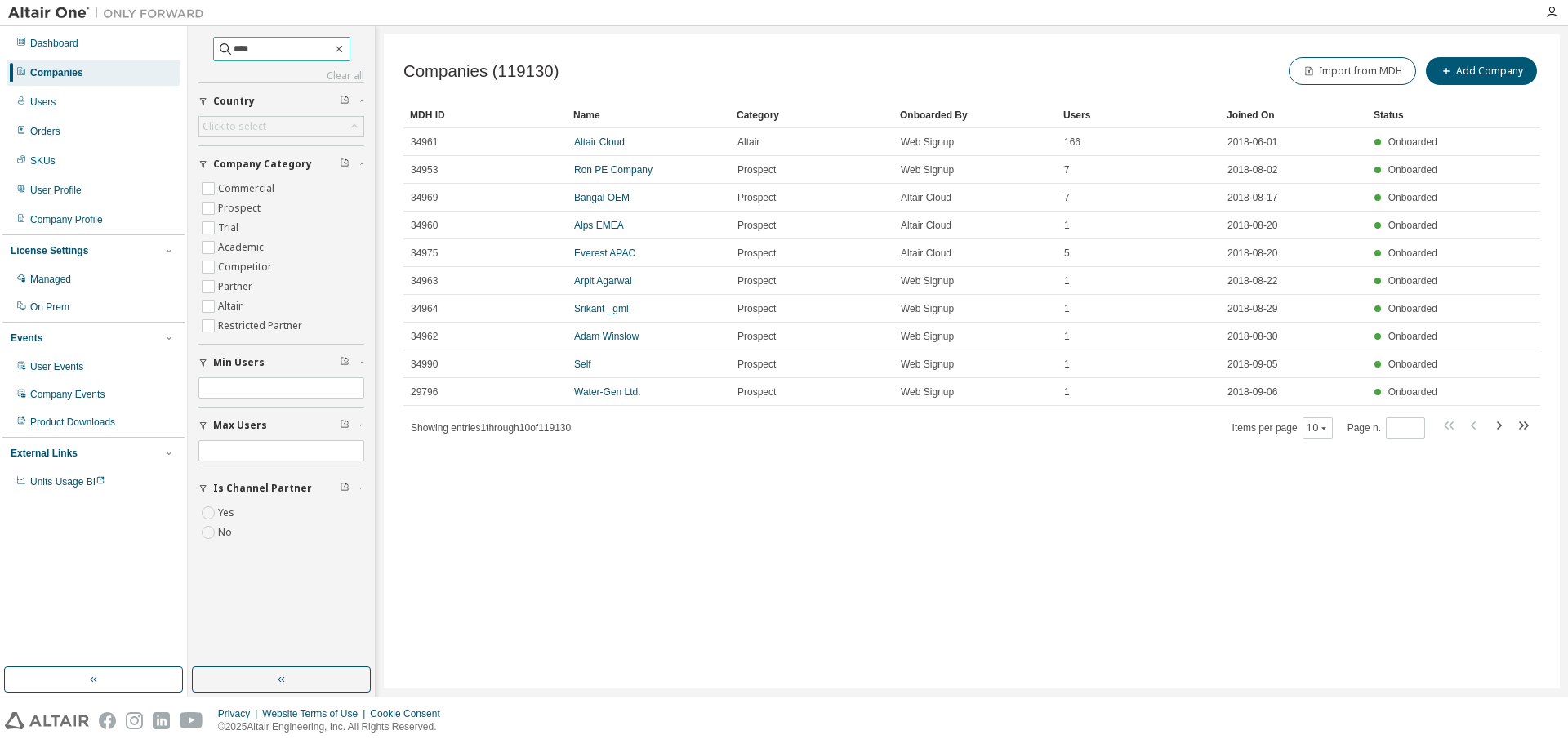 type on "****" 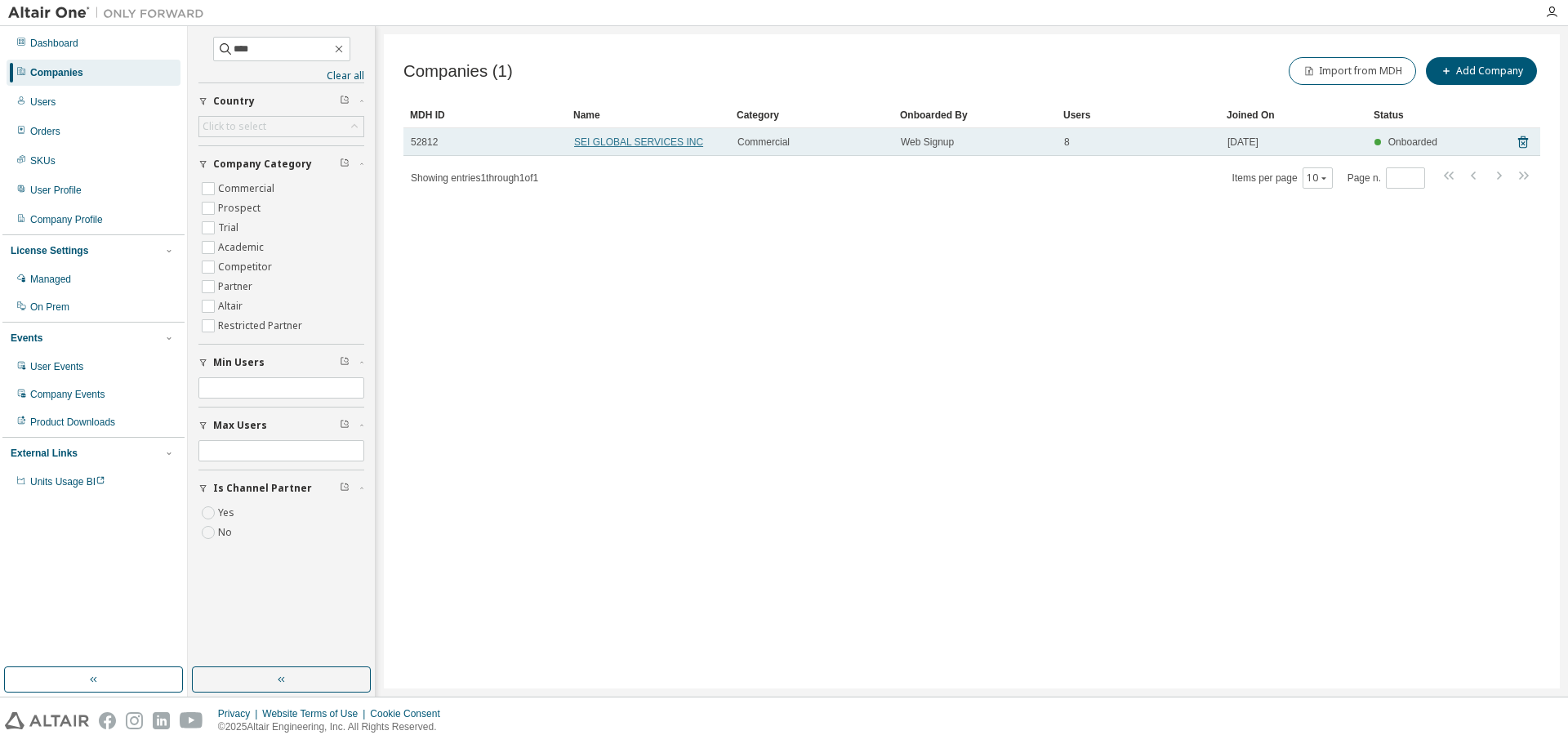 click on "SEI GLOBAL SERVICES INC" at bounding box center (639, 142) 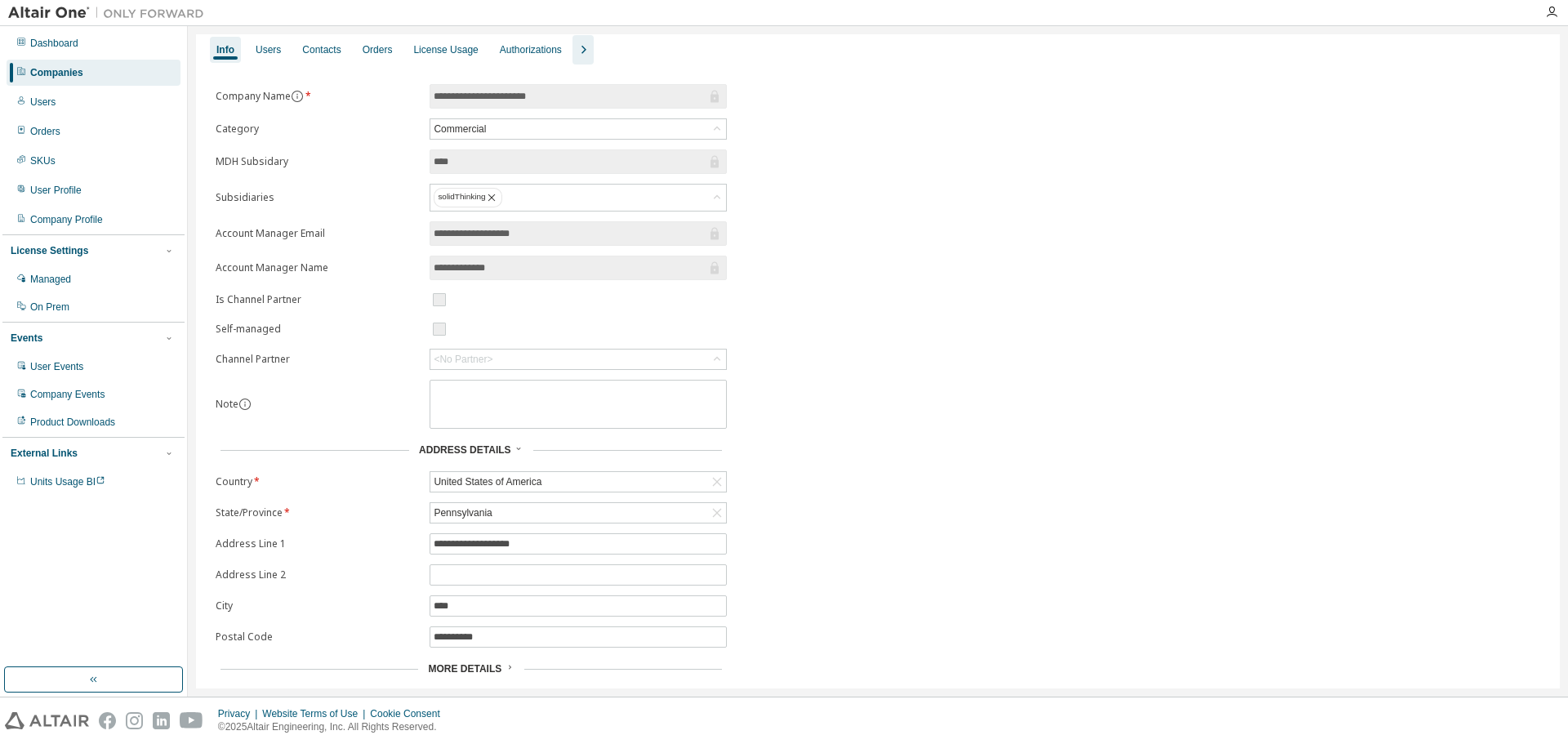 scroll, scrollTop: 87, scrollLeft: 0, axis: vertical 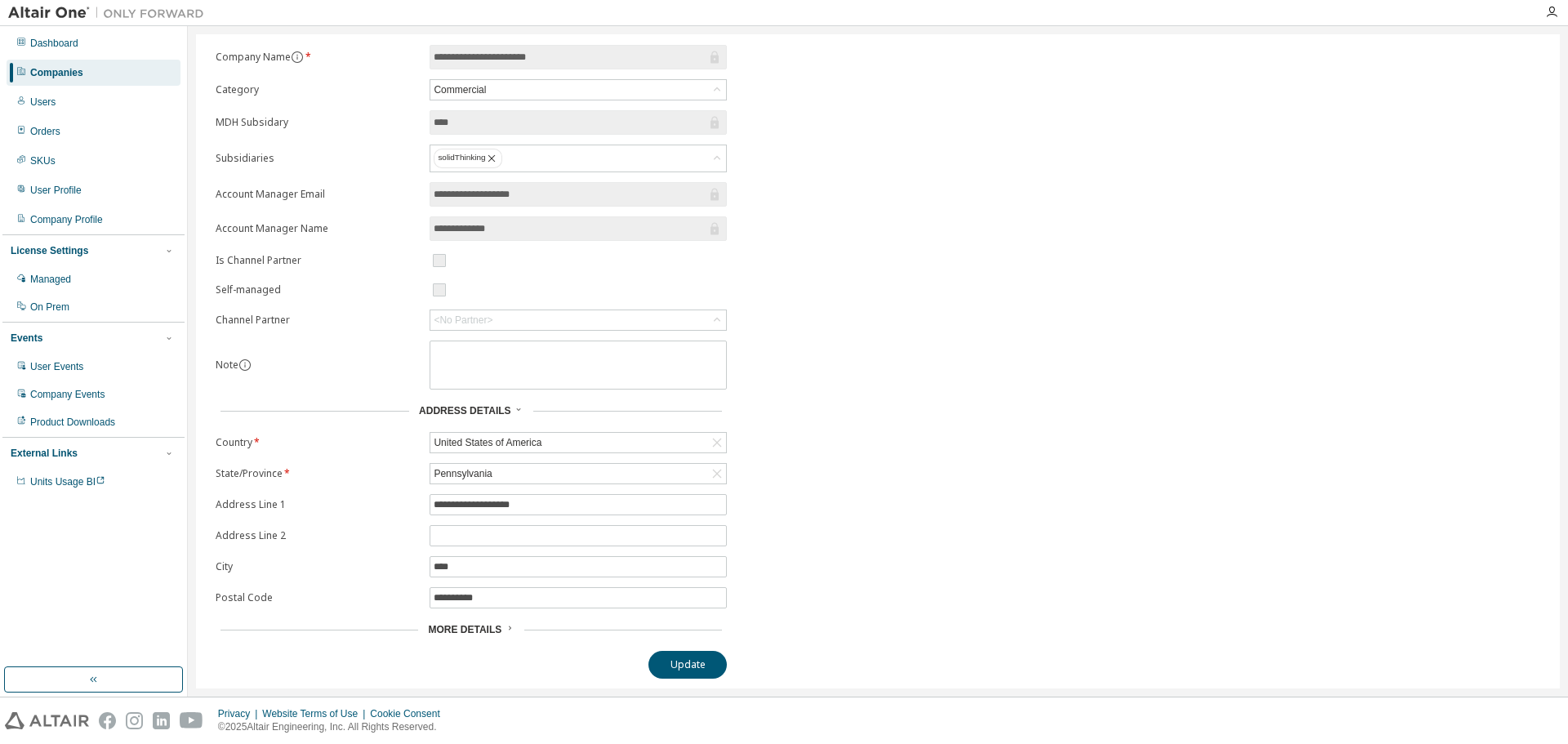 click on "**********" at bounding box center [878, 362] 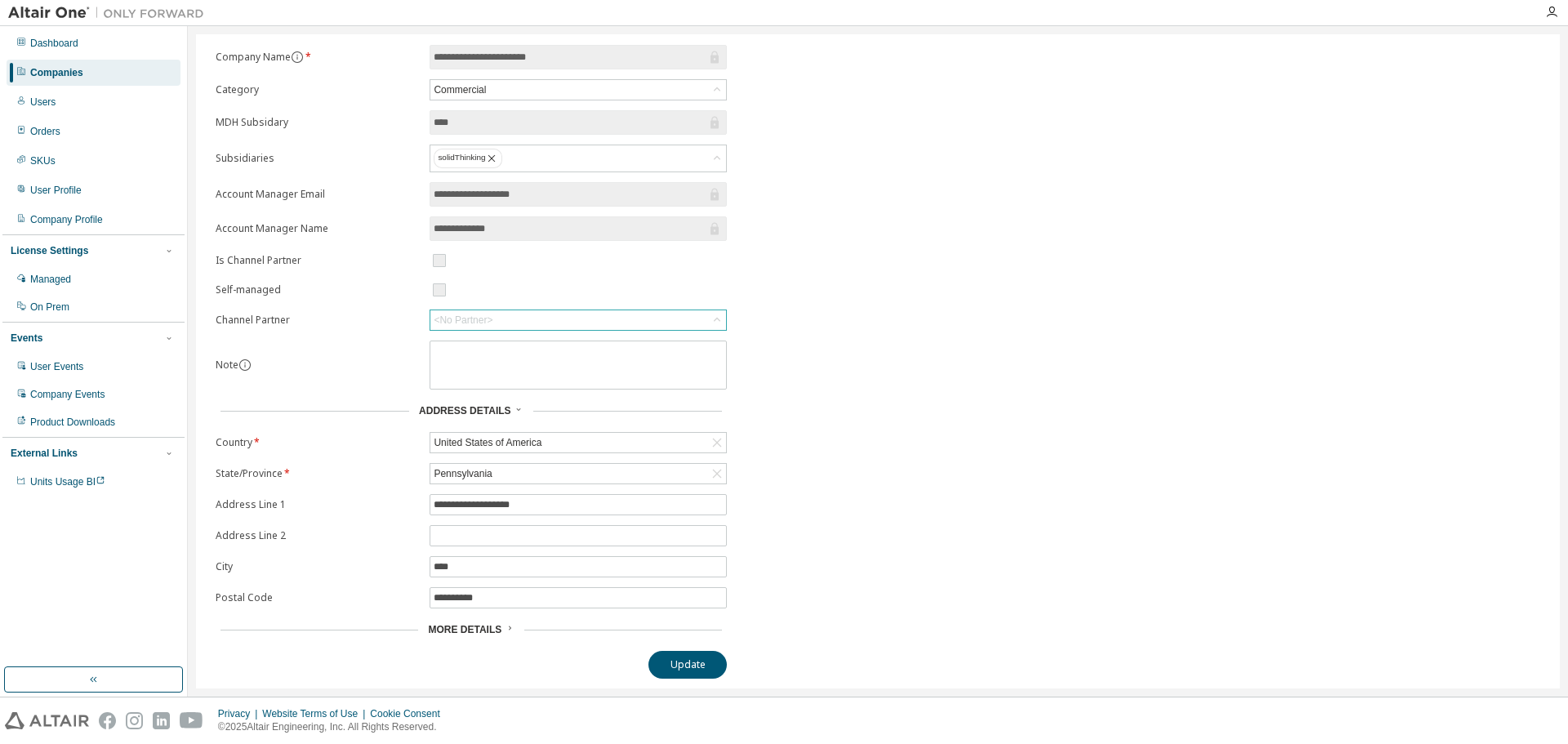 click on "<No Partner>" at bounding box center (578, 320) 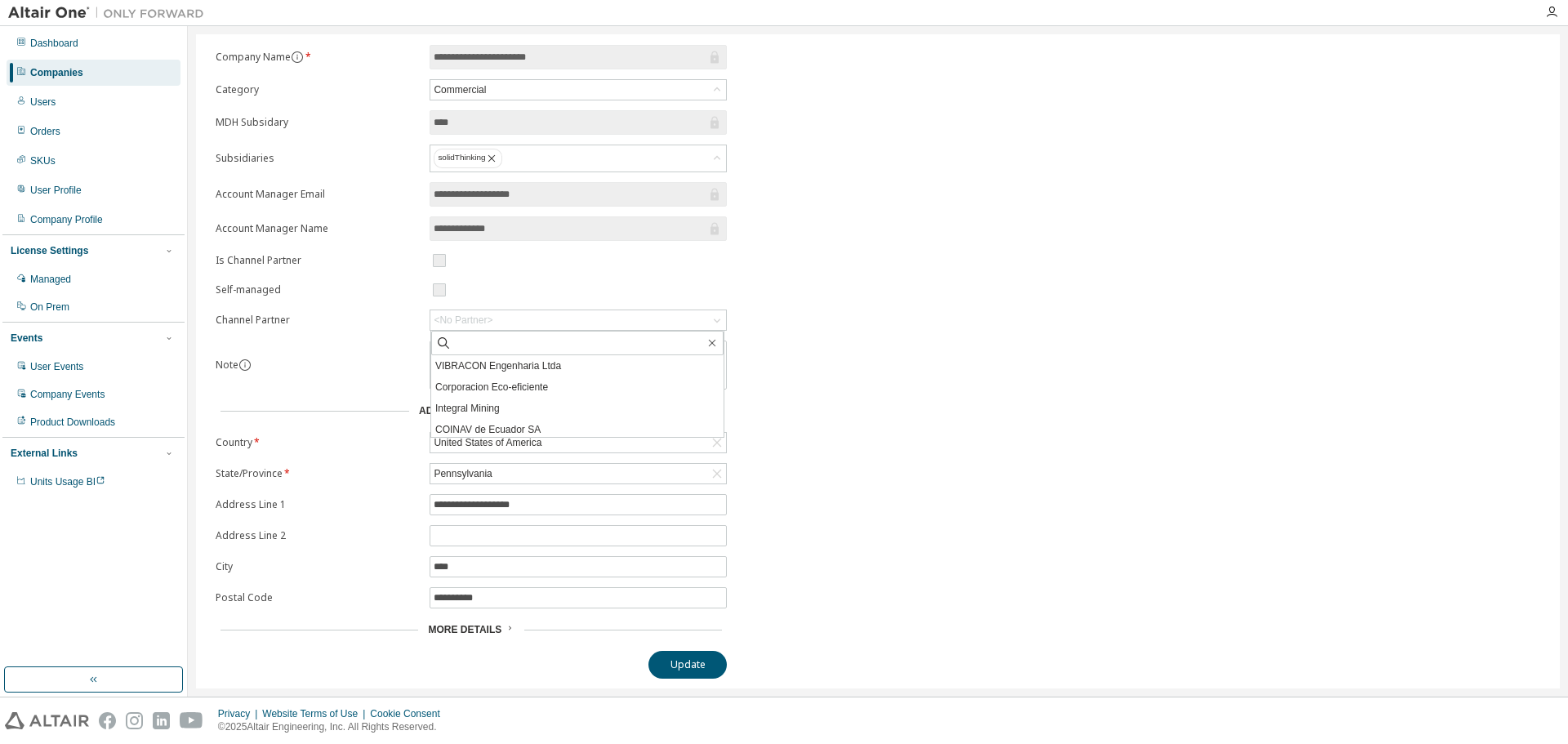 click on "**********" at bounding box center (878, 362) 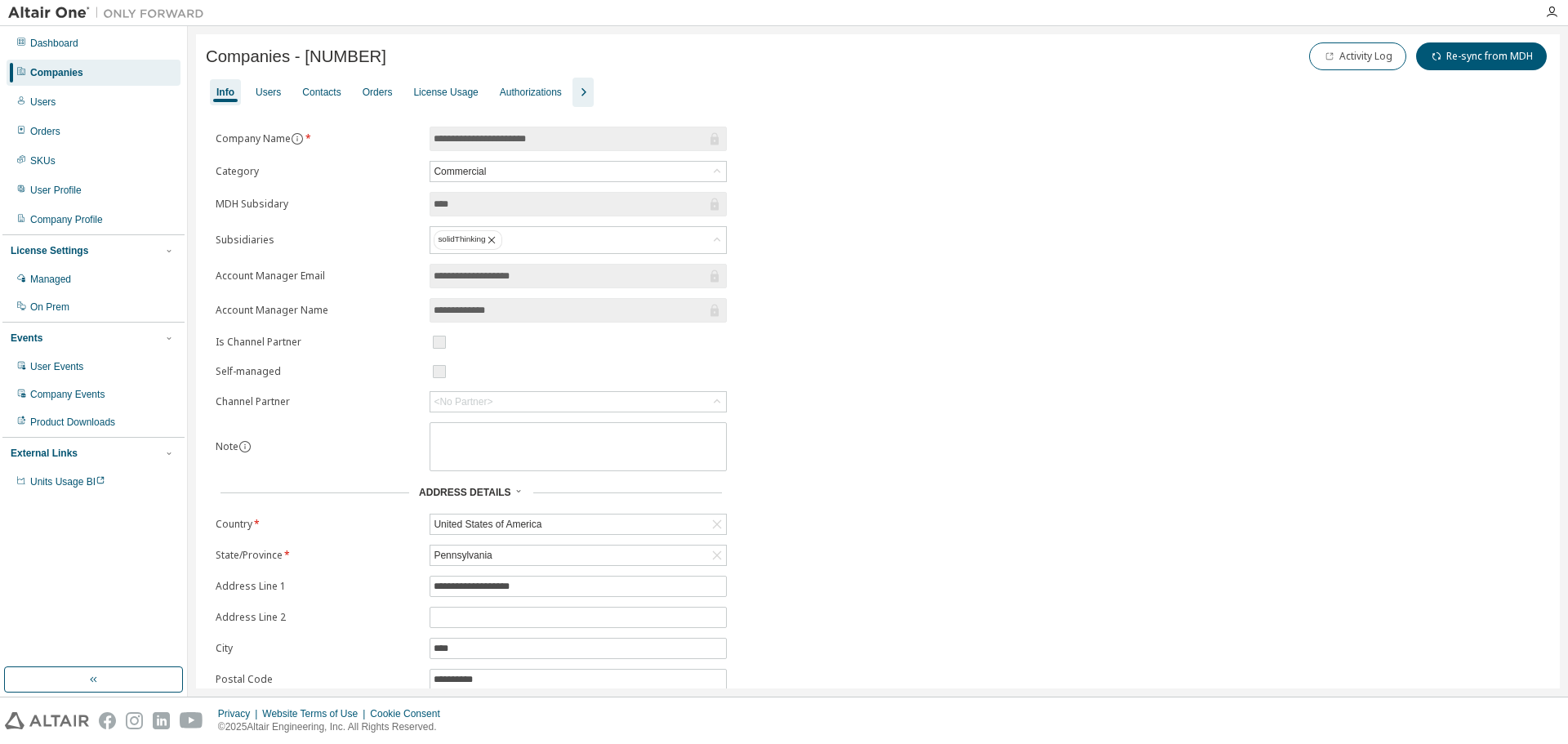scroll, scrollTop: 0, scrollLeft: 0, axis: both 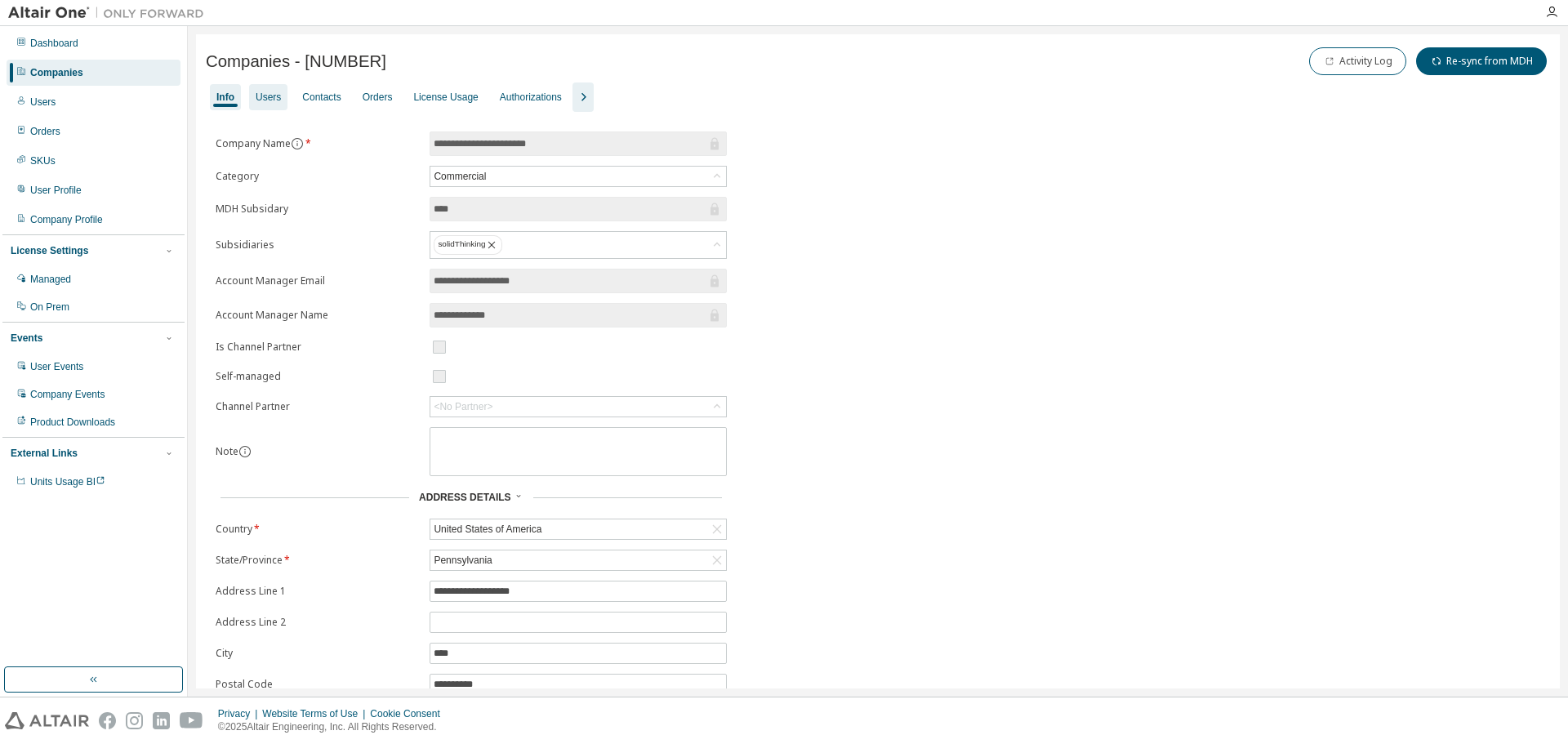 click on "Users" at bounding box center (268, 97) 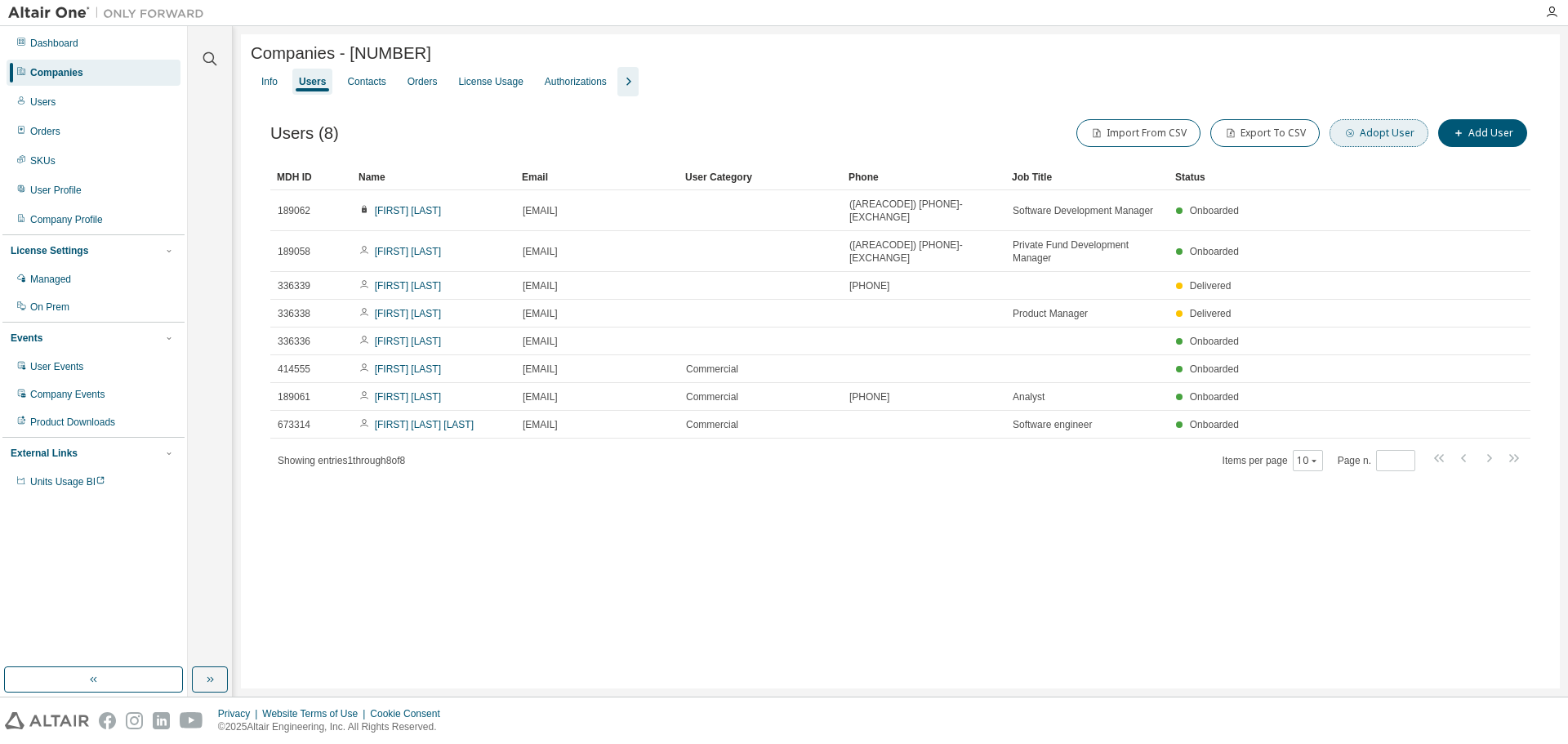 click on "Adopt User" at bounding box center [1379, 133] 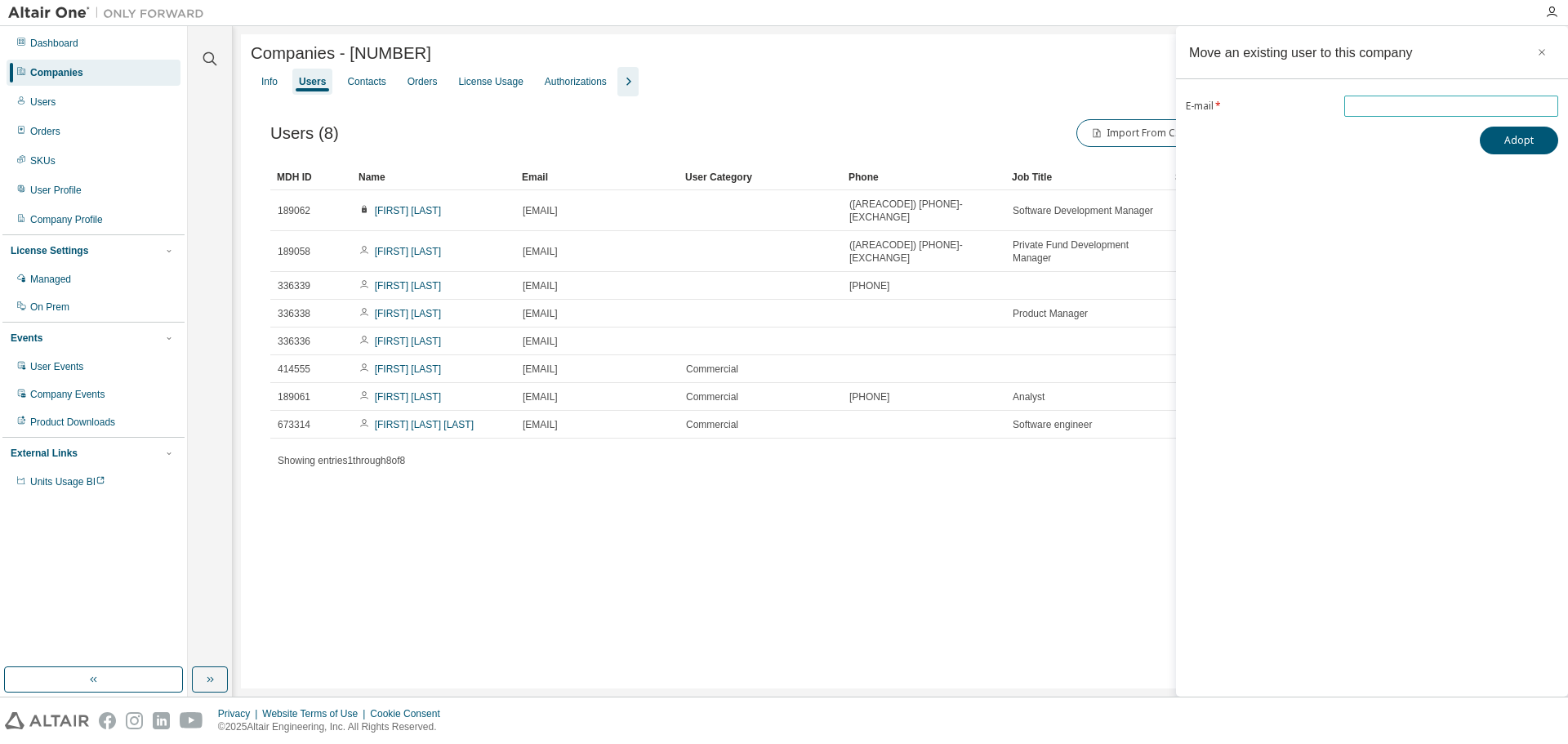click at bounding box center [1451, 106] 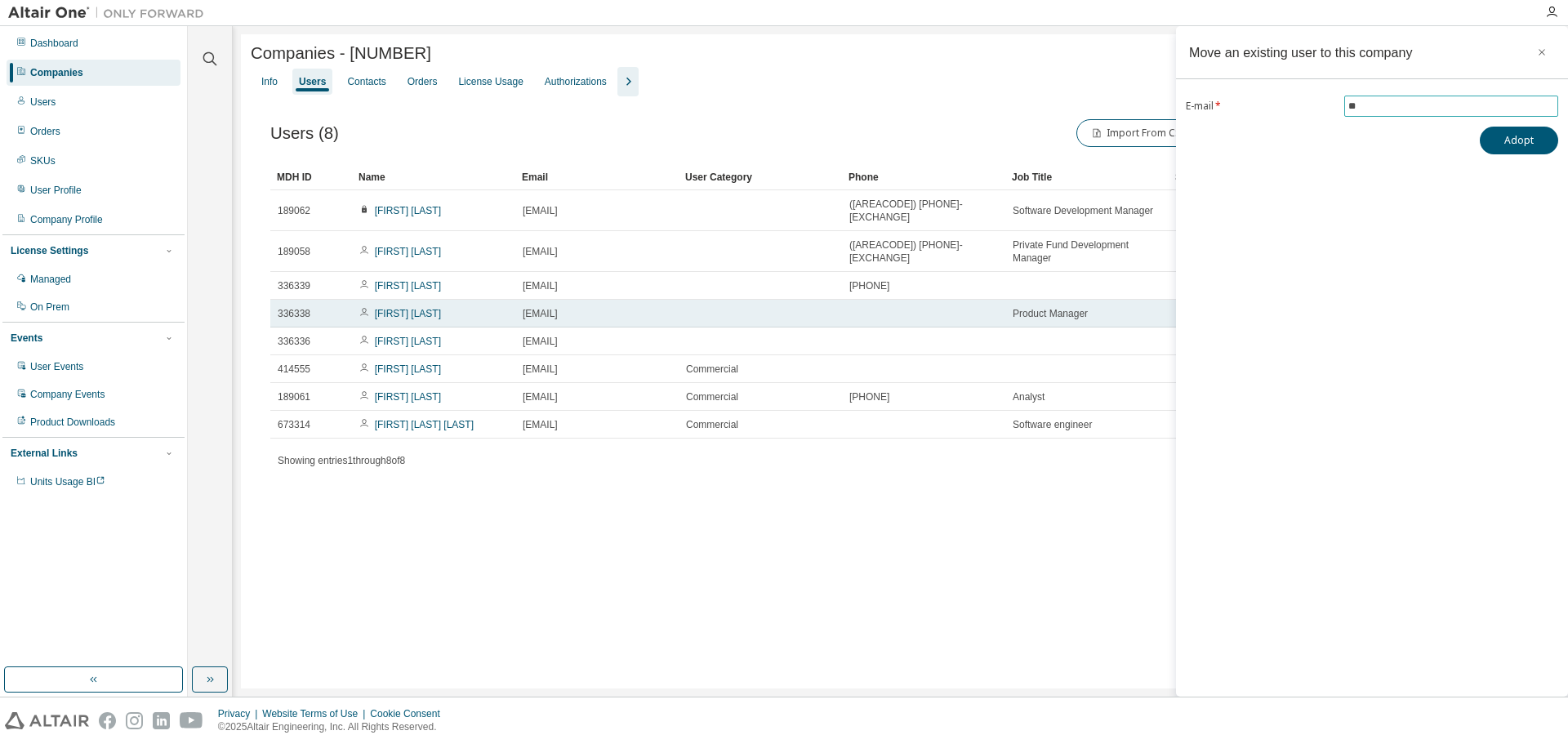 type on "*" 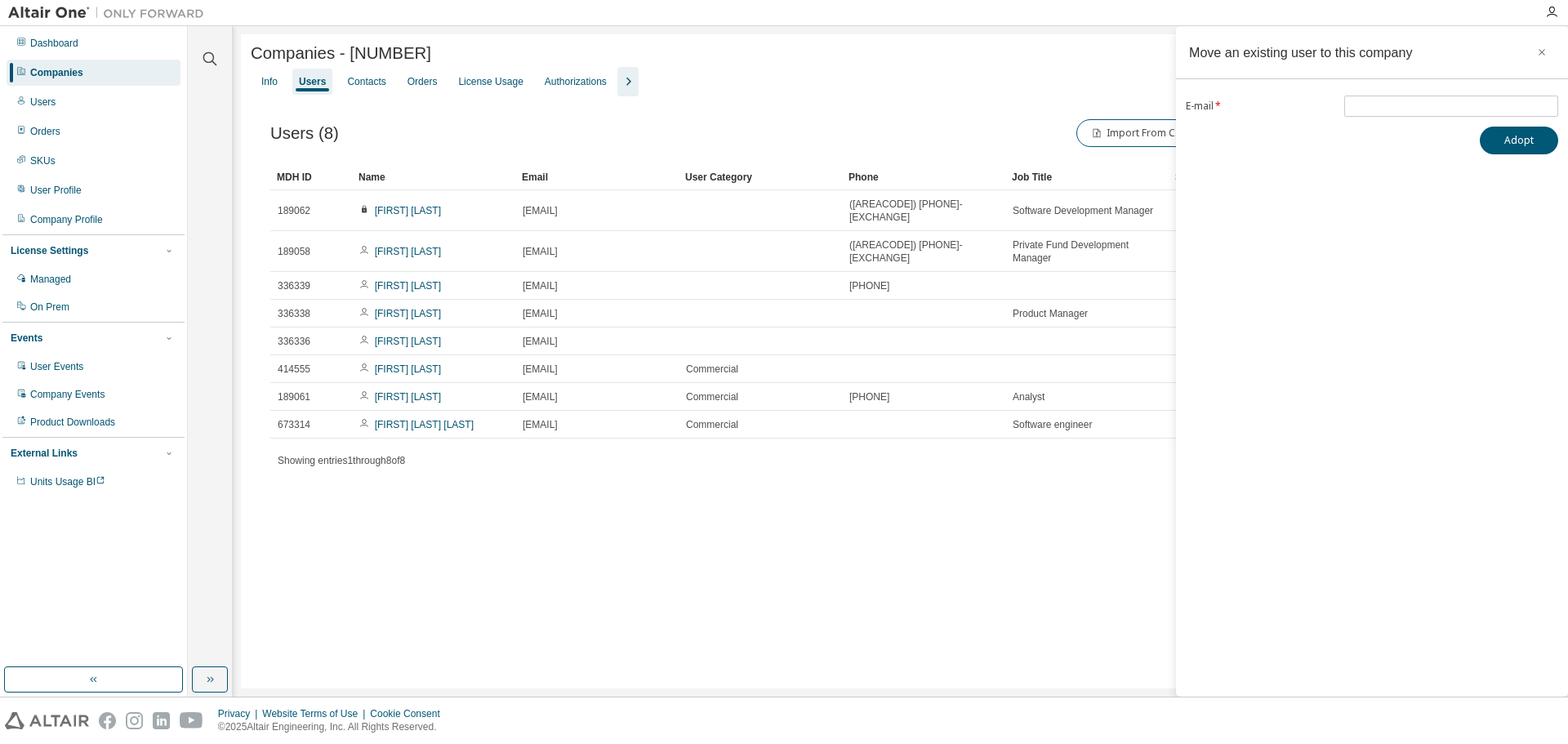 drag, startPoint x: 1374, startPoint y: 182, endPoint x: 1388, endPoint y: 127, distance: 56.753854 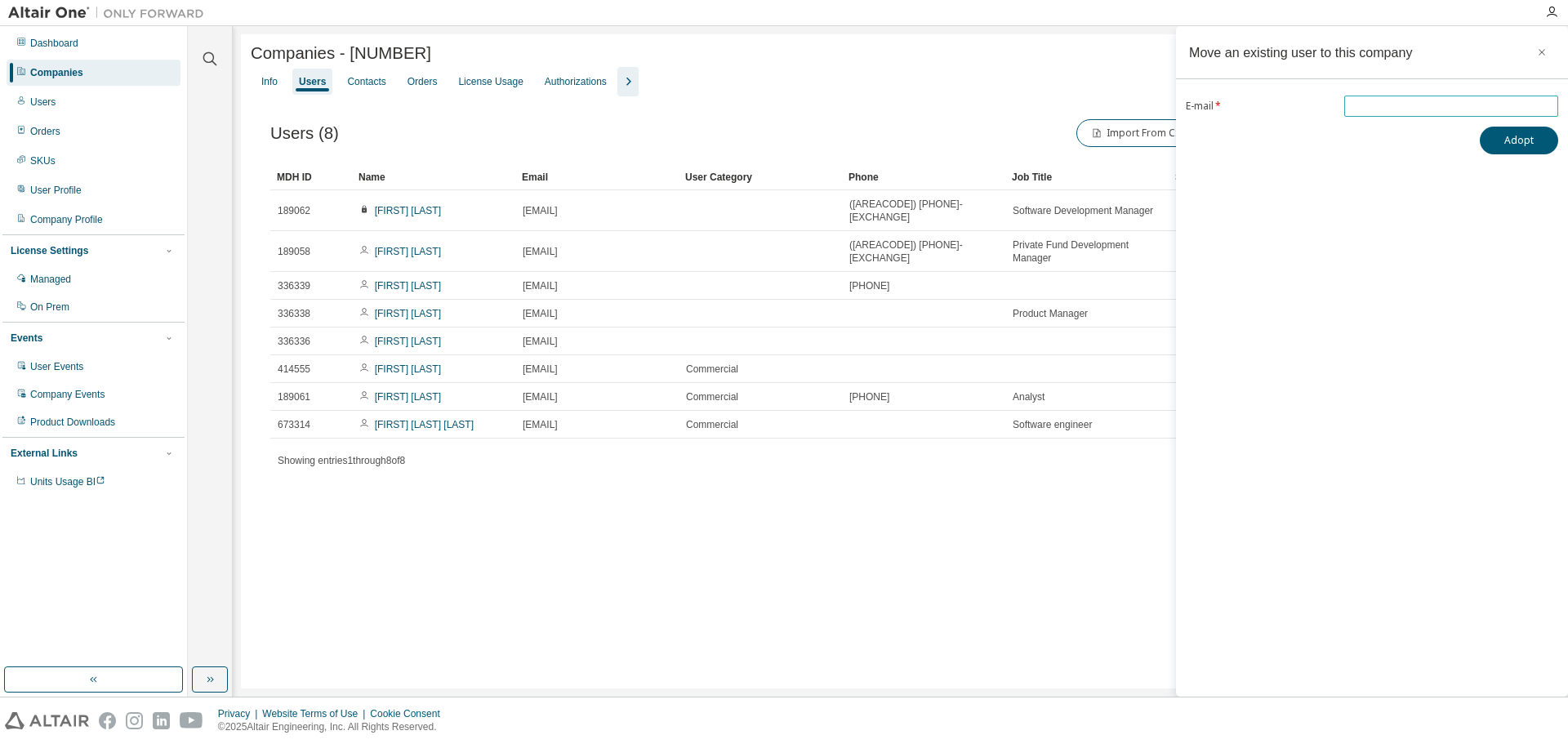 click at bounding box center (1451, 106) 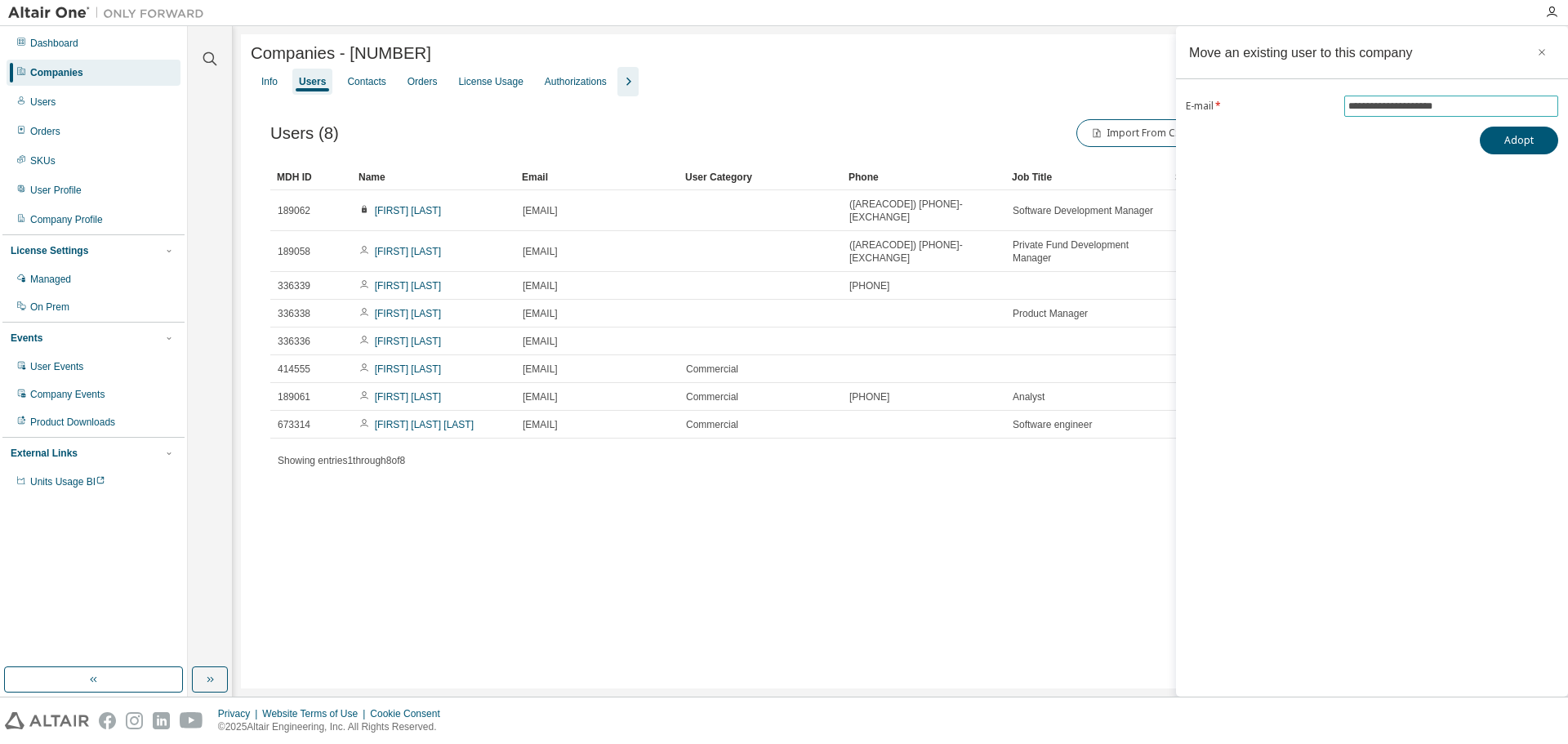 type on "**********" 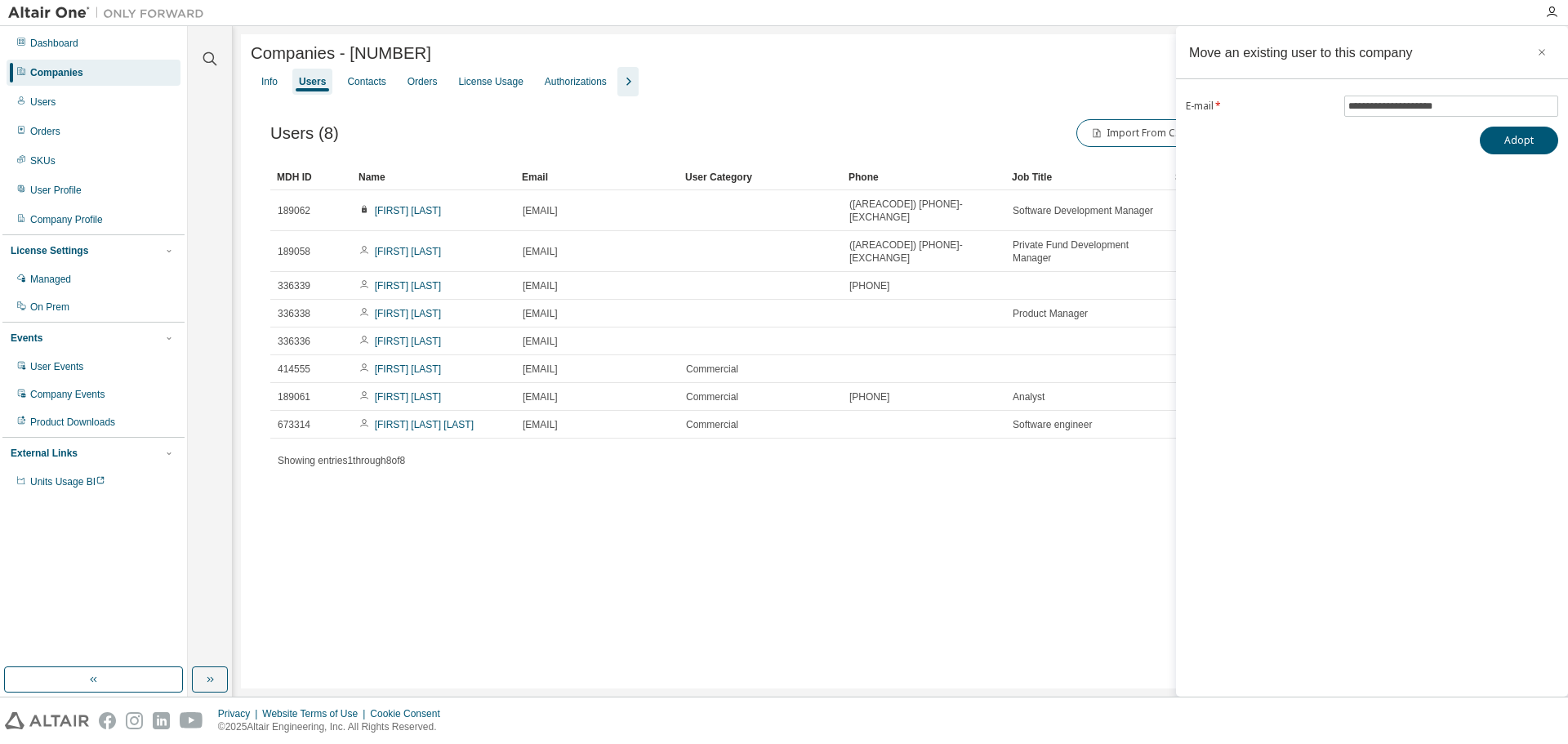 click on "**********" at bounding box center (1372, 361) 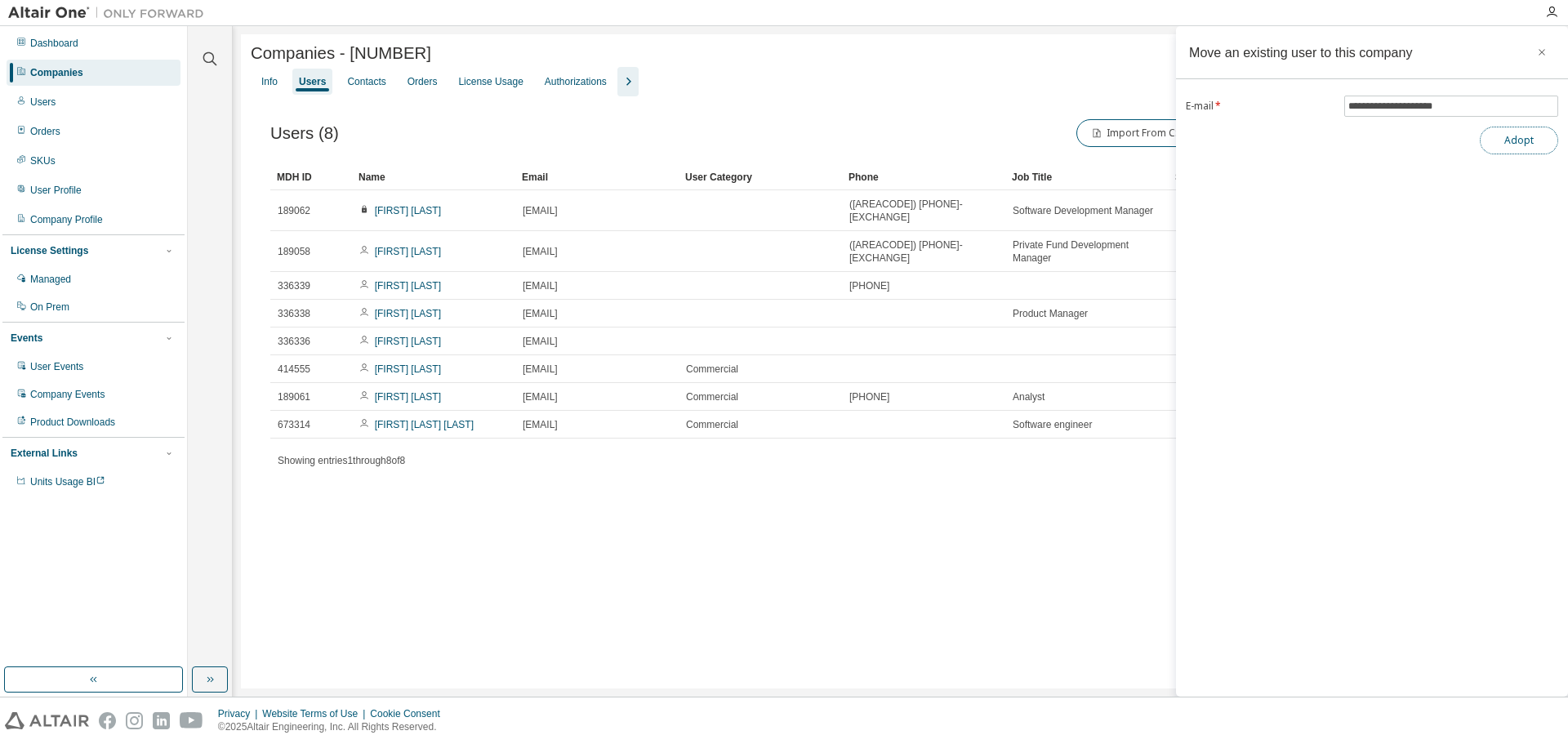 click on "Adopt" at bounding box center (1519, 140) 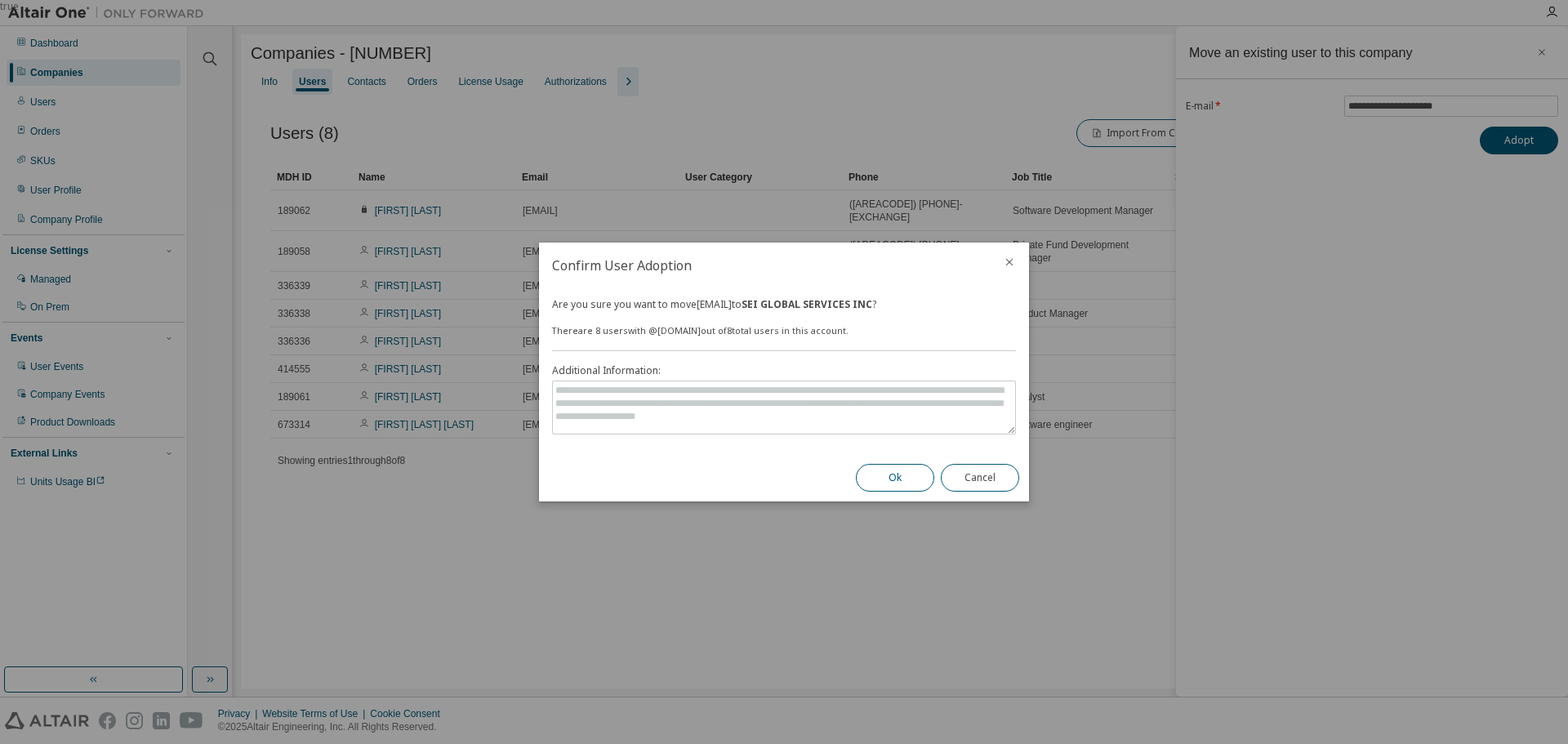 click on "Ok" at bounding box center [895, 478] 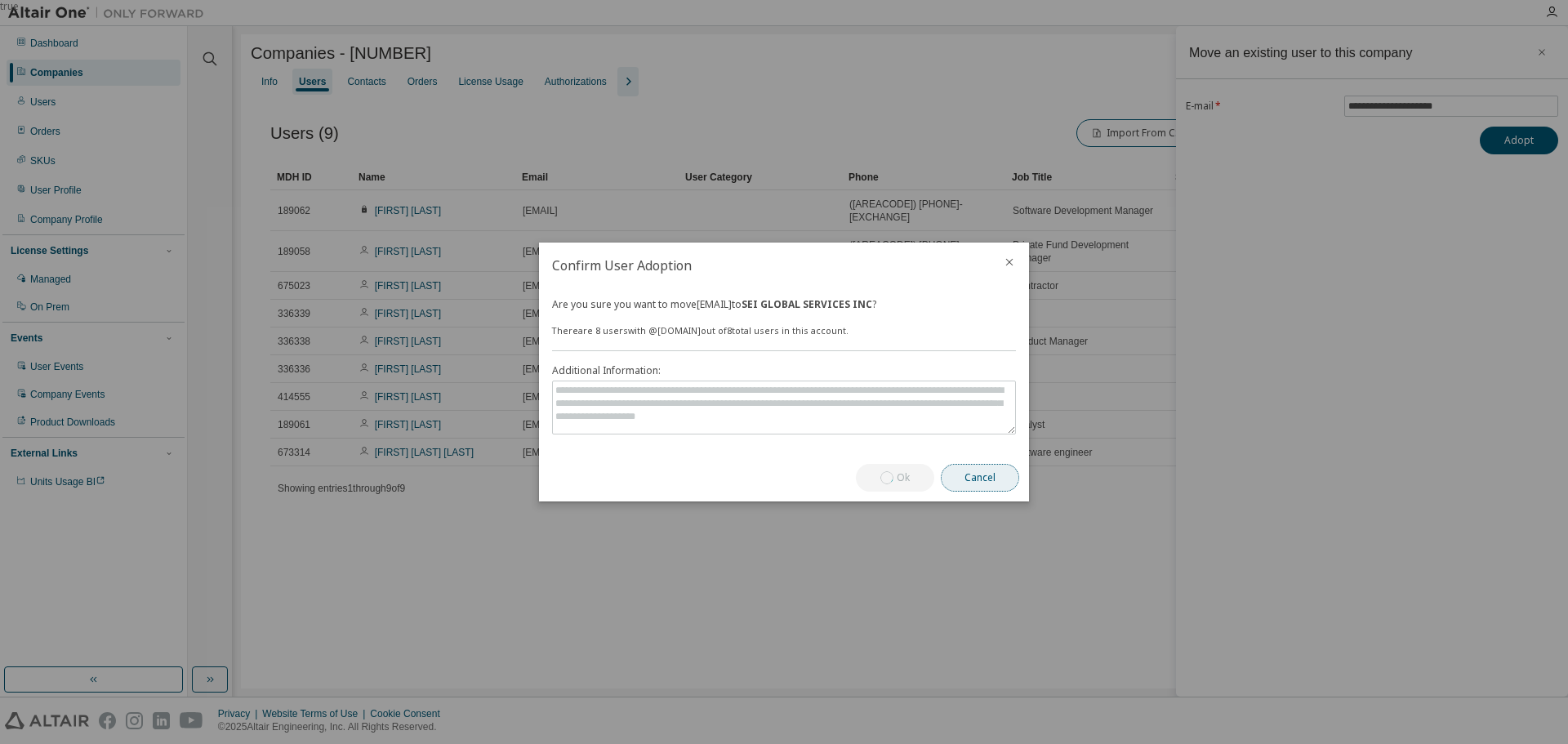 click on "Cancel" at bounding box center [980, 478] 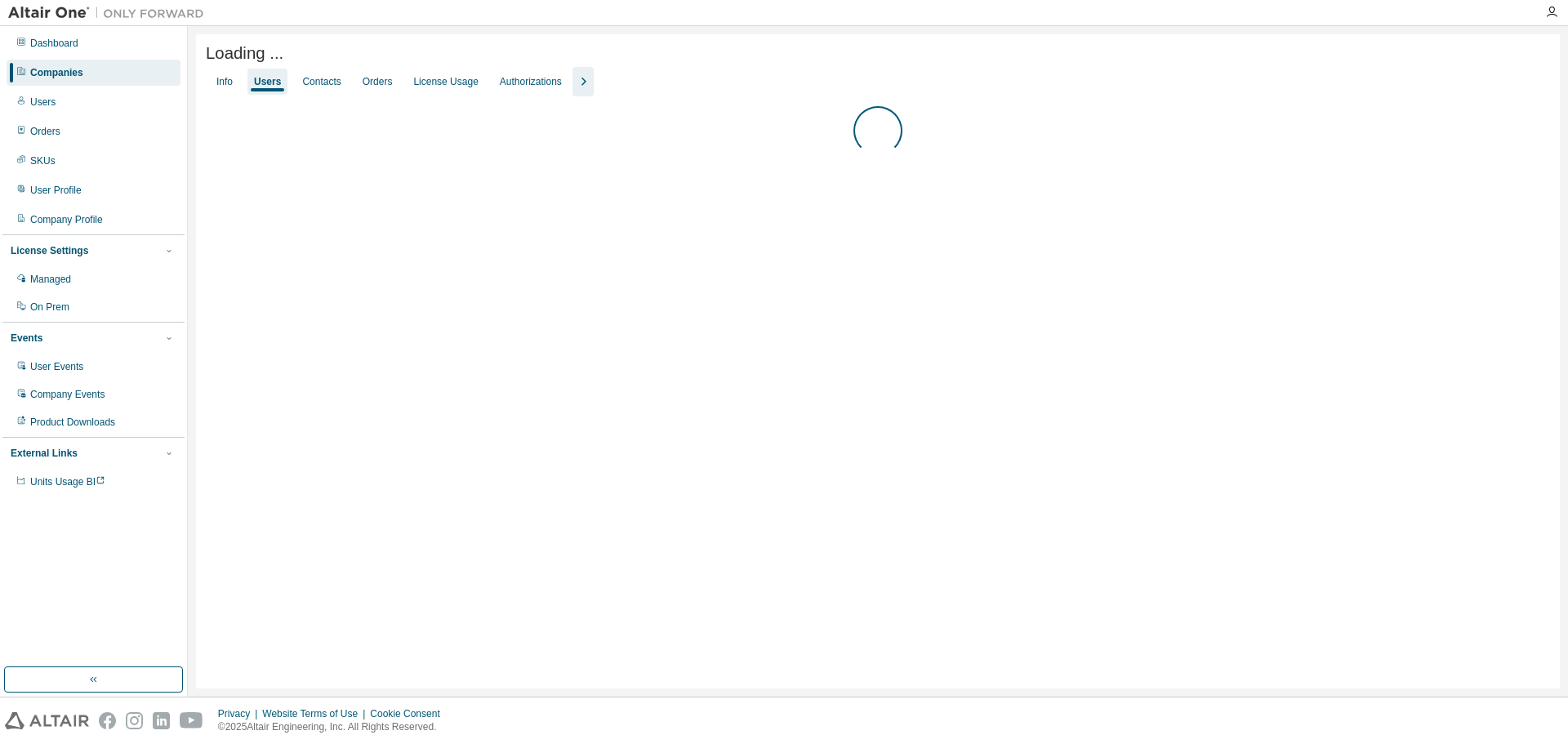scroll, scrollTop: 0, scrollLeft: 0, axis: both 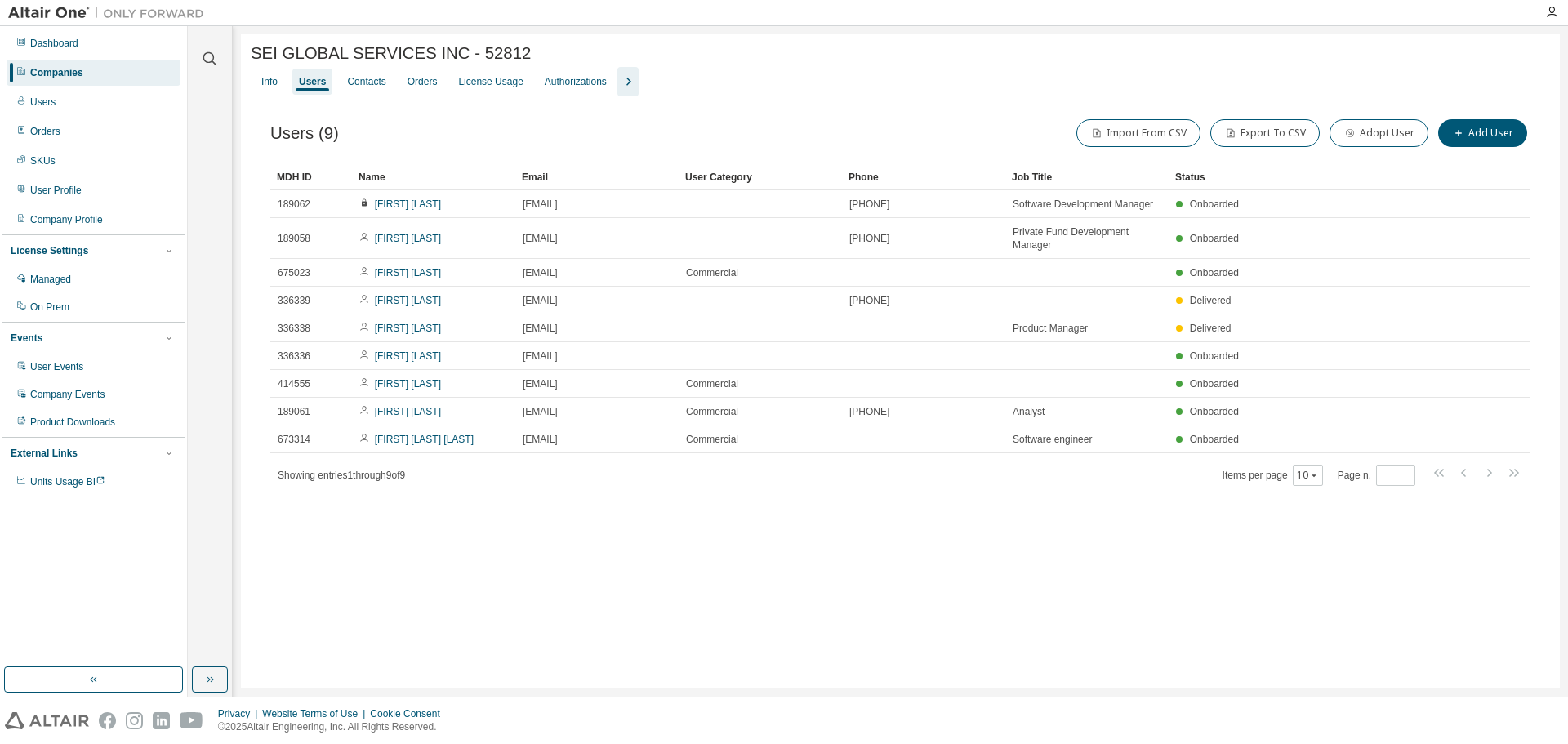 click on "Info Users Contacts Orders License Usage Authorizations" at bounding box center (900, 82) 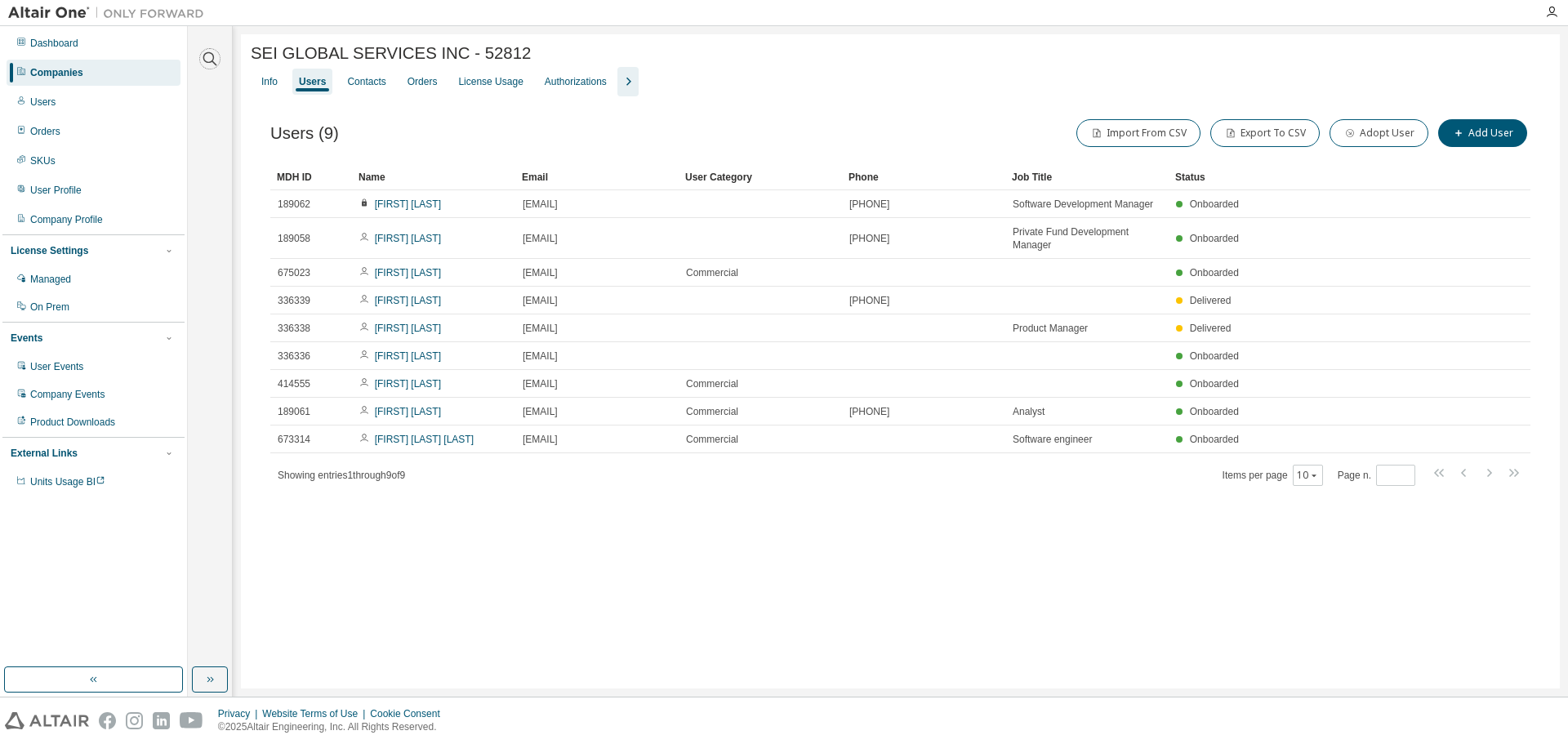 click 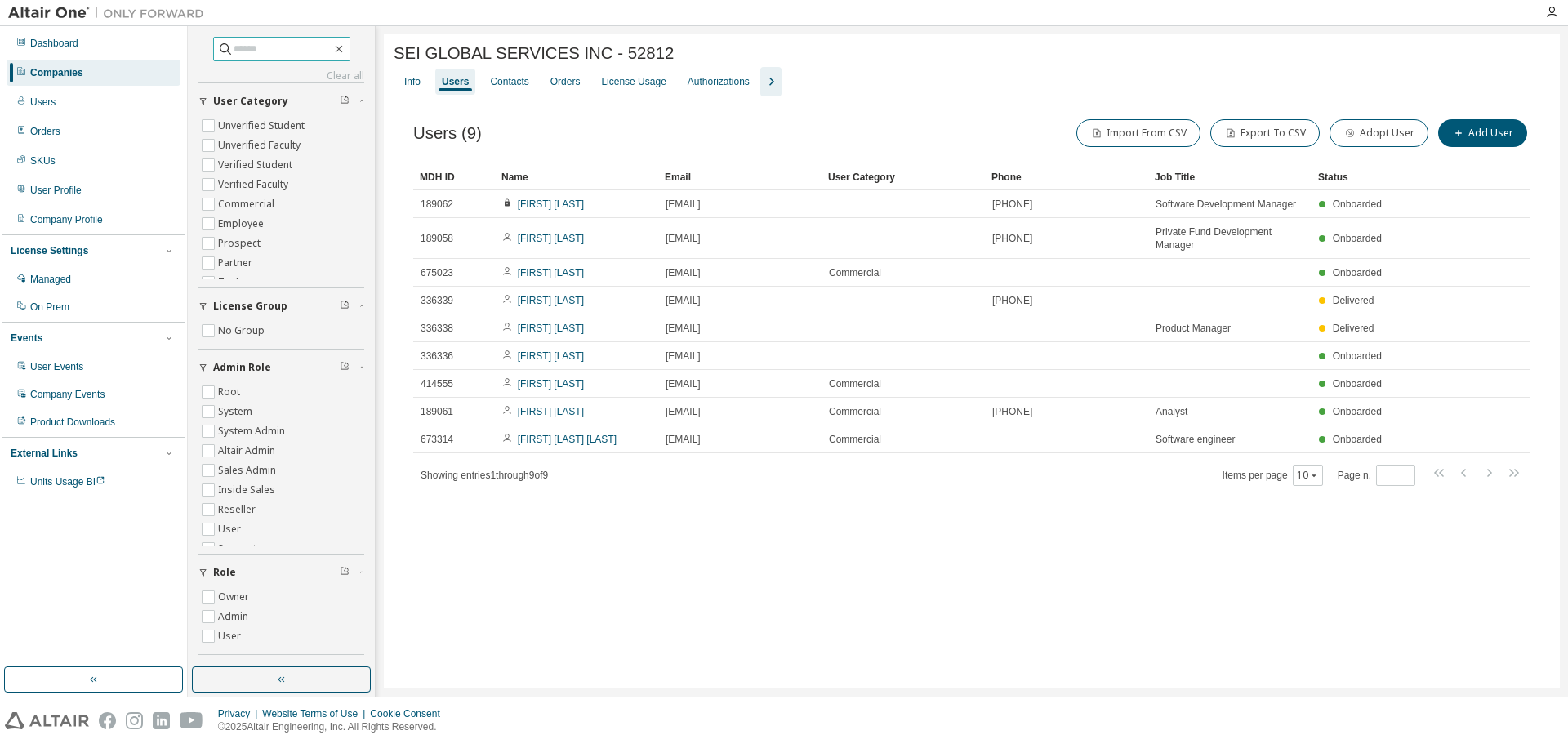 click at bounding box center [283, 49] 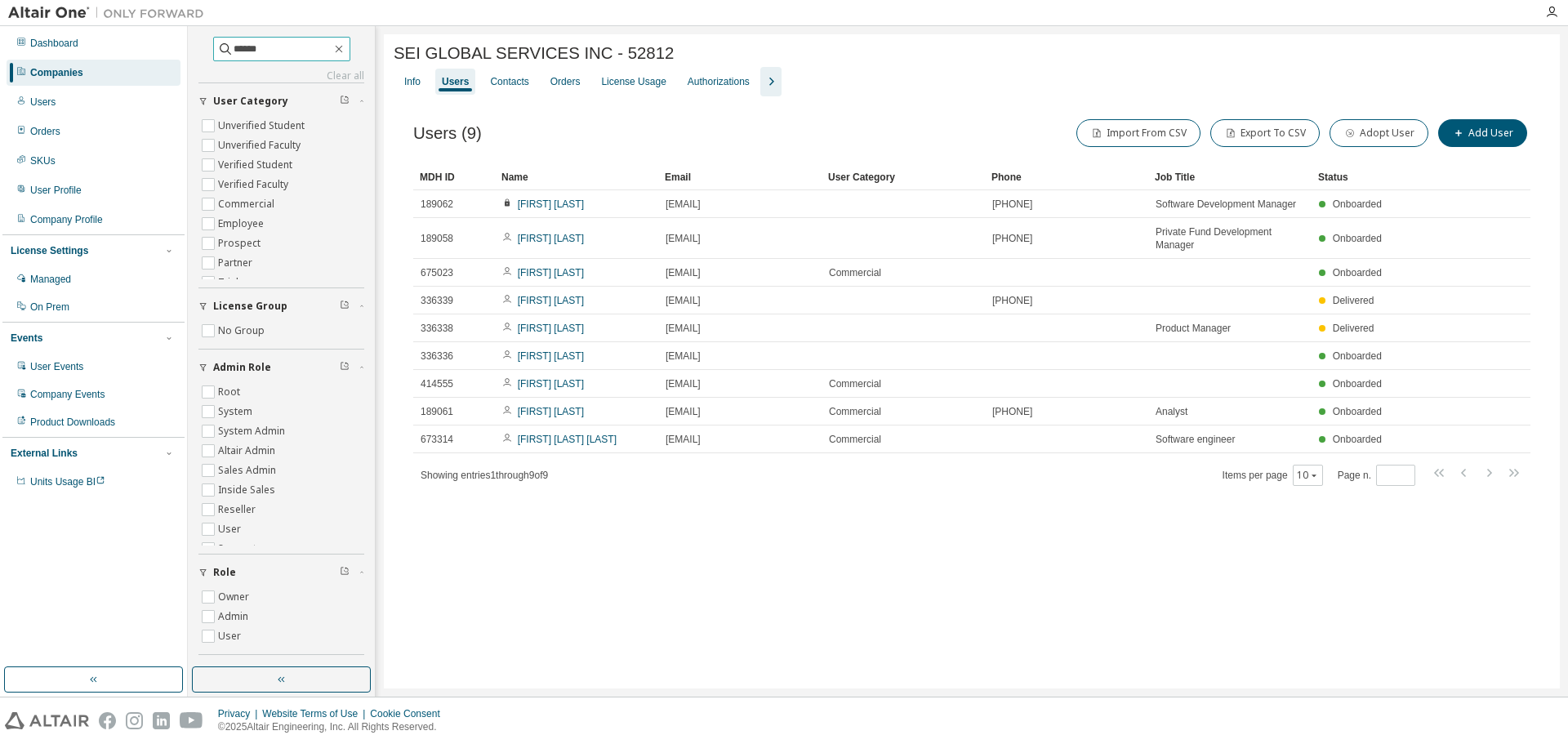 type on "******" 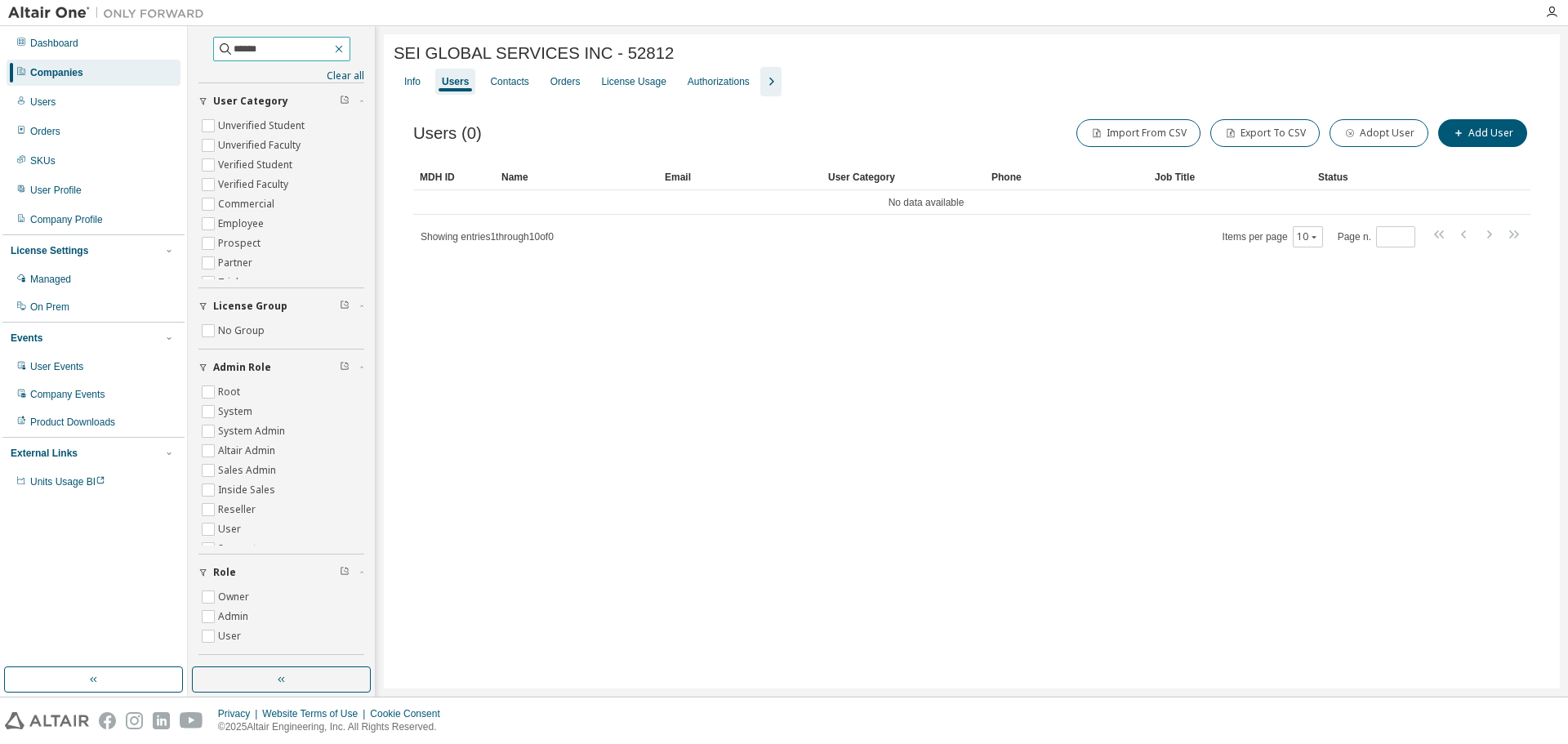 click 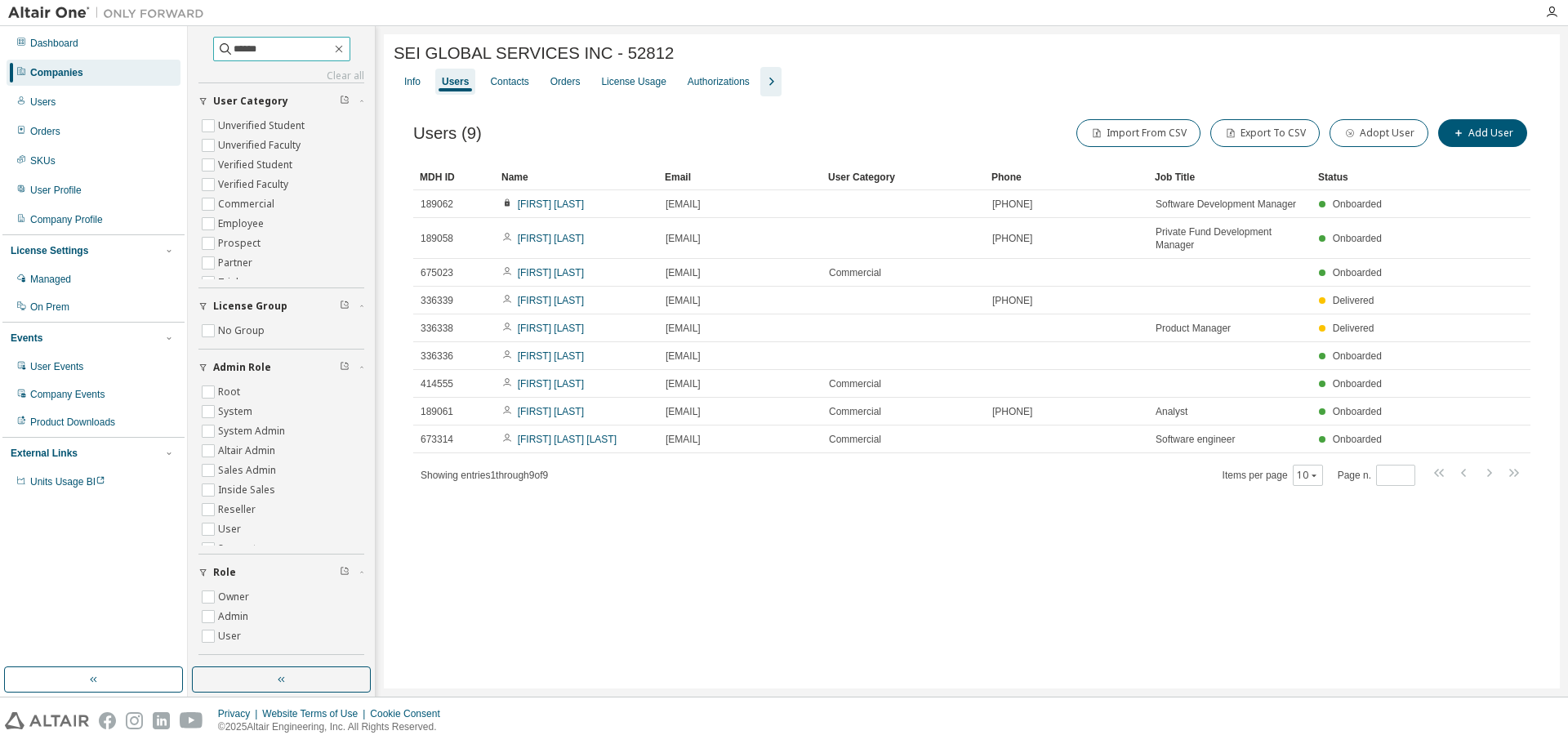 type 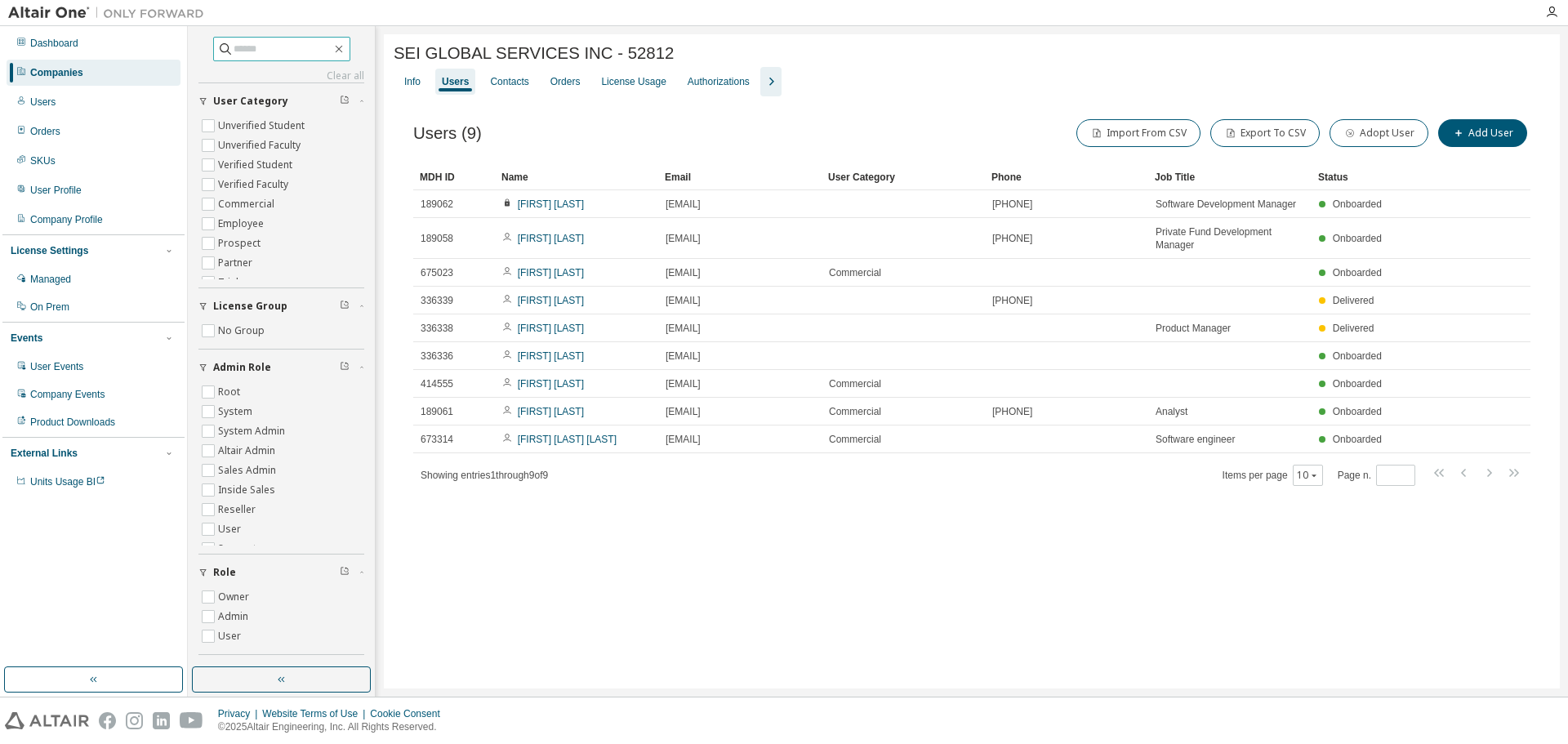 click on "Companies" at bounding box center (93, 73) 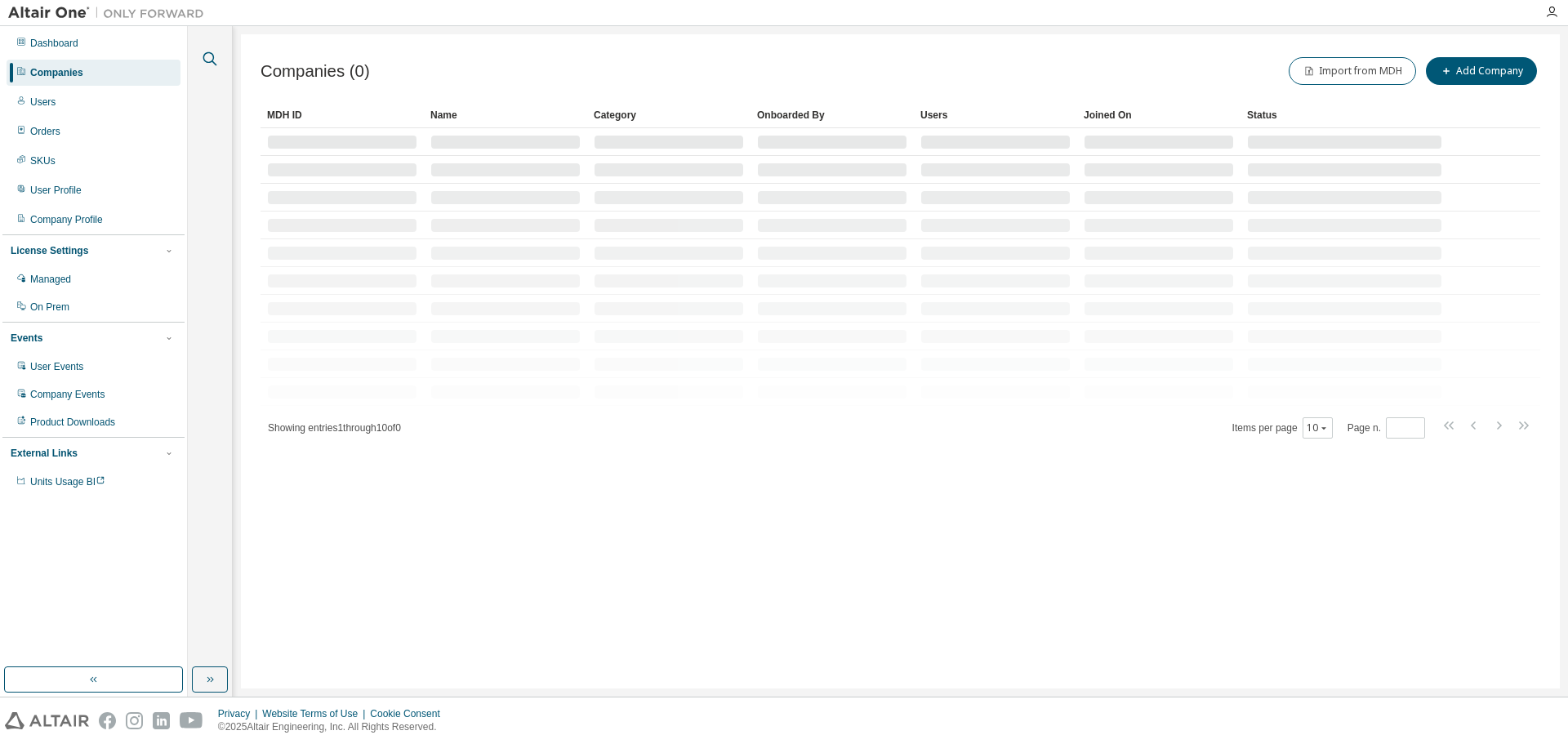 click 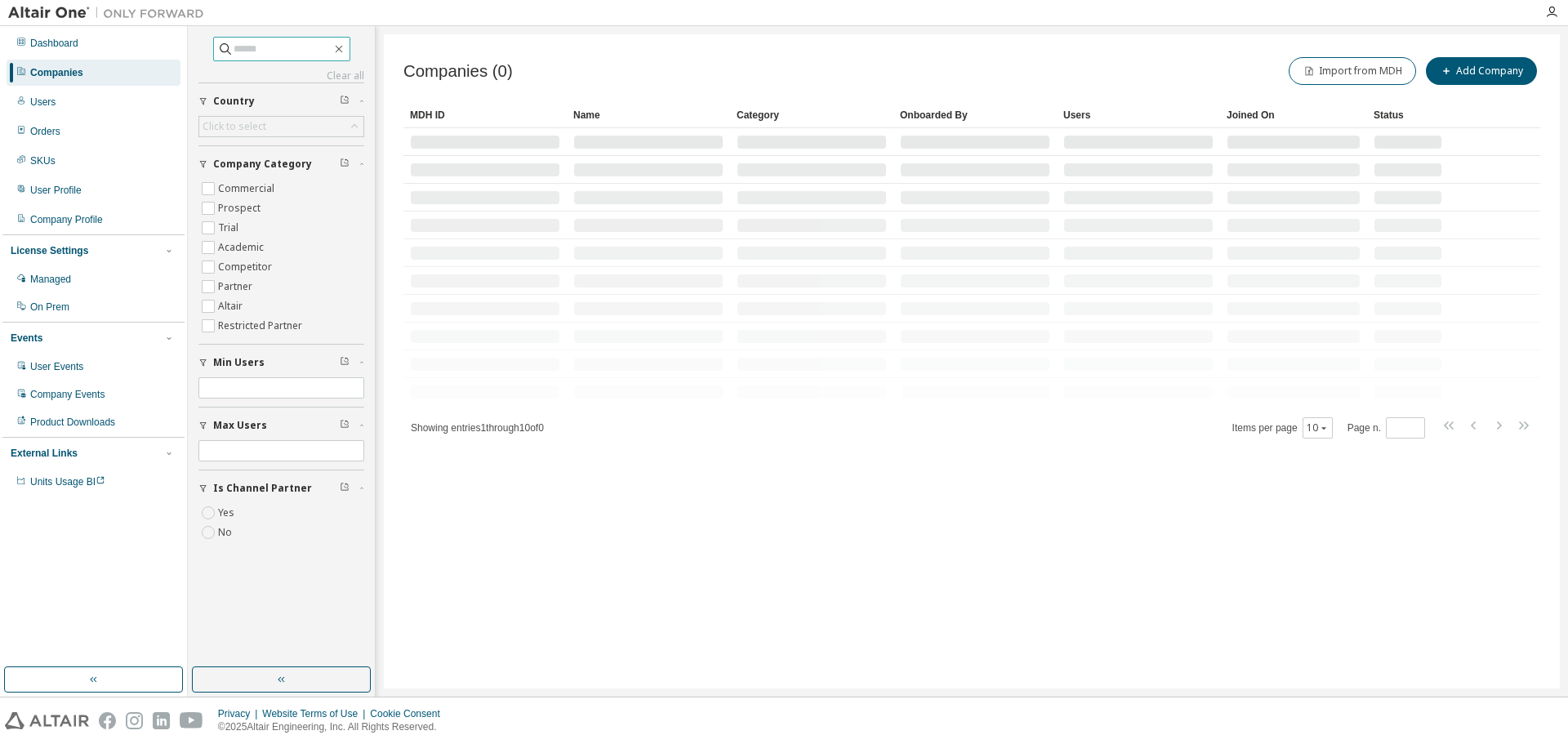 click at bounding box center [283, 49] 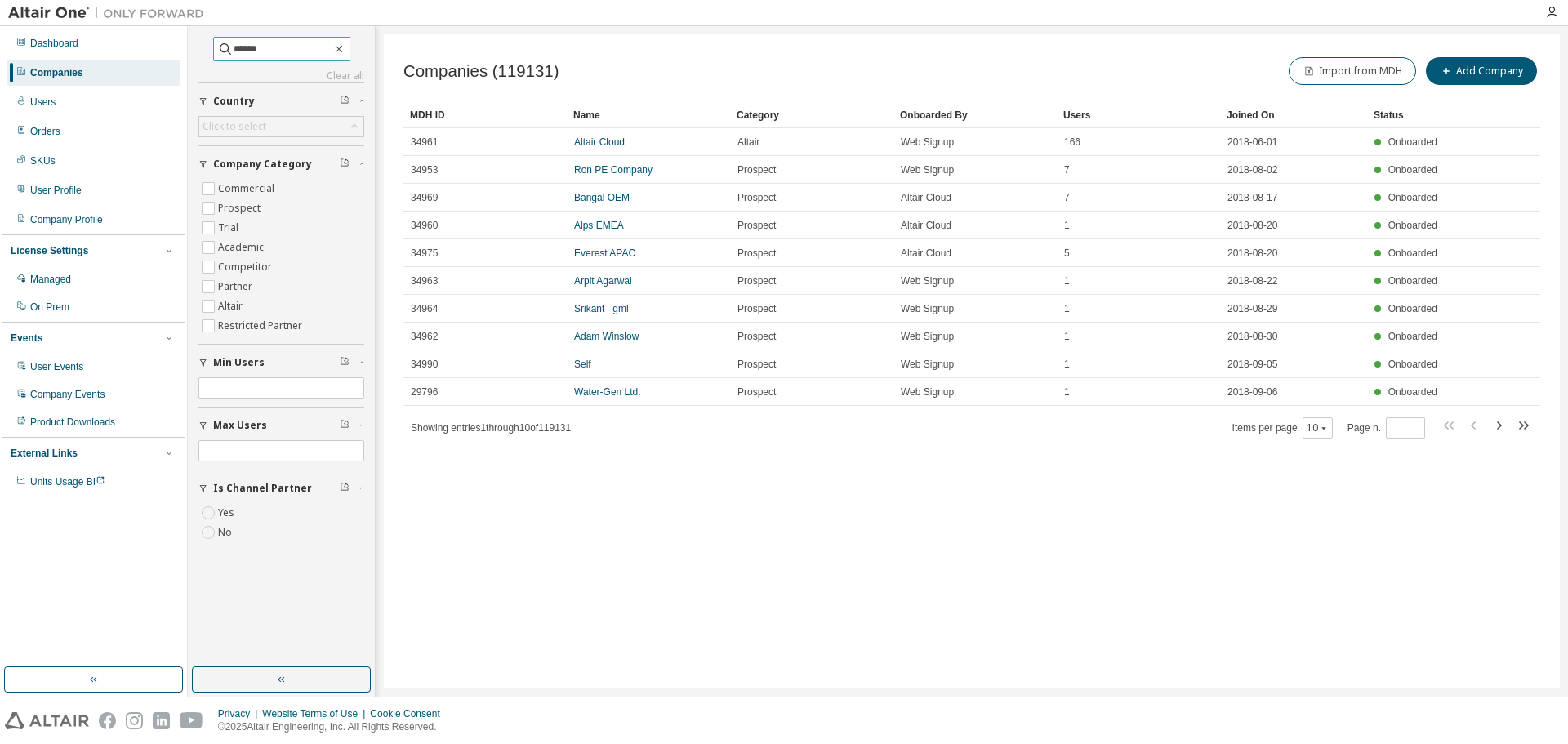 type on "******" 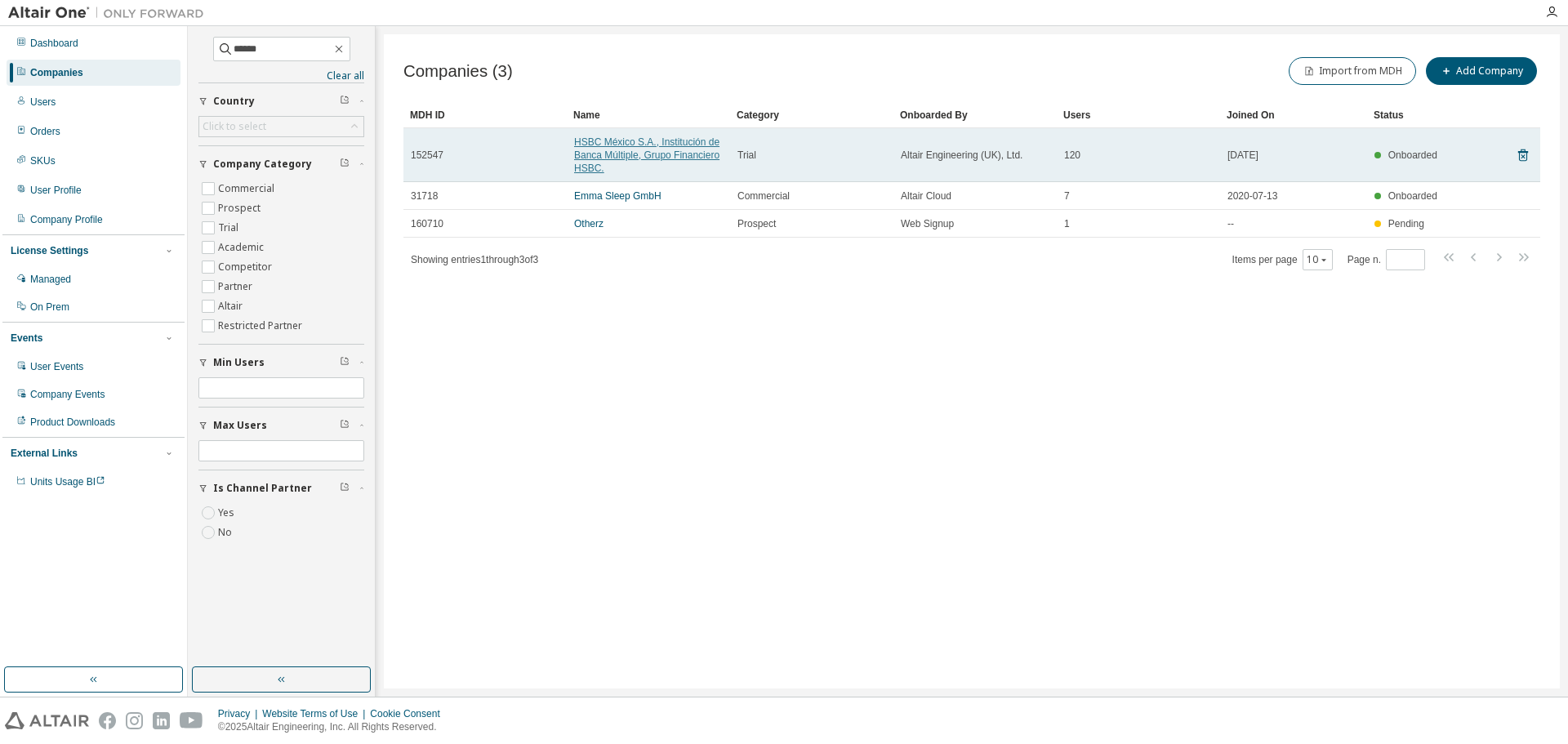 click on "HSBC México S.A., Institución de Banca Múltiple, Grupo Financiero HSBC." at bounding box center (647, 155) 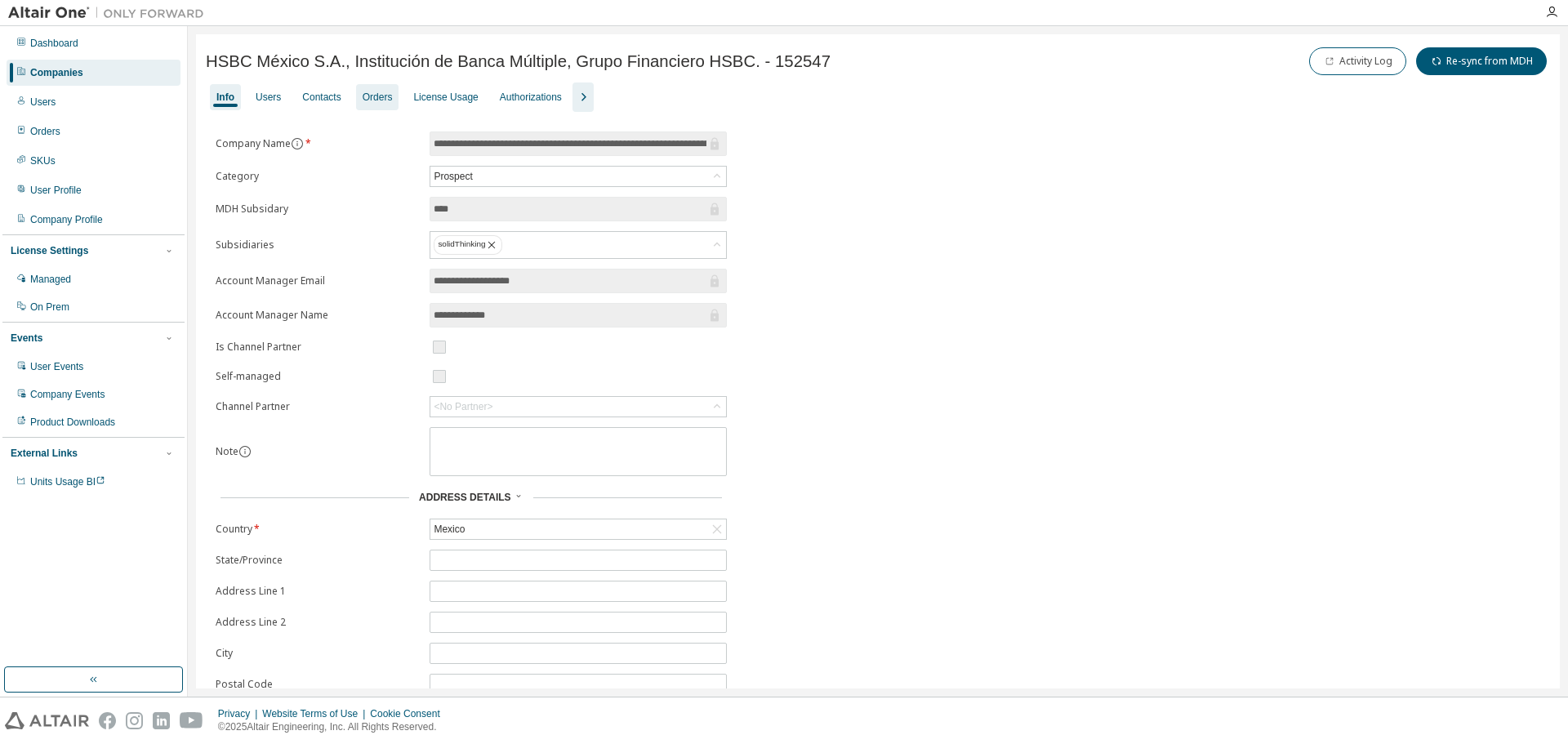 click on "Orders" at bounding box center [377, 97] 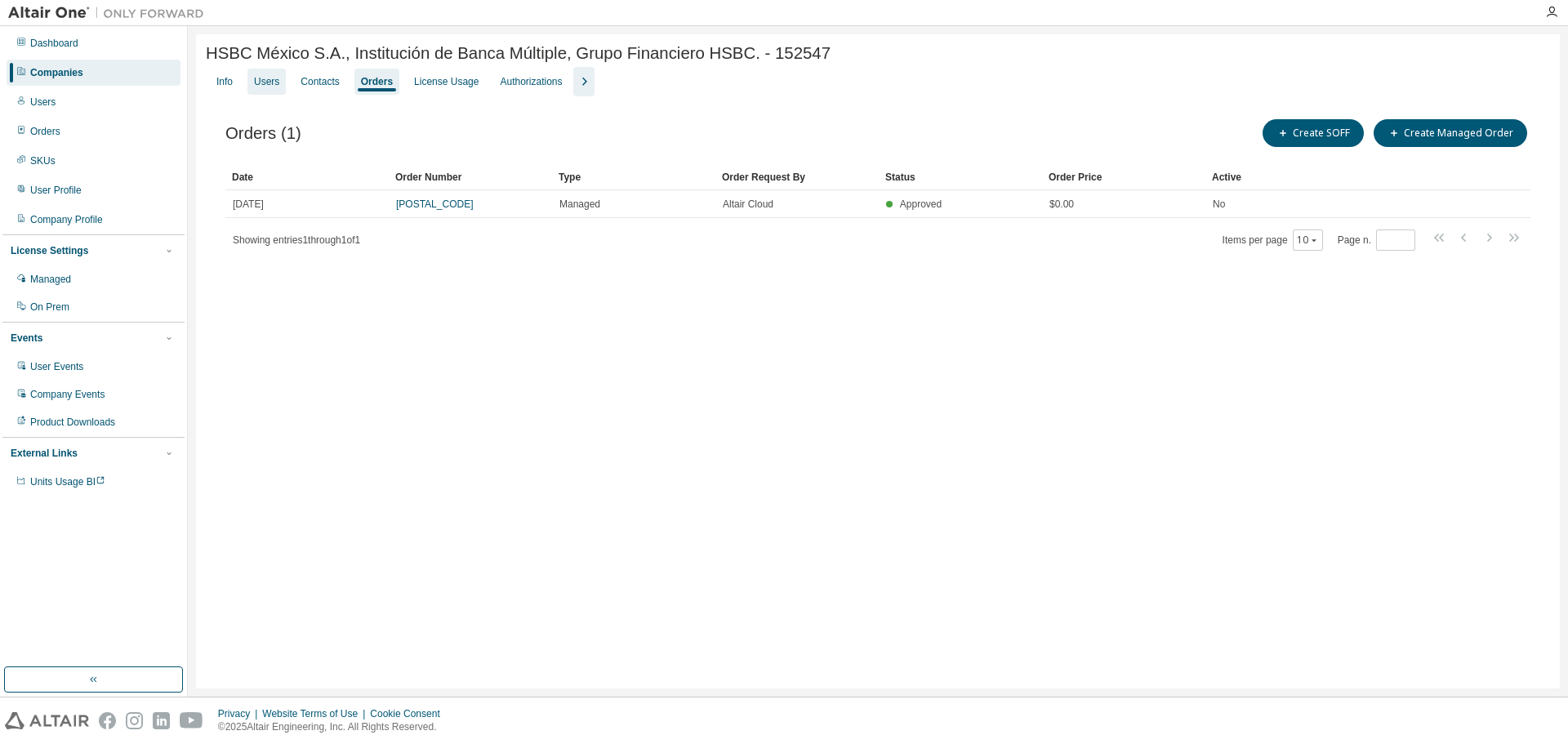 click on "Users" at bounding box center [266, 82] 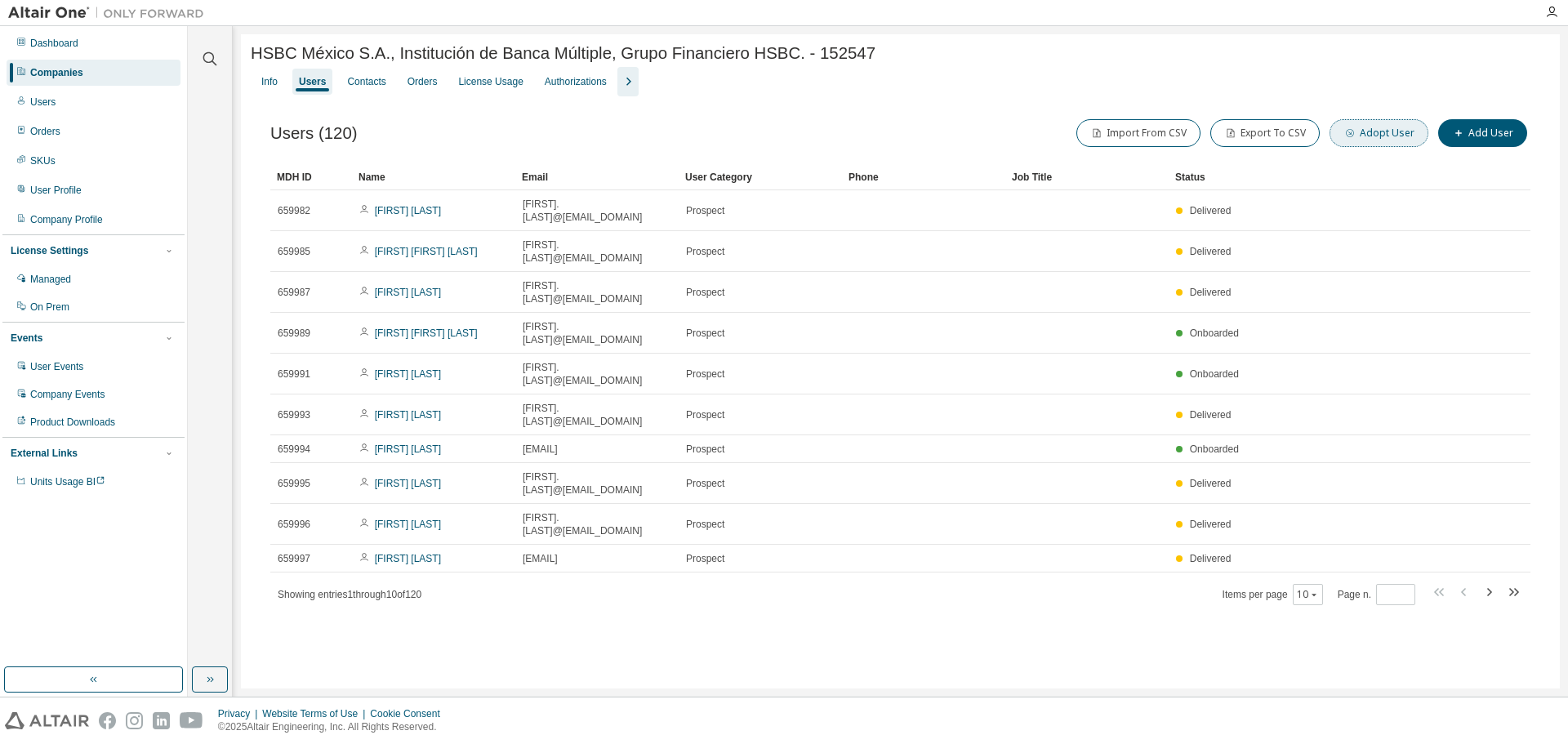 click on "Adopt User" at bounding box center (1379, 133) 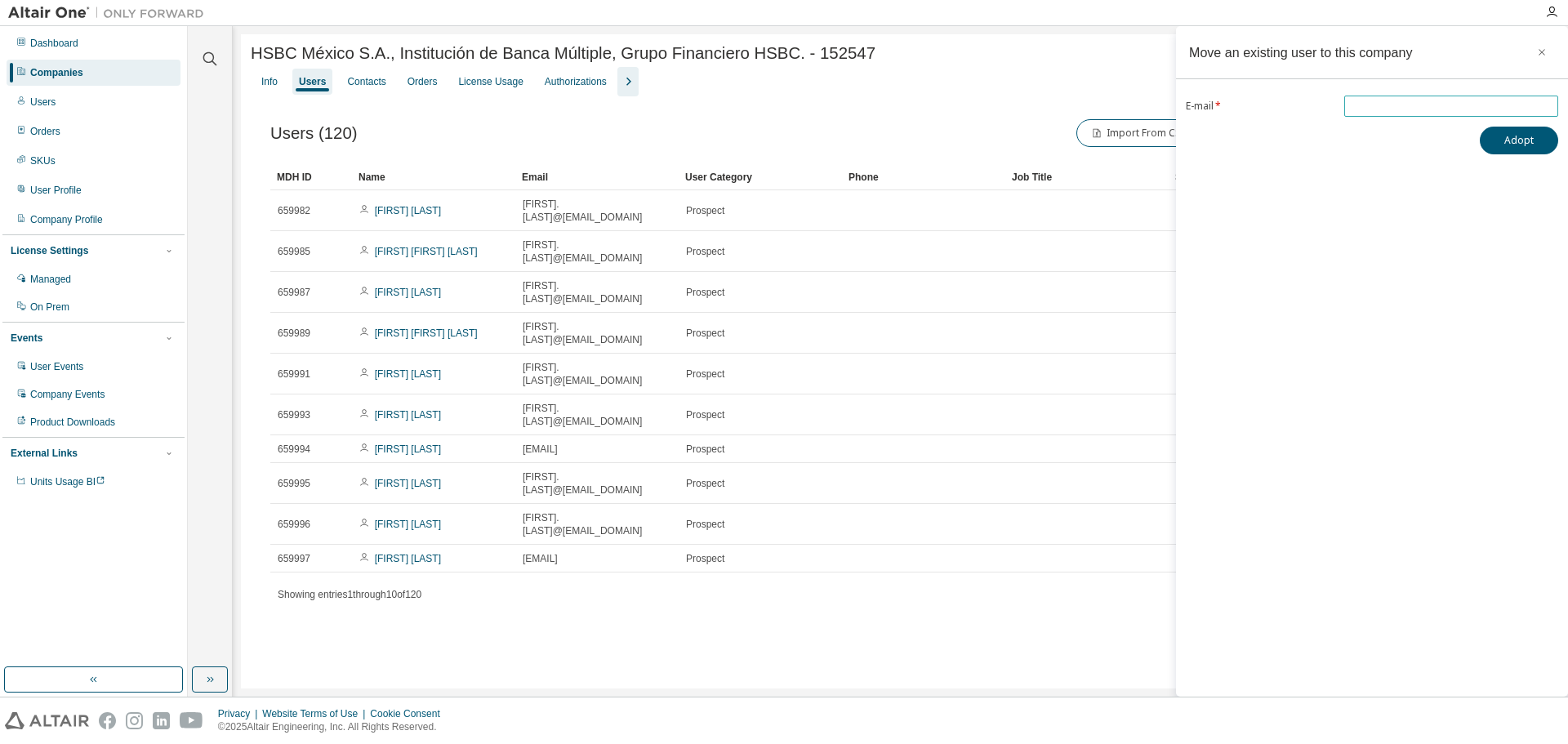click at bounding box center (1451, 106) 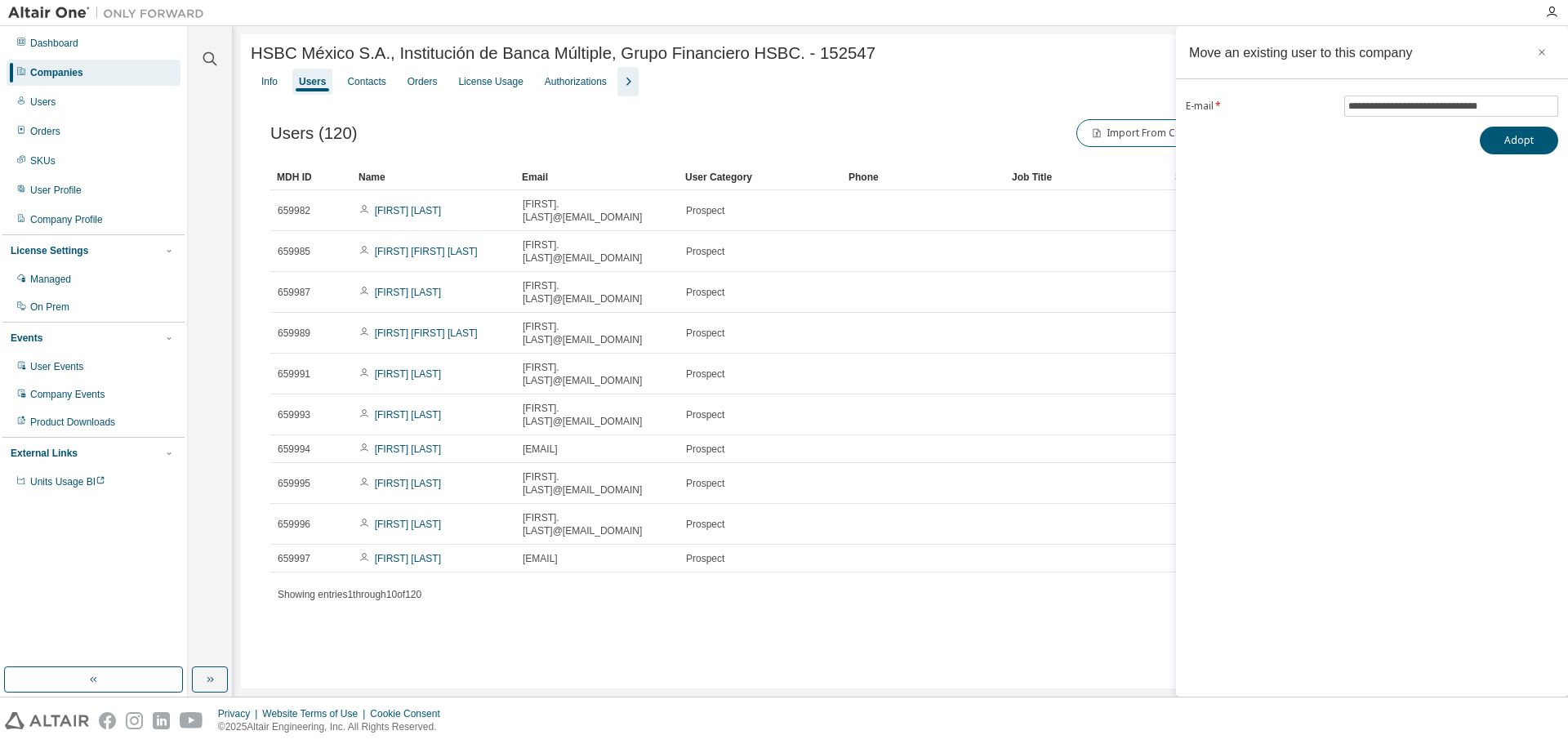 click on "**********" at bounding box center [1372, 361] 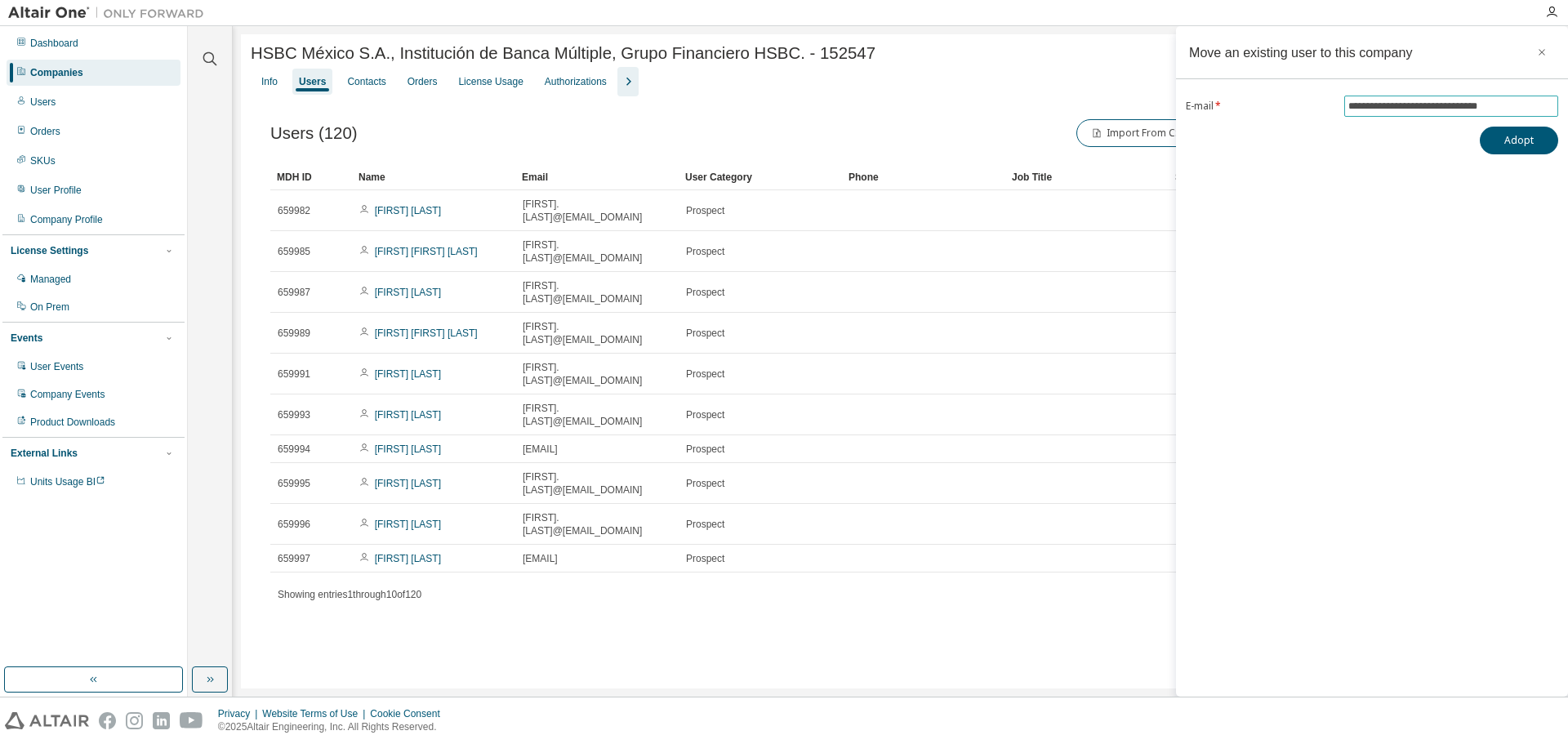 drag, startPoint x: 1383, startPoint y: 103, endPoint x: 1227, endPoint y: 103, distance: 156 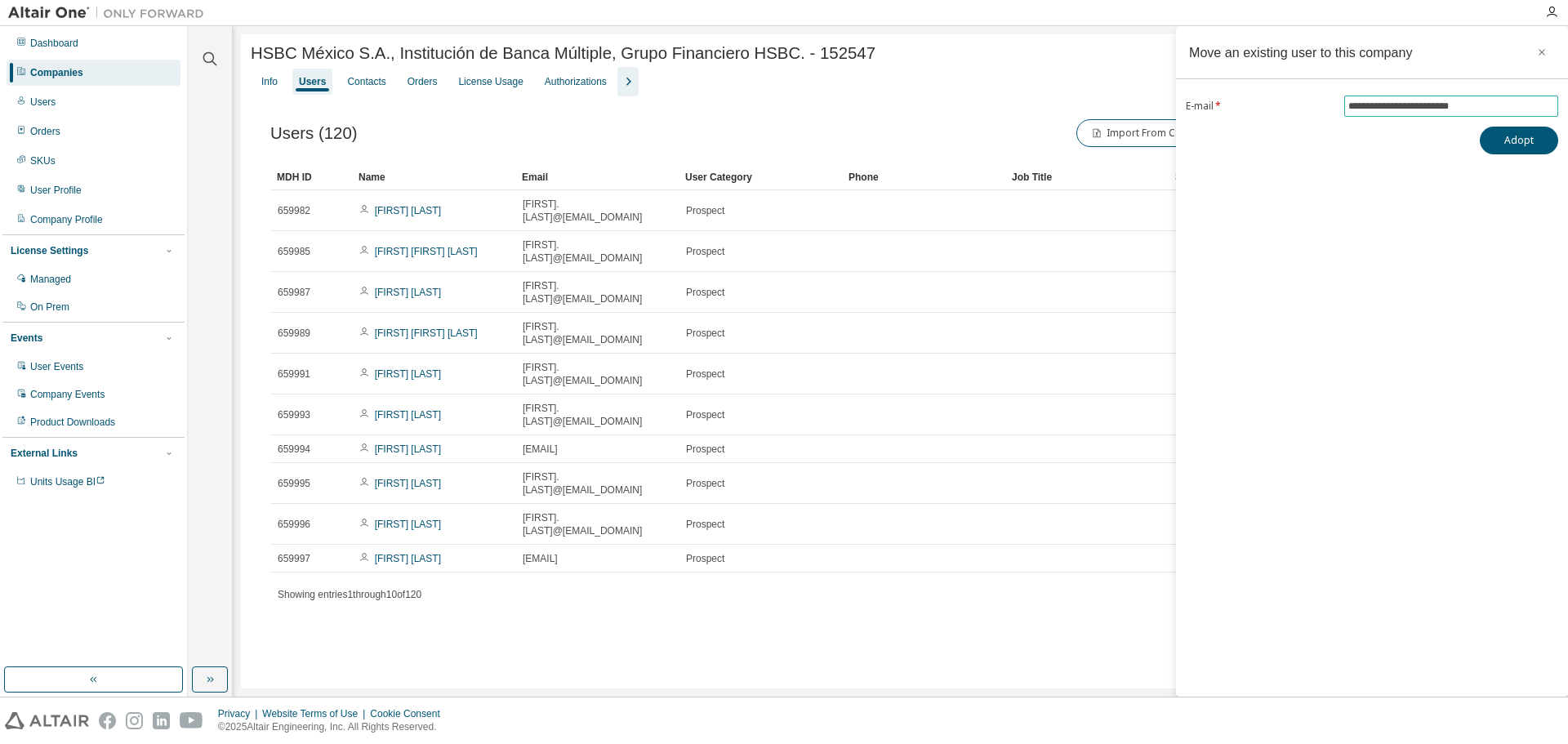 type on "**********" 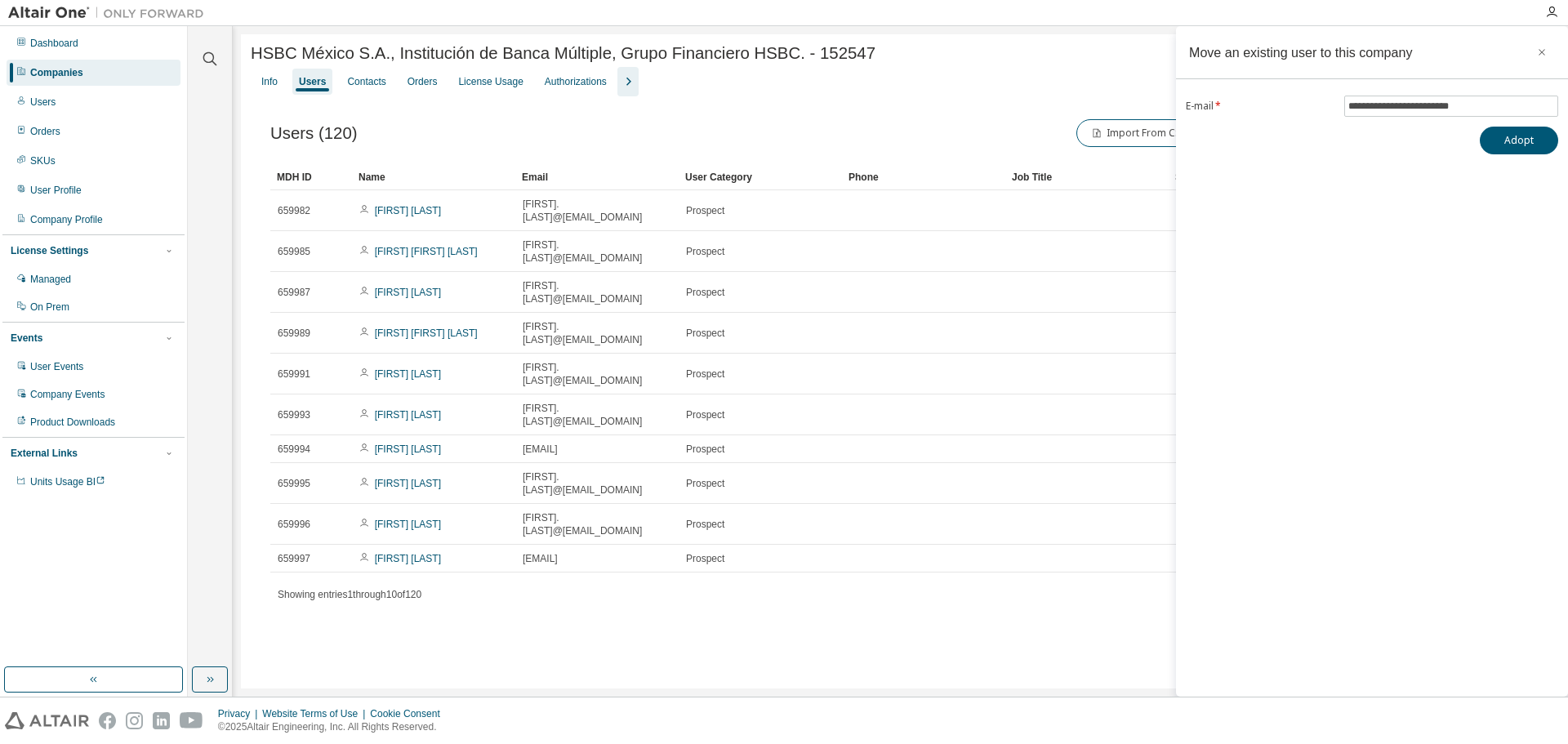 click on "**********" at bounding box center [1372, 361] 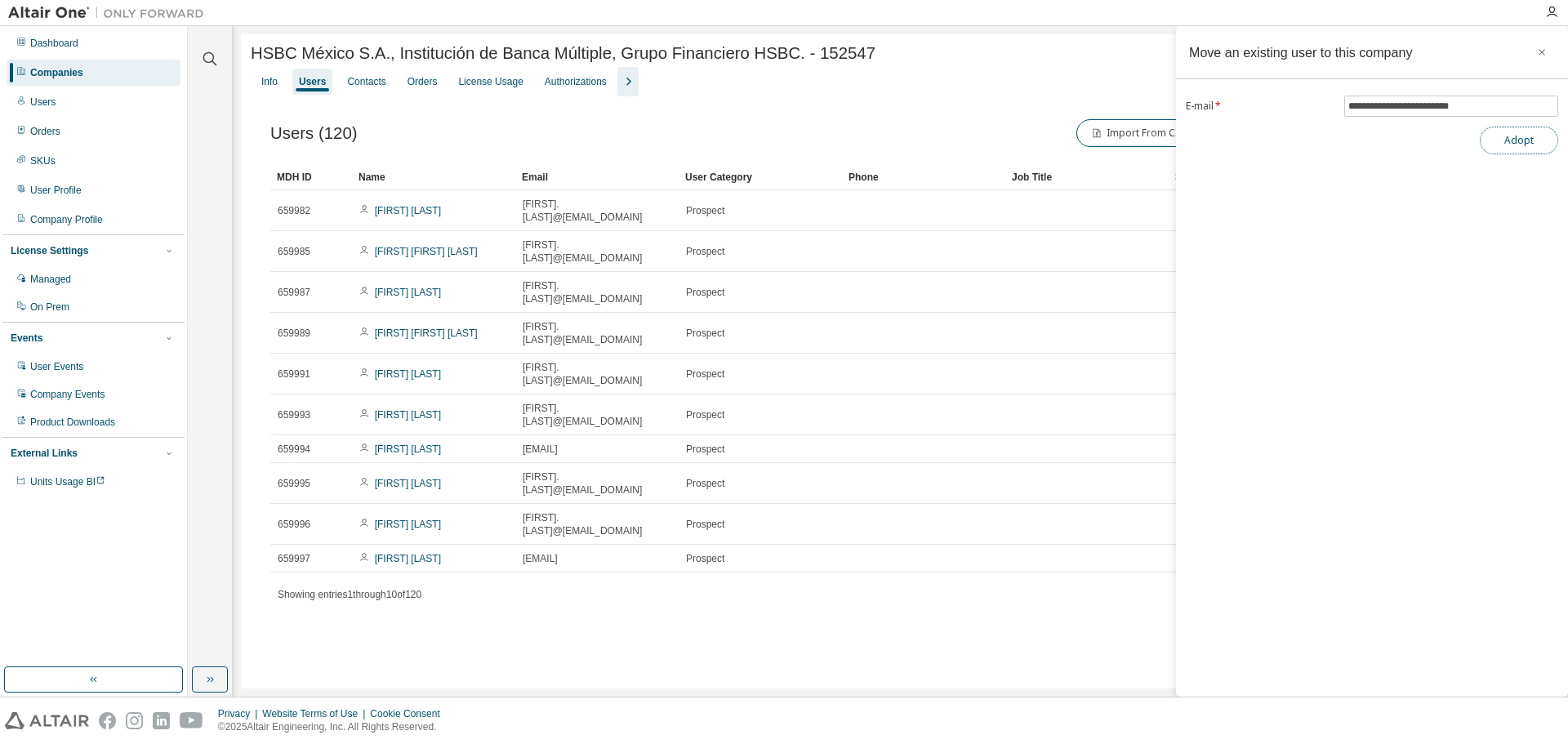 click on "Adopt" at bounding box center [1519, 140] 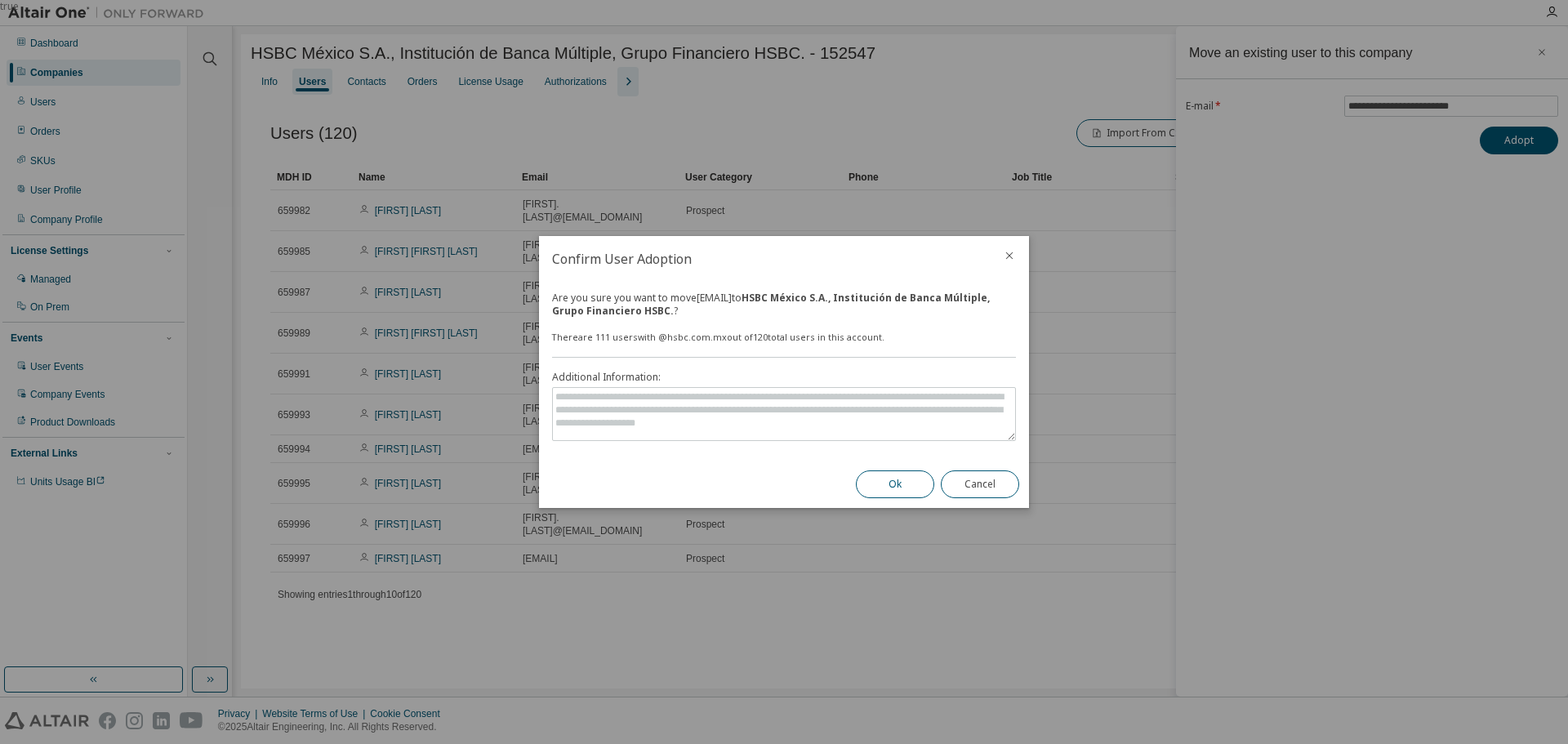 click on "Ok" at bounding box center (895, 484) 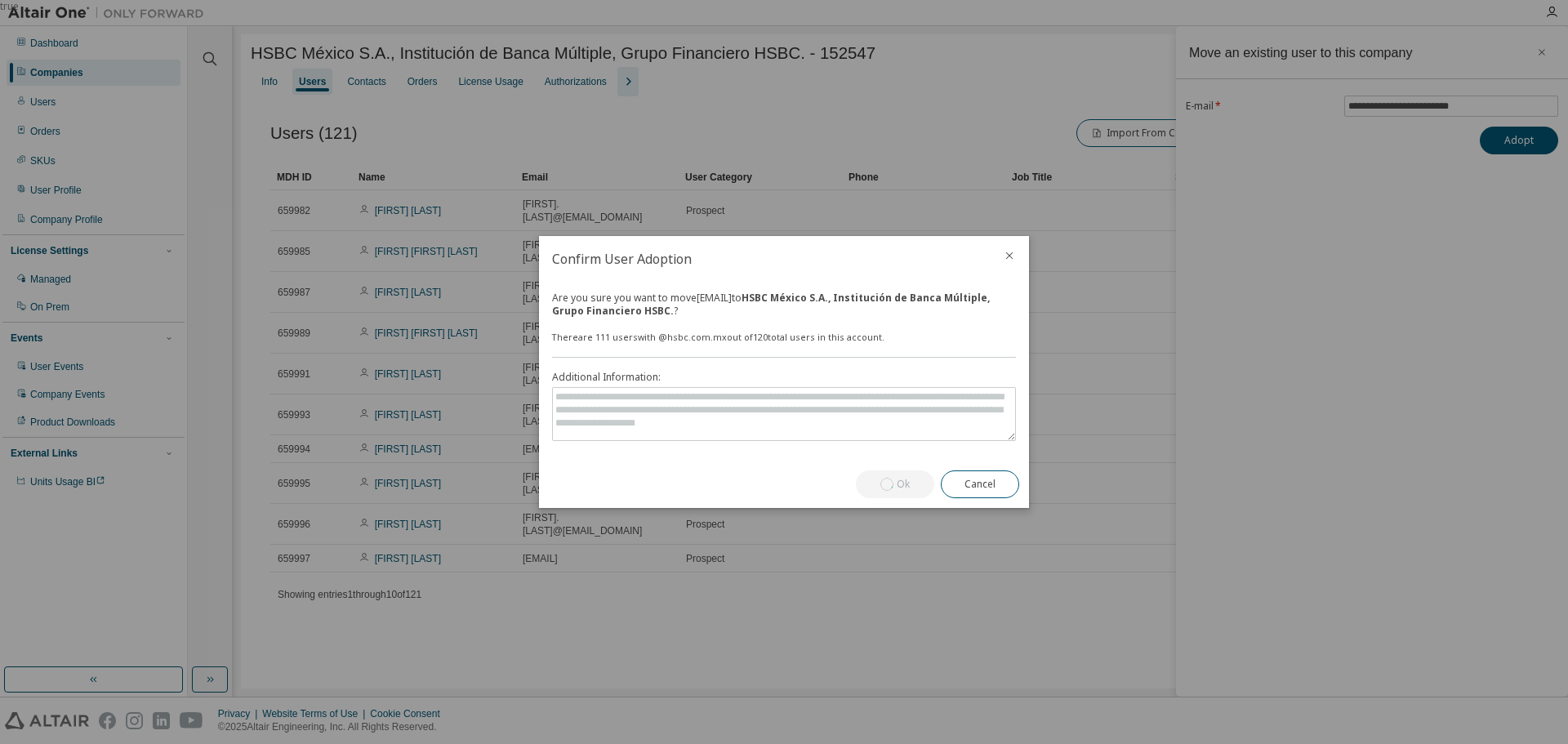 click on "Ok Cancel" at bounding box center (938, 484) 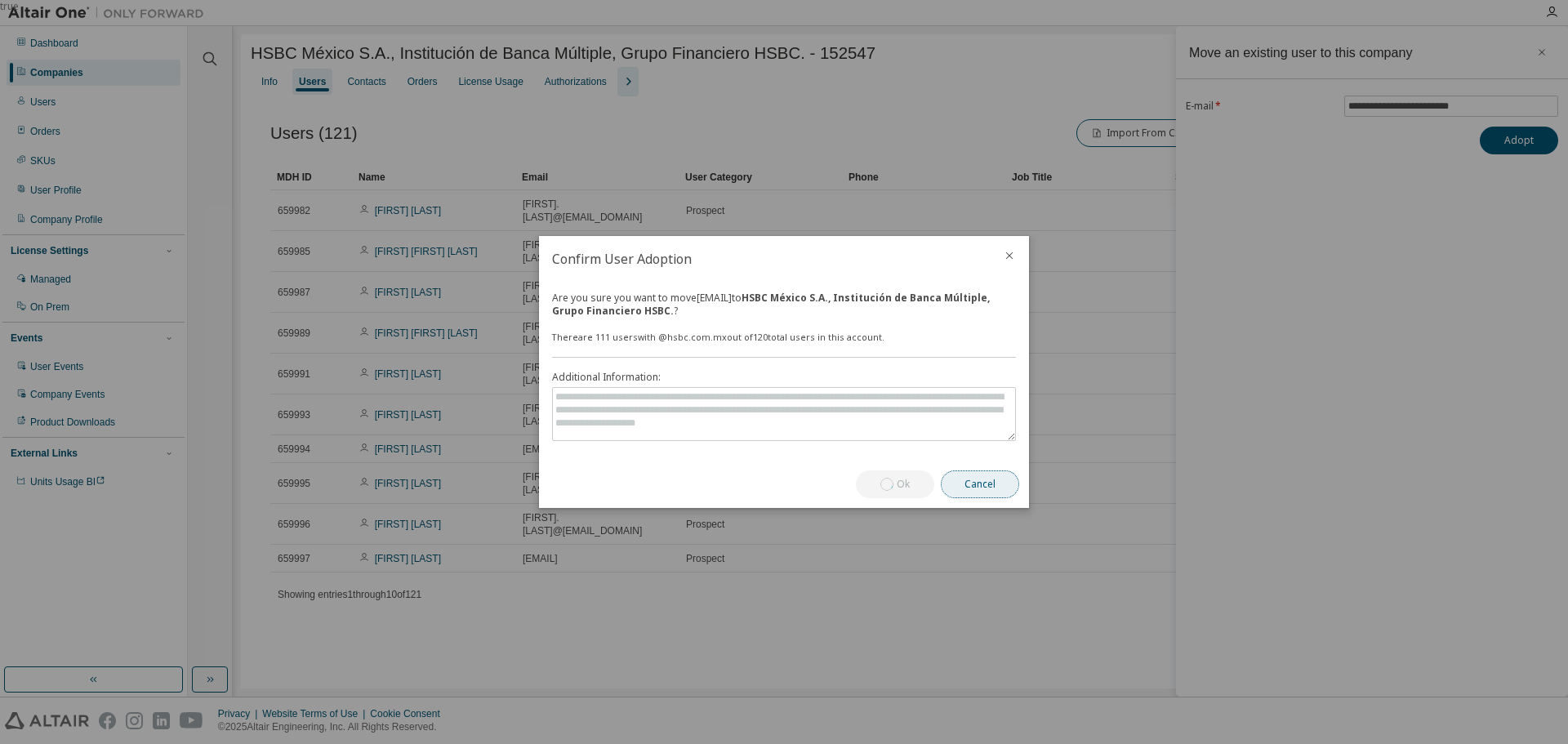 click on "Cancel" at bounding box center [980, 484] 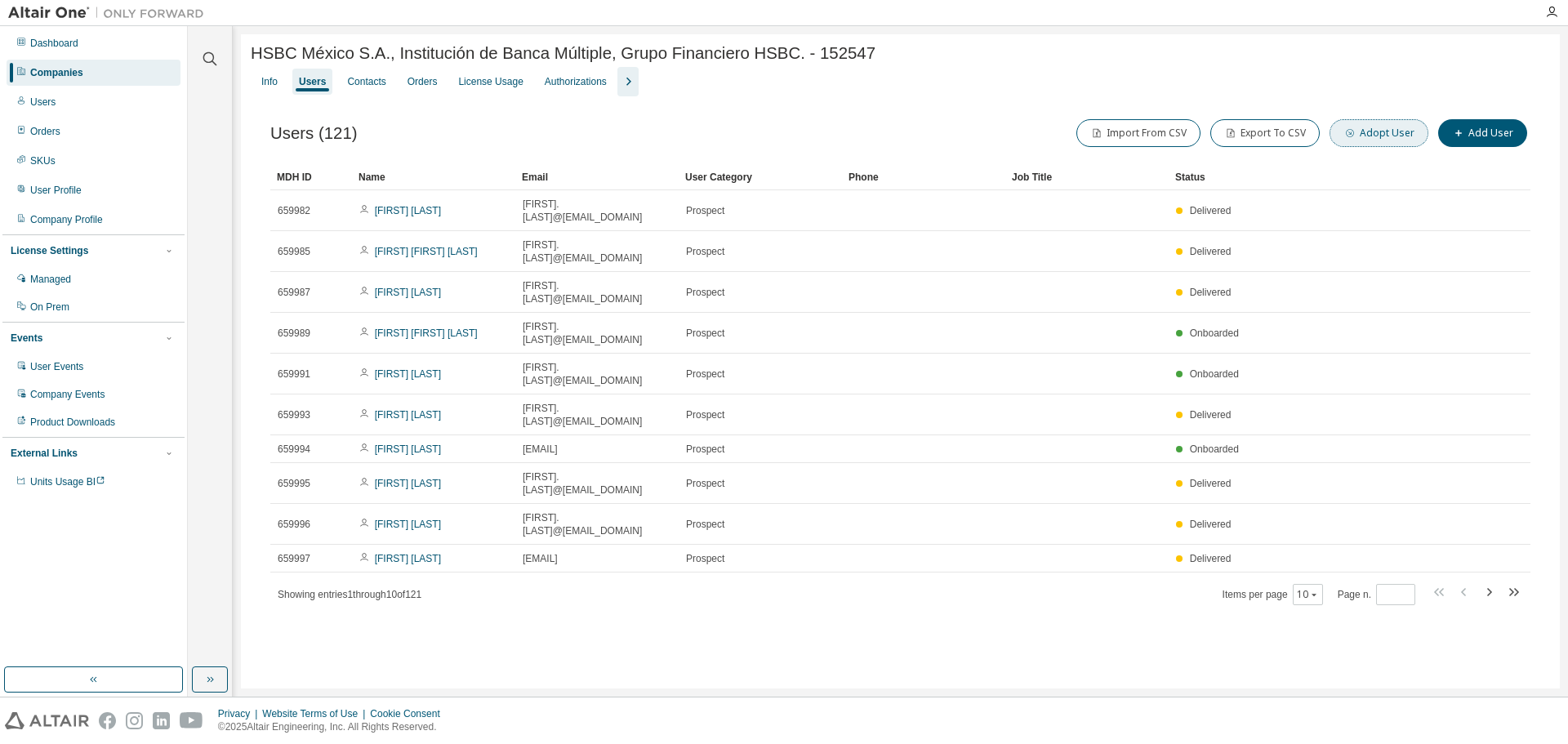 click on "Adopt User" at bounding box center [1379, 133] 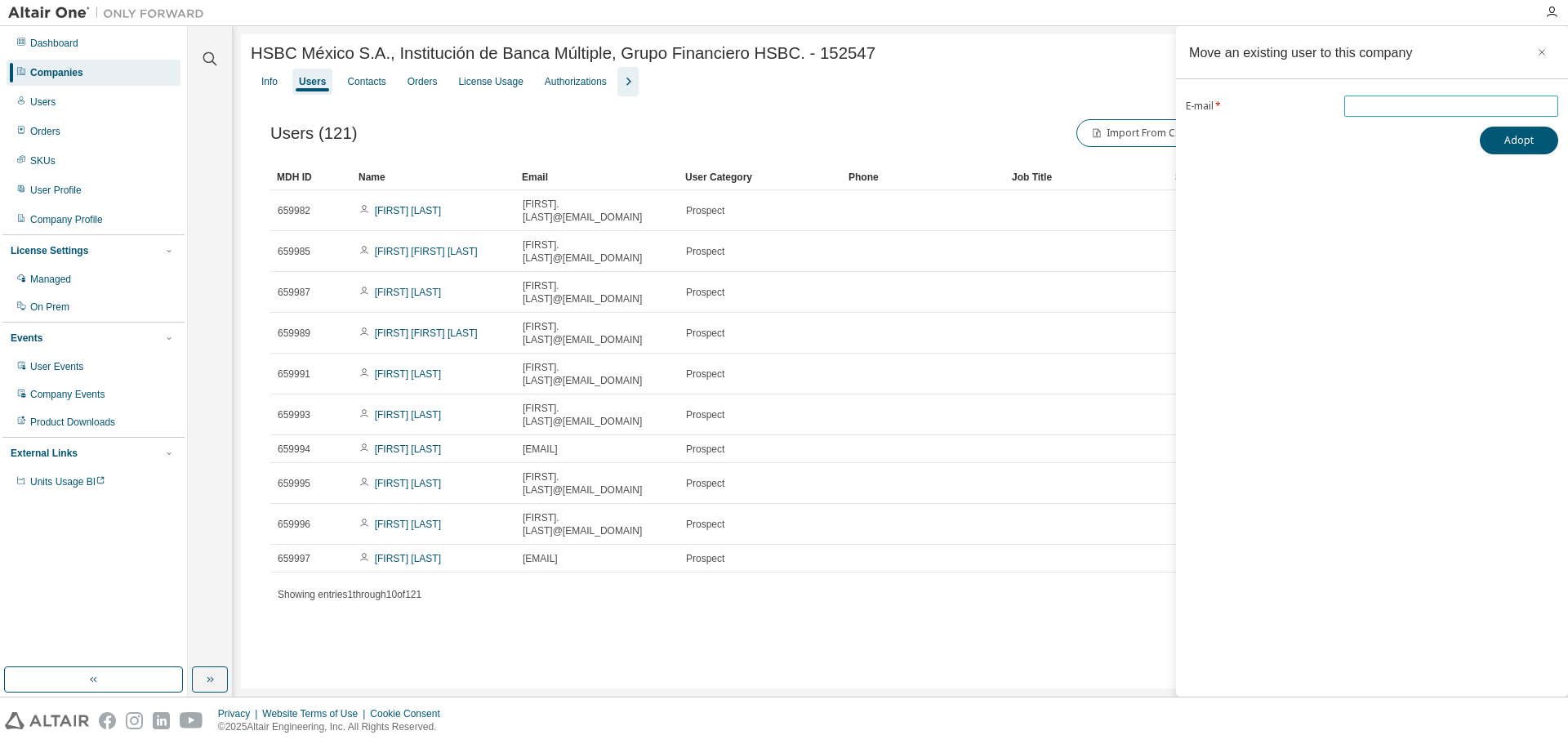 click at bounding box center [1451, 106] 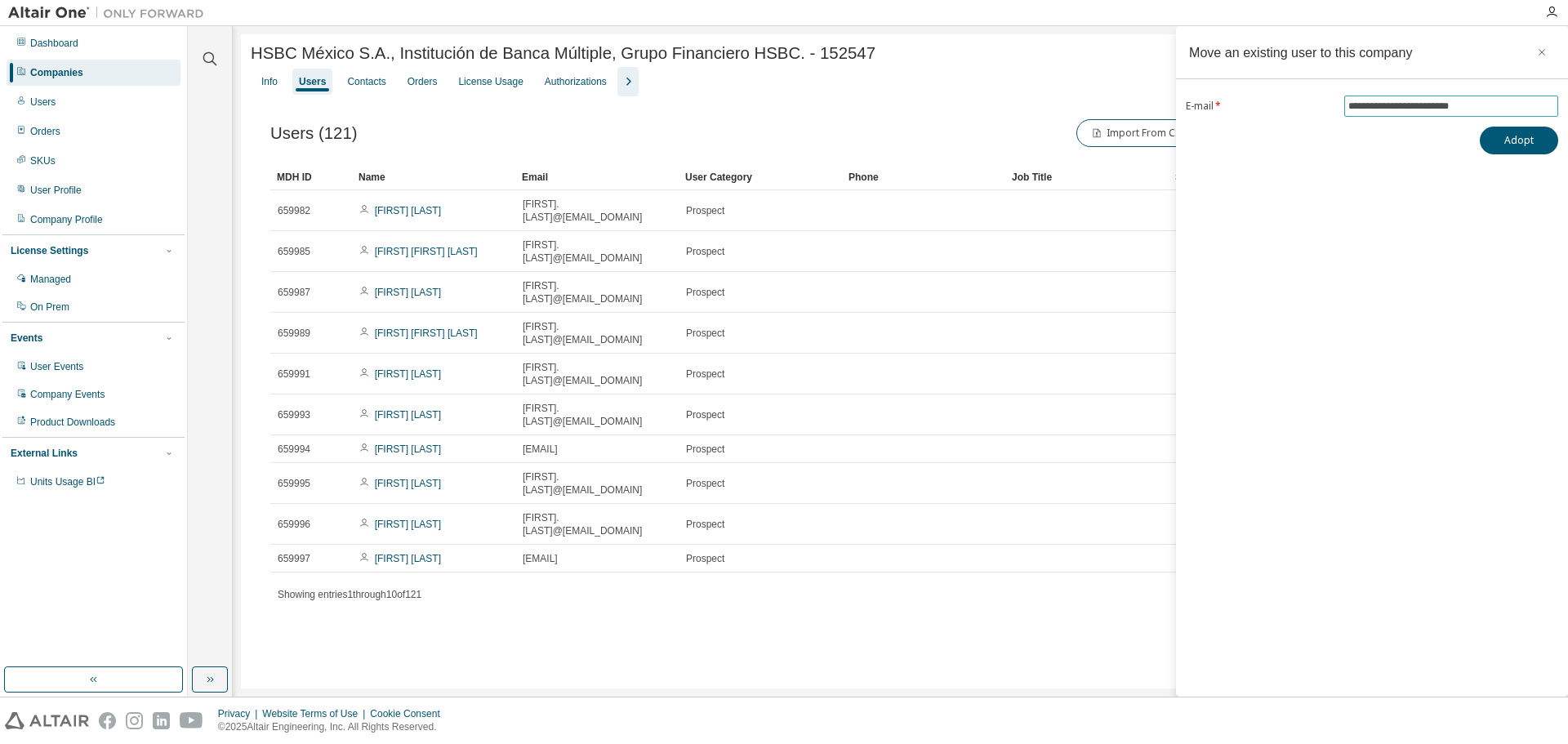 type on "**********" 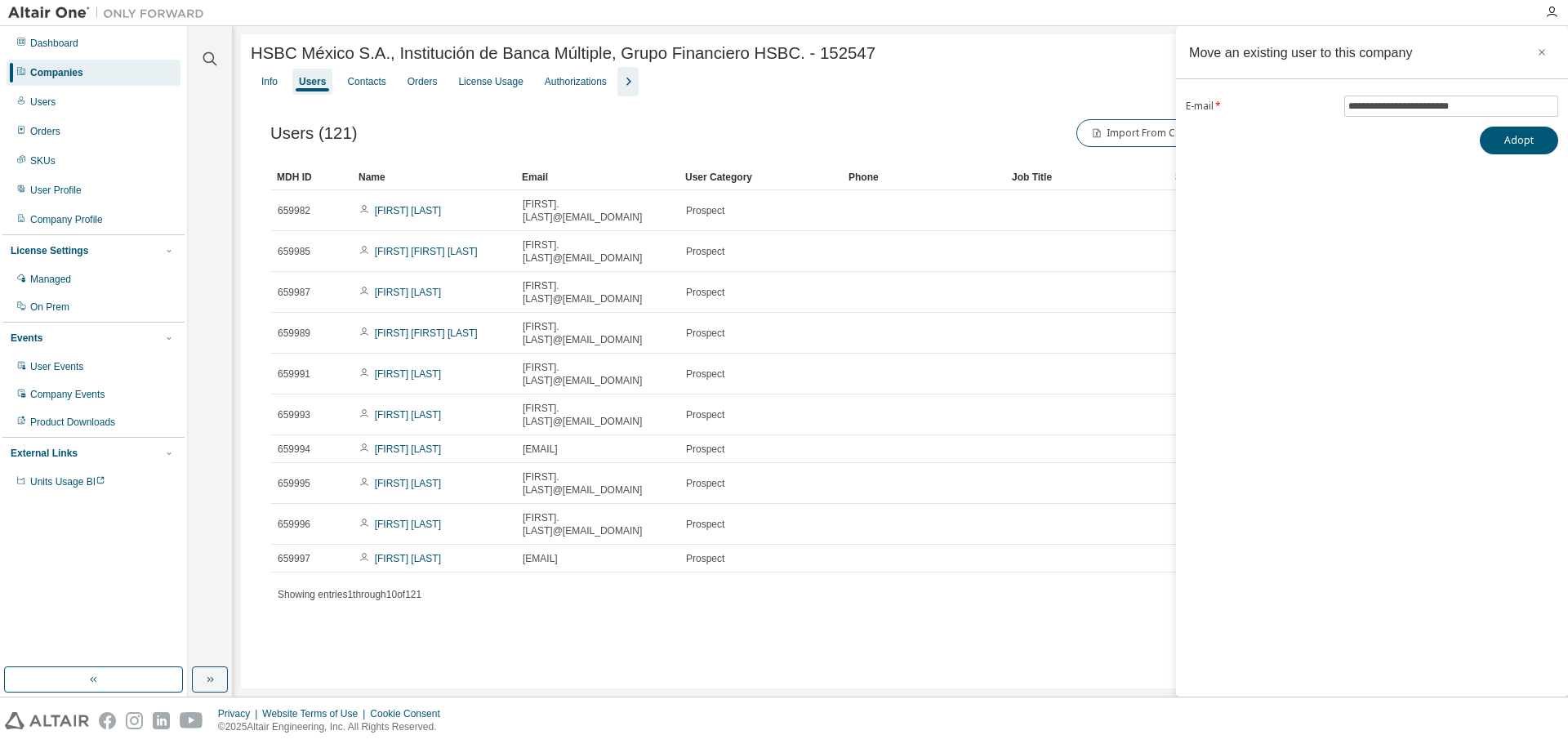 click on "**********" at bounding box center (1372, 361) 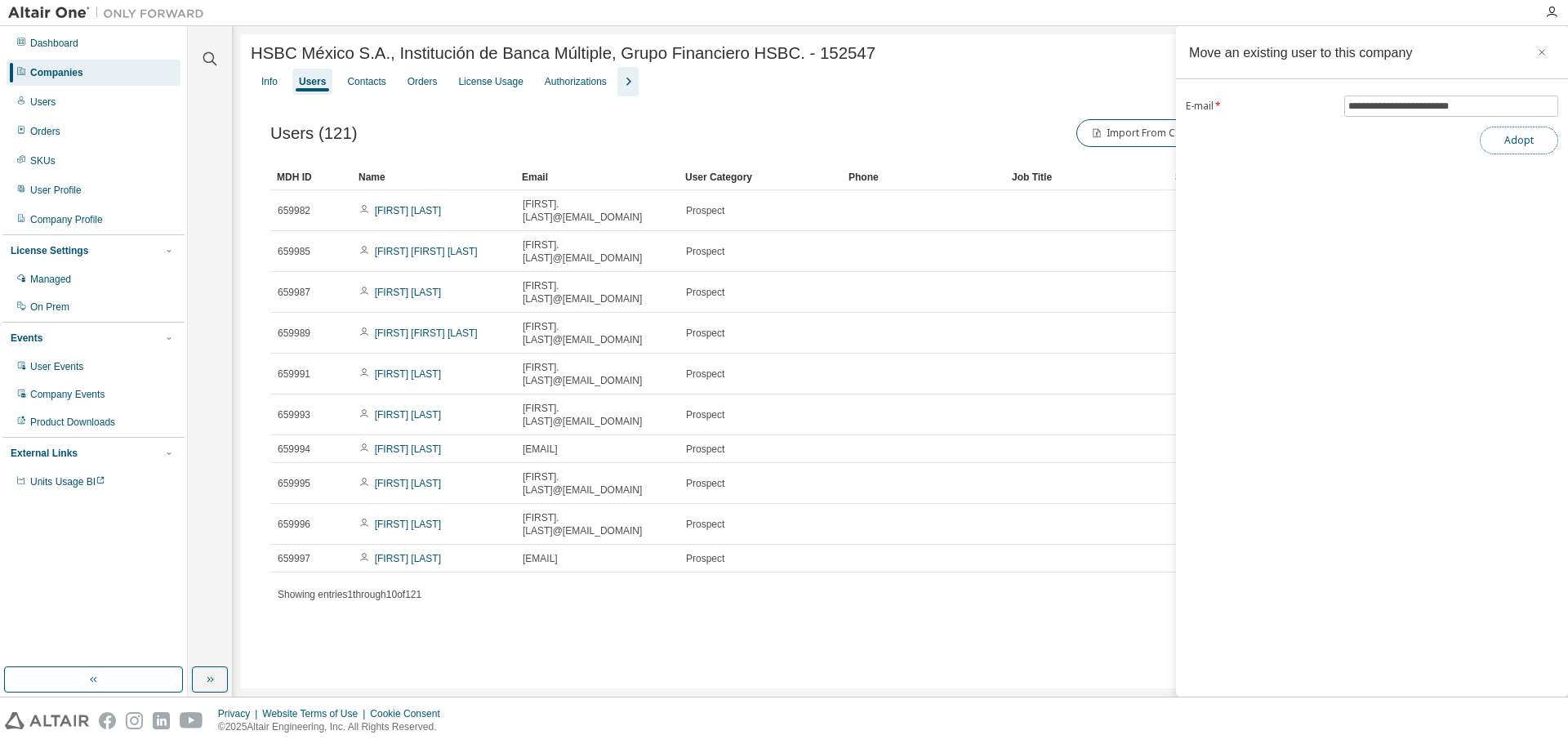 click on "Adopt" at bounding box center (1519, 140) 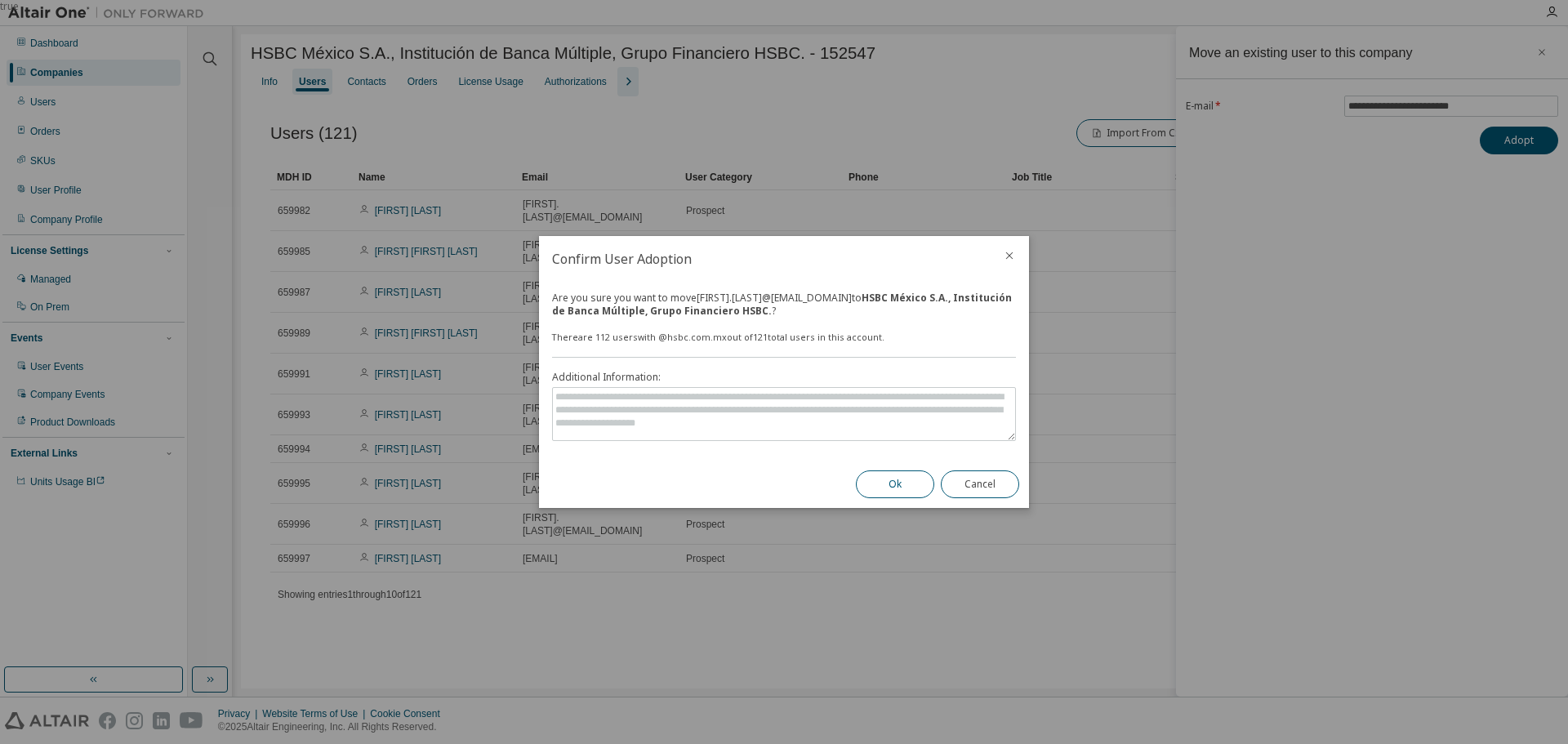 click on "Ok" at bounding box center (895, 484) 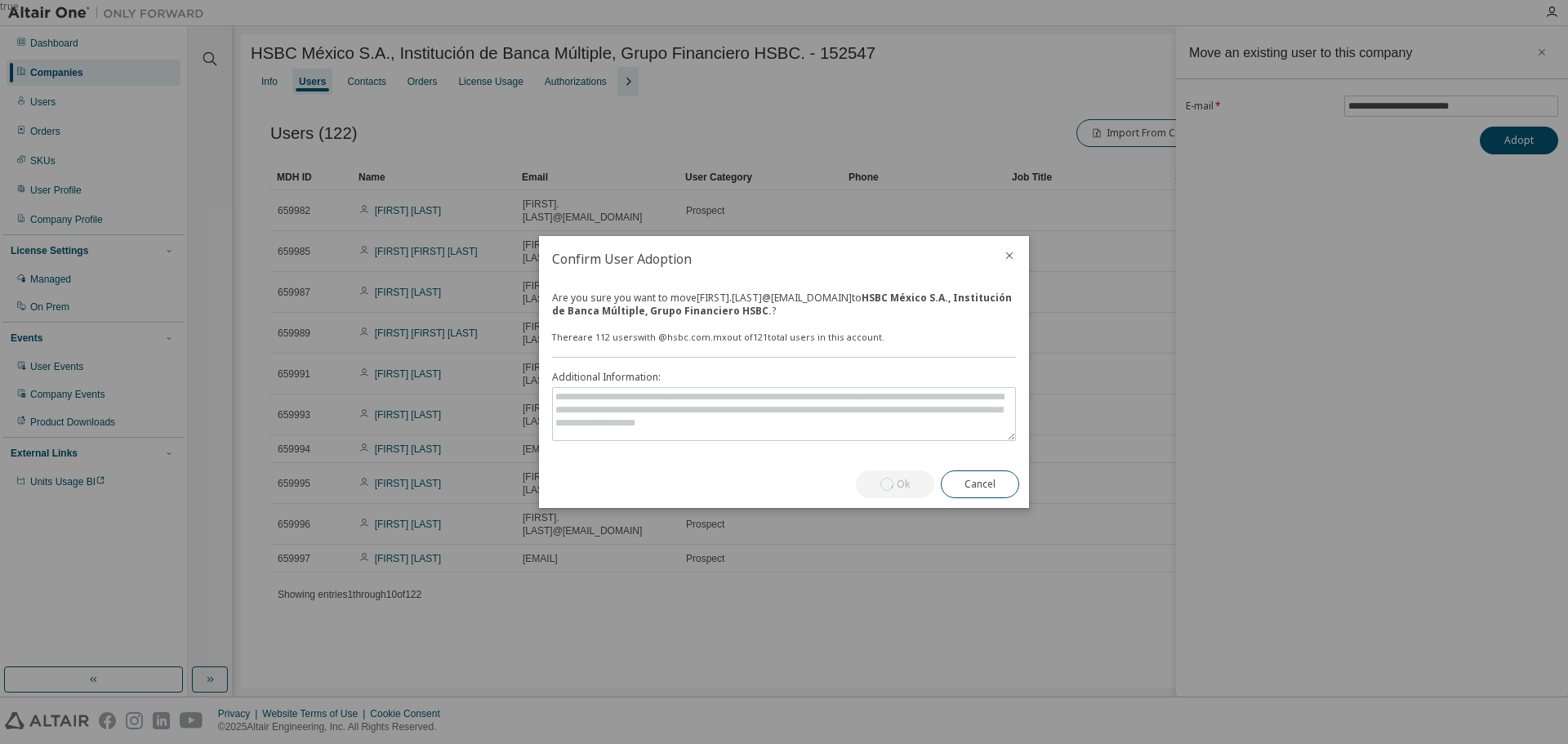 click 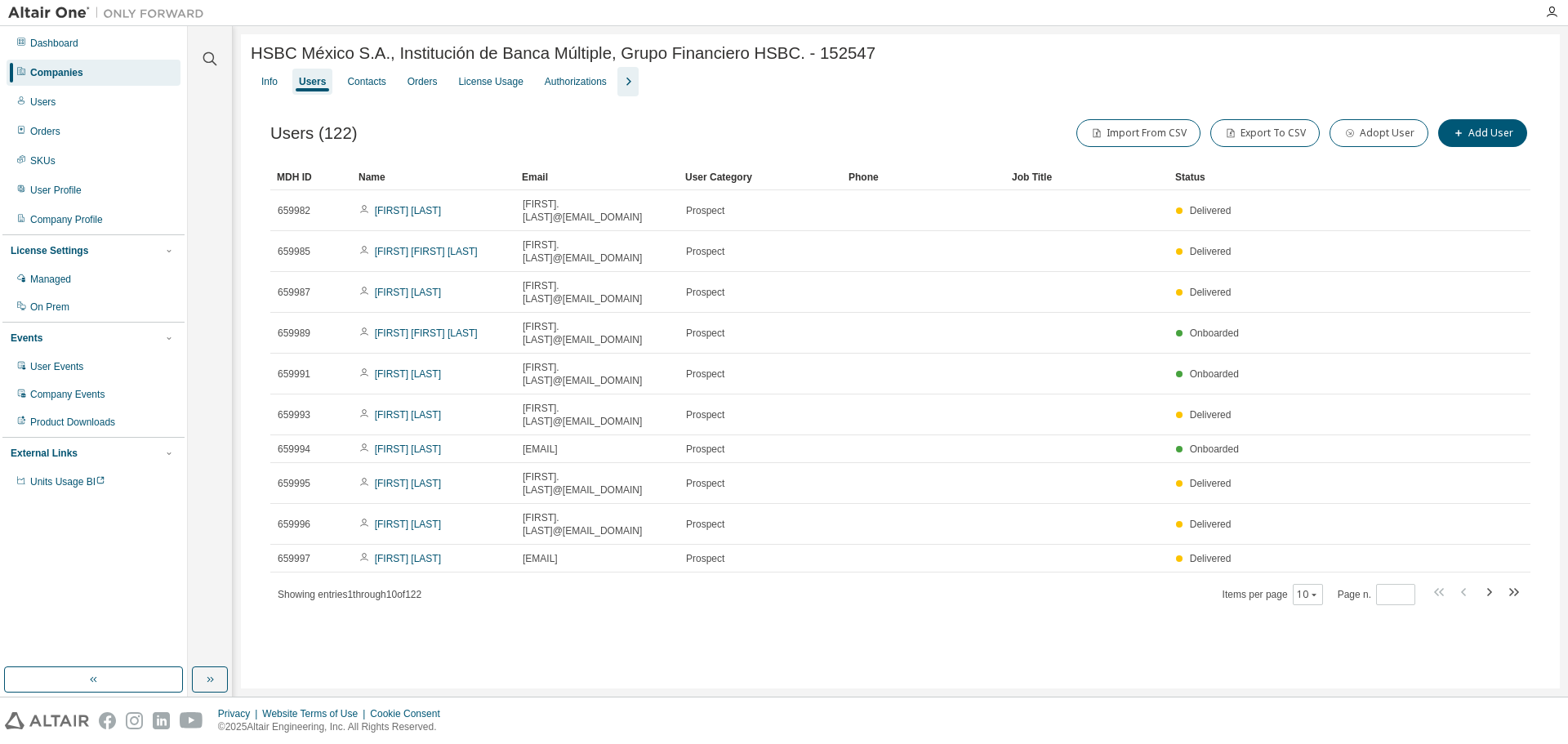 click on "HSBC México S.A., Institución de Banca Múltiple, Grupo Financiero HSBC. - 152547 Clear Load Save Save As Field Operator Value Select filter Select operand Add criteria Search Info Users Contacts Orders License Usage Authorizations Users (122) Import From CSV Export To CSV Adopt User Add User Clear Load Save Save As Field Operator Value Select filter Select operand Add criteria Search MDH ID Name Email User Category Phone Job Title Status 659982    yessica Garcia yessica.g.garcia@hsbc.com.mx Prospect Delivered 659985    Daniel Enrique Jardon Diaz daniel.jardon@hsbc.com.mx Prospect Delivered 659987    Miguel Castillo miguel.castillol@hsbc.com.mx Prospect Delivered 659989    Juan Martin Bolaños juan.m.bolanos@hsbc.com.mx Prospect Onboarded 659991    David Mendoza david.mendoza@hsbc.com.mx Prospect Onboarded 659993    Cesar Ramirez cesar.ramireza@hsbc.com.mx Prospect Delivered 659994    Jennifer Barrera jennifer.barrera@hsbc.com.mx Prospect Onboarded 659995    Sharon Cruz Prospect Delivered 1" at bounding box center [900, 361] 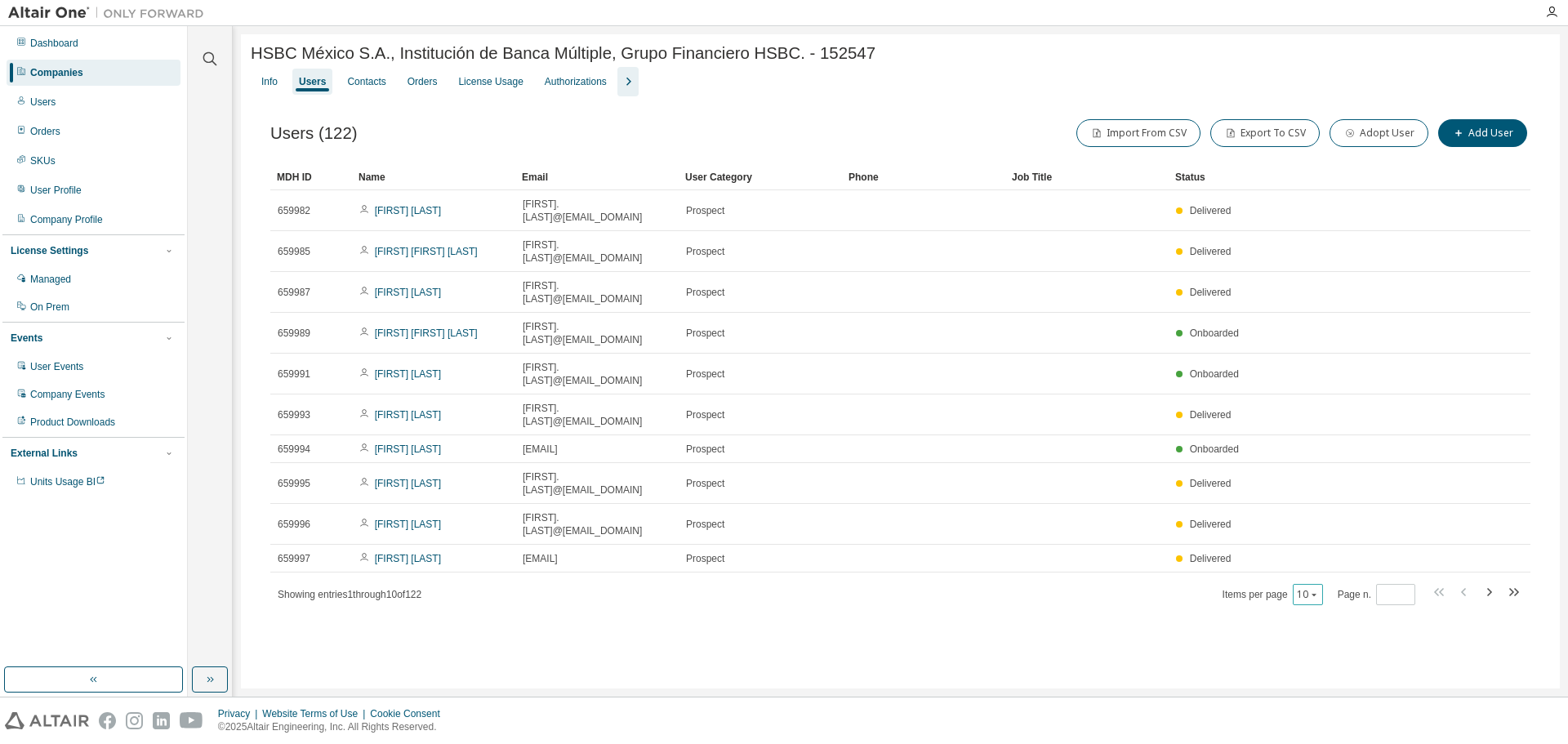 click 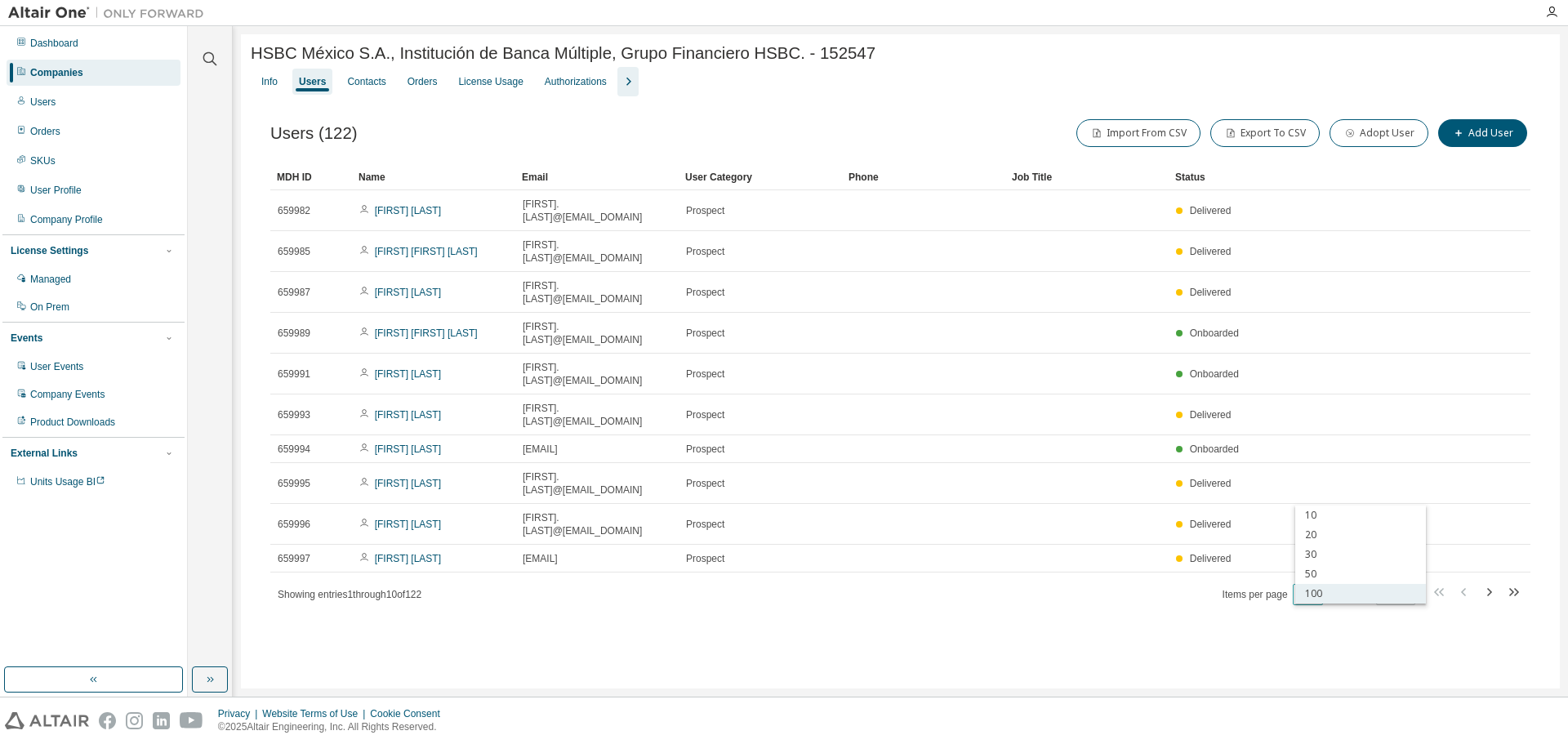 click on "100" at bounding box center [1361, 594] 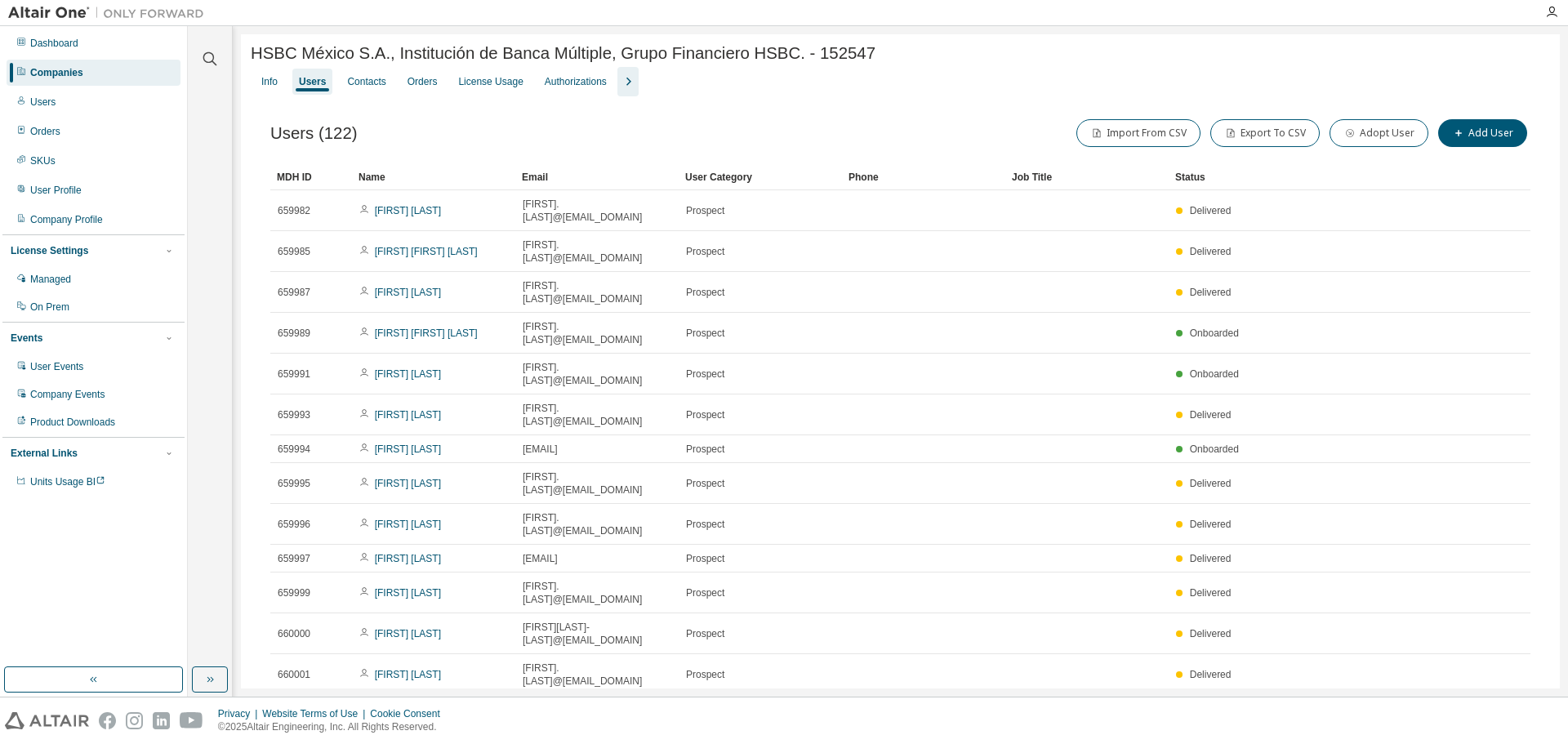 click on "Info Users Contacts Orders License Usage Authorizations" at bounding box center [900, 82] 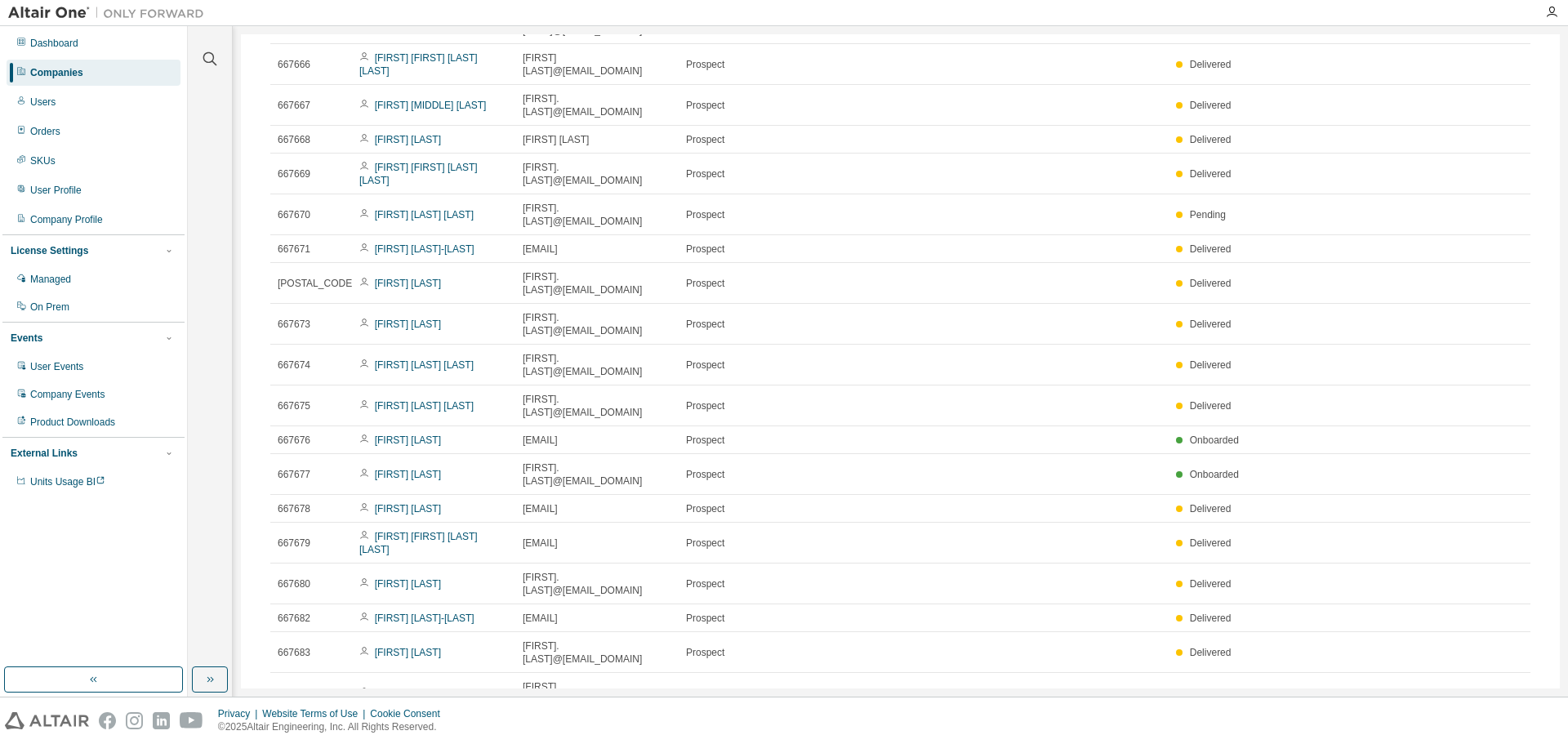 scroll, scrollTop: 2498, scrollLeft: 0, axis: vertical 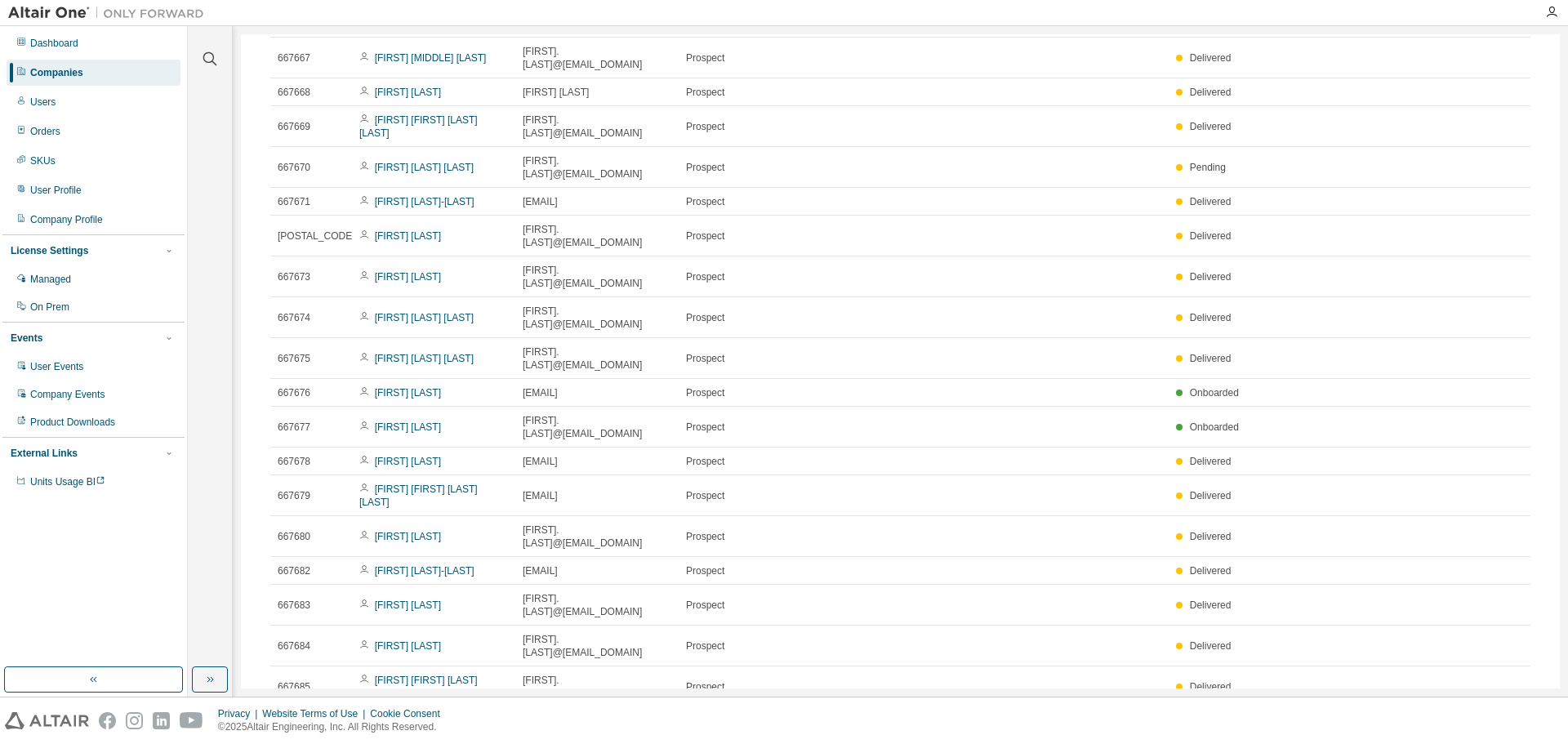 click 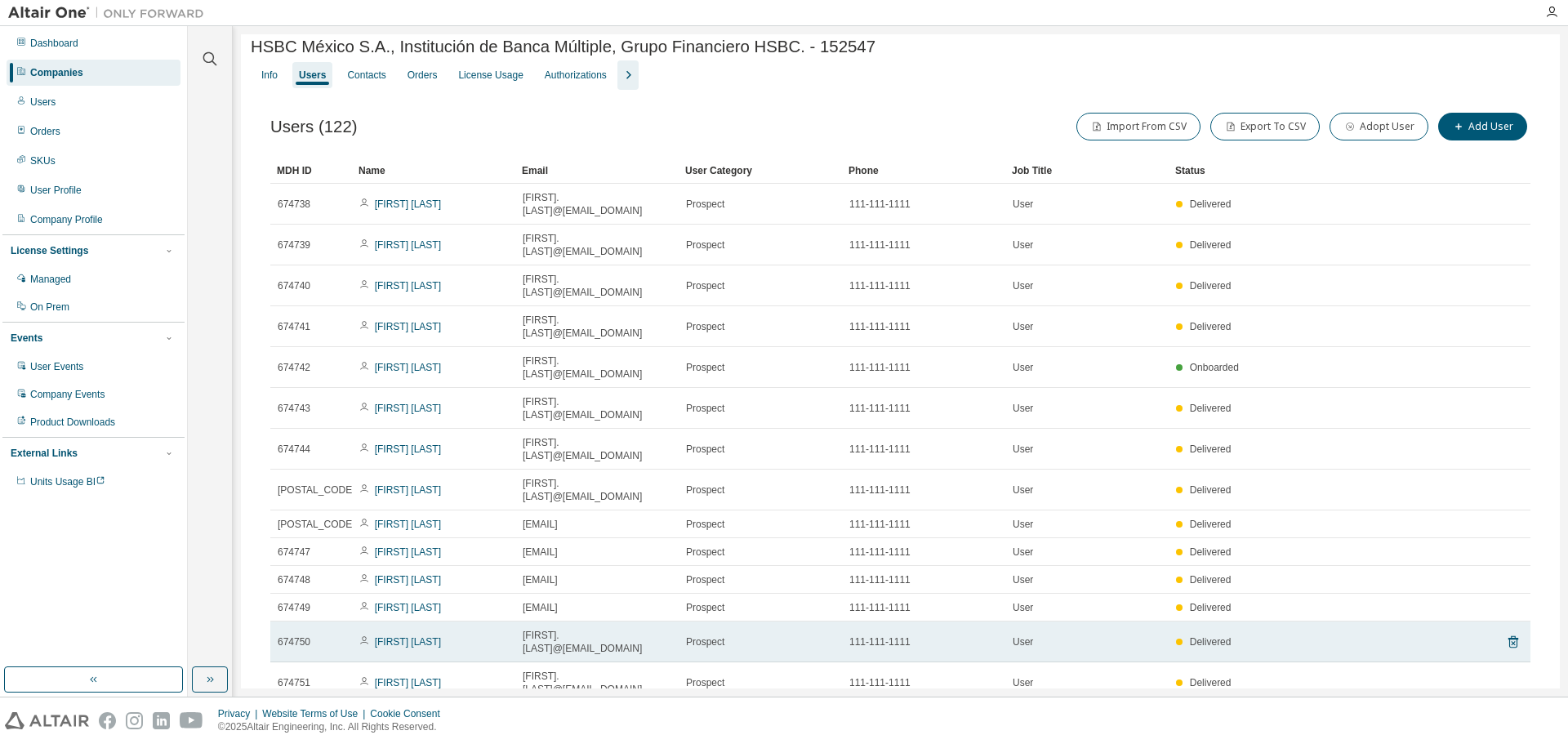 scroll, scrollTop: 0, scrollLeft: 0, axis: both 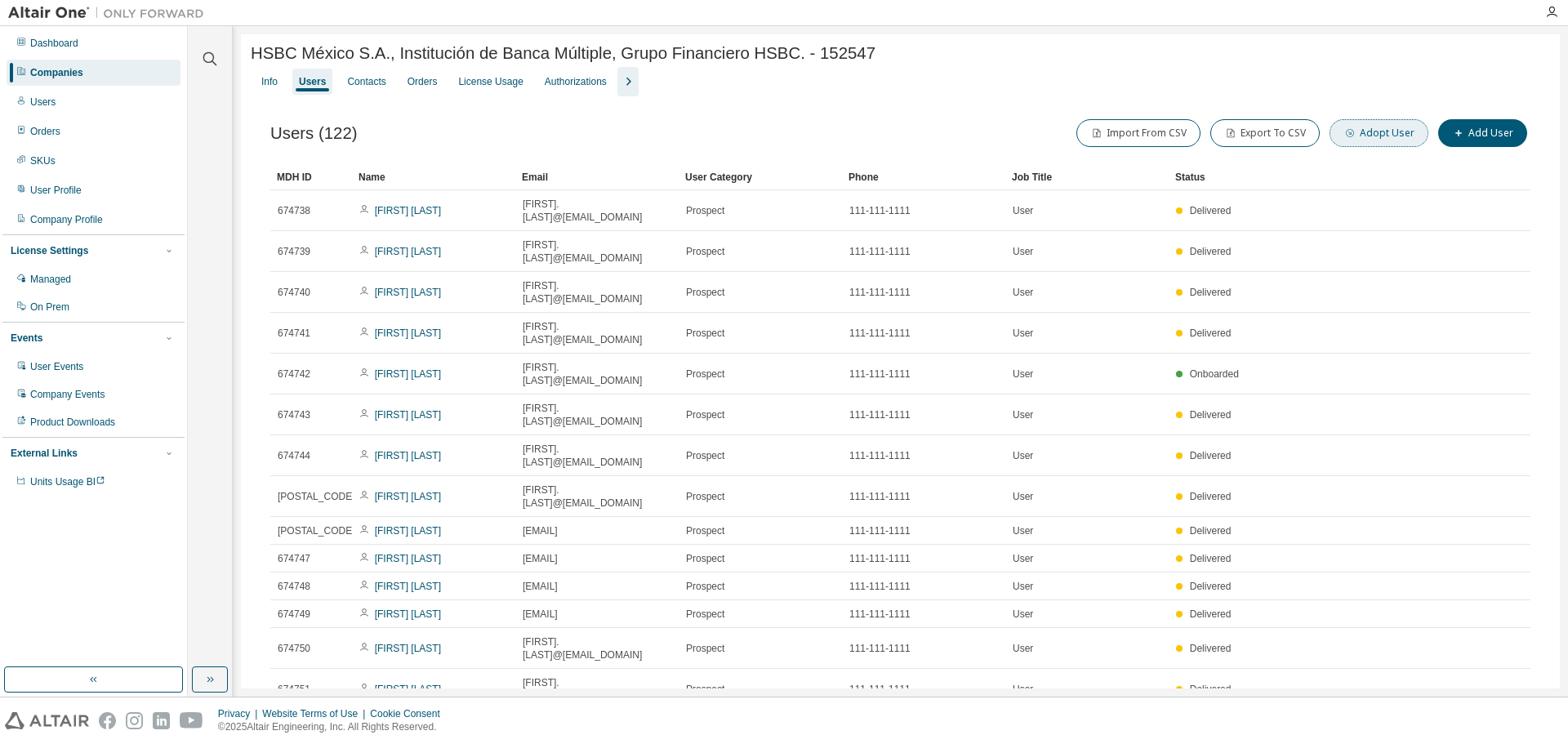 click on "Adopt User" at bounding box center [1379, 133] 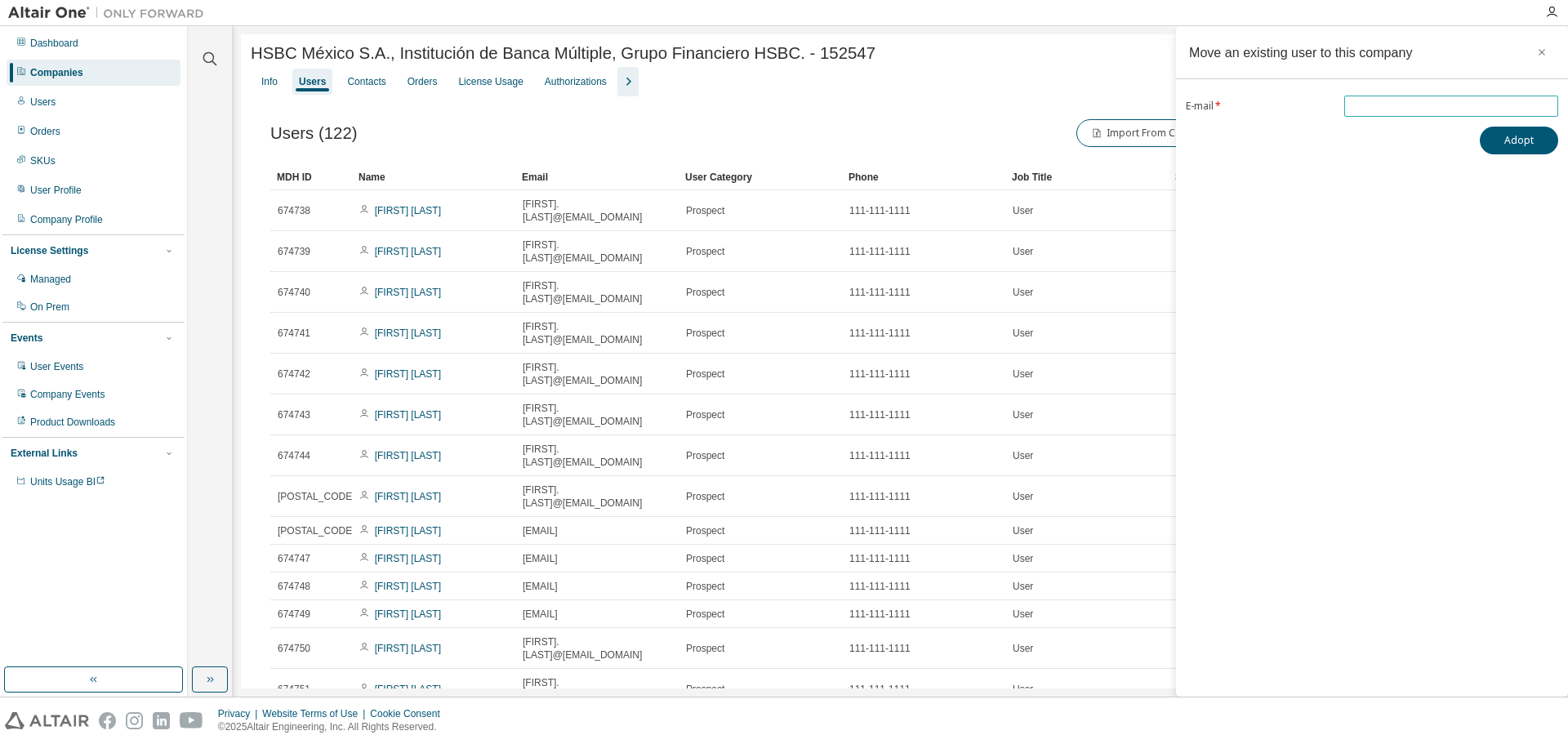 click at bounding box center [1451, 106] 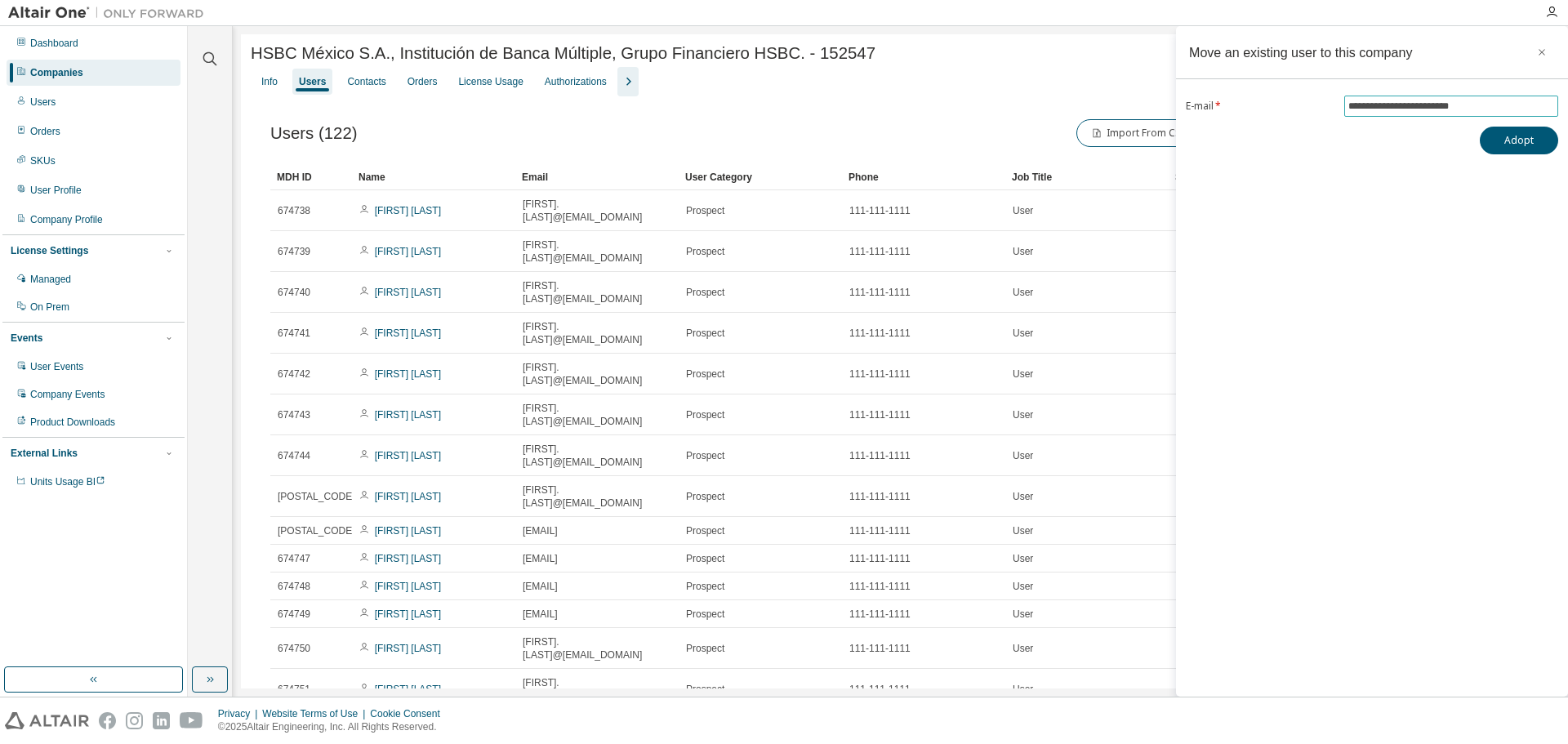 type on "**********" 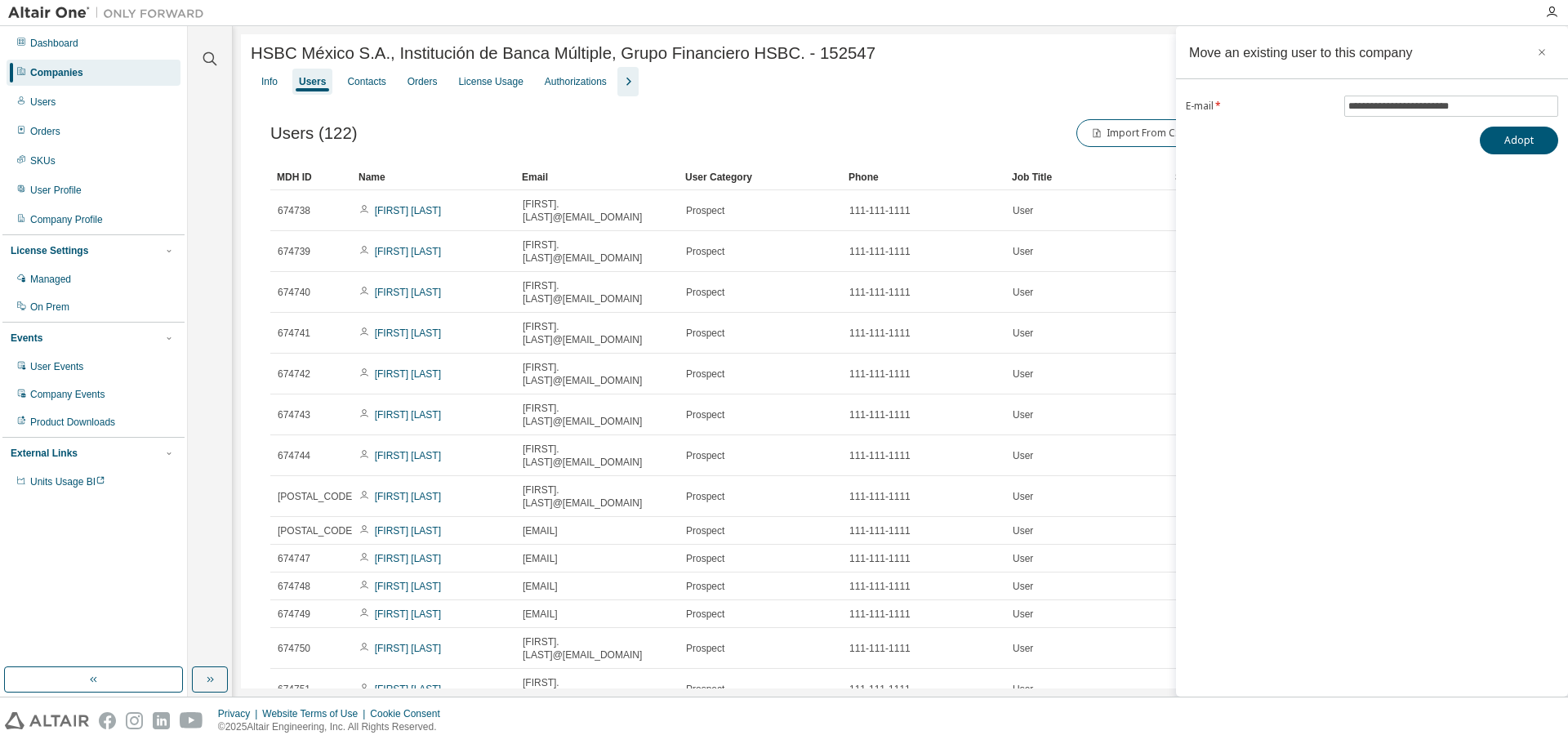 click on "**********" at bounding box center [1372, 361] 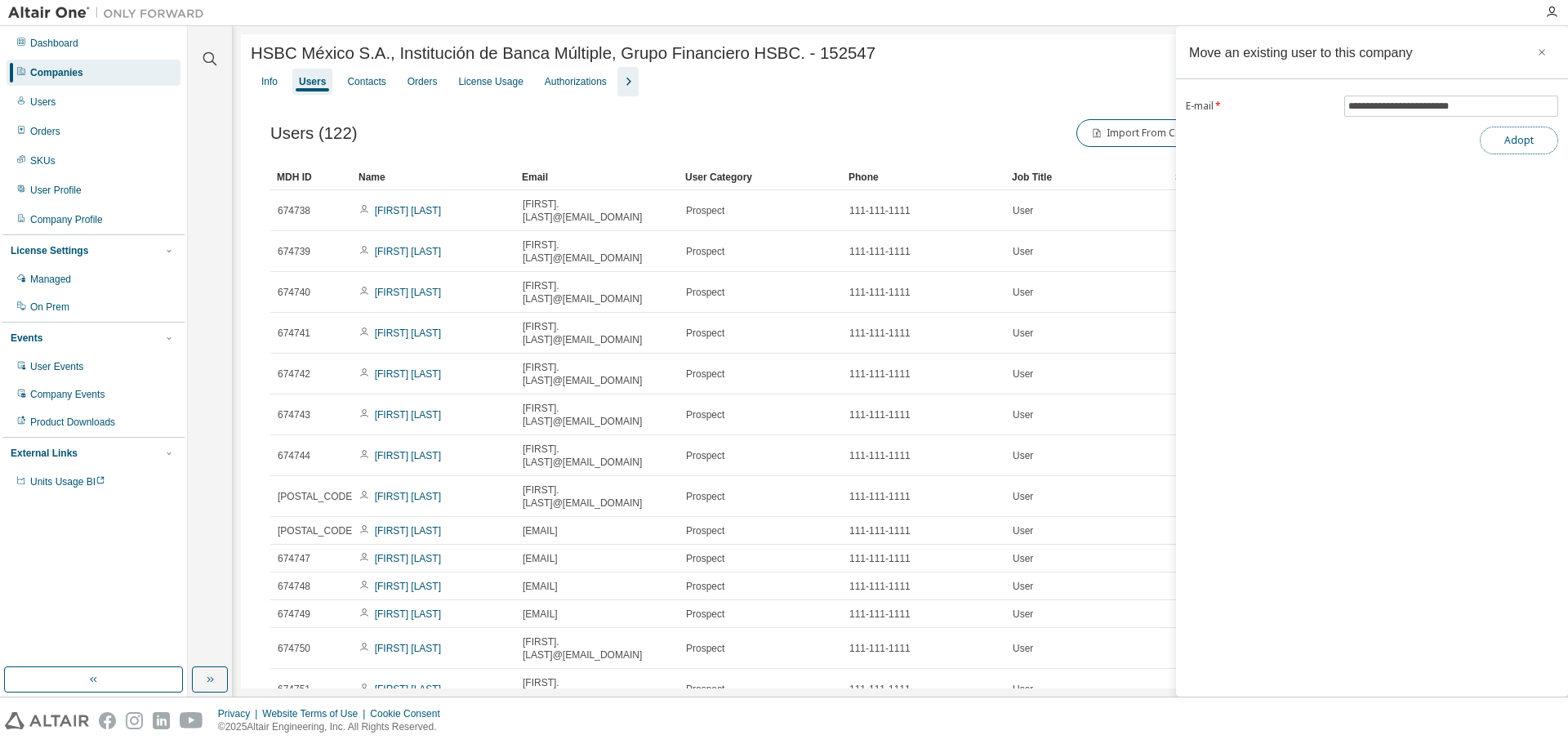 click on "Adopt" at bounding box center (1519, 140) 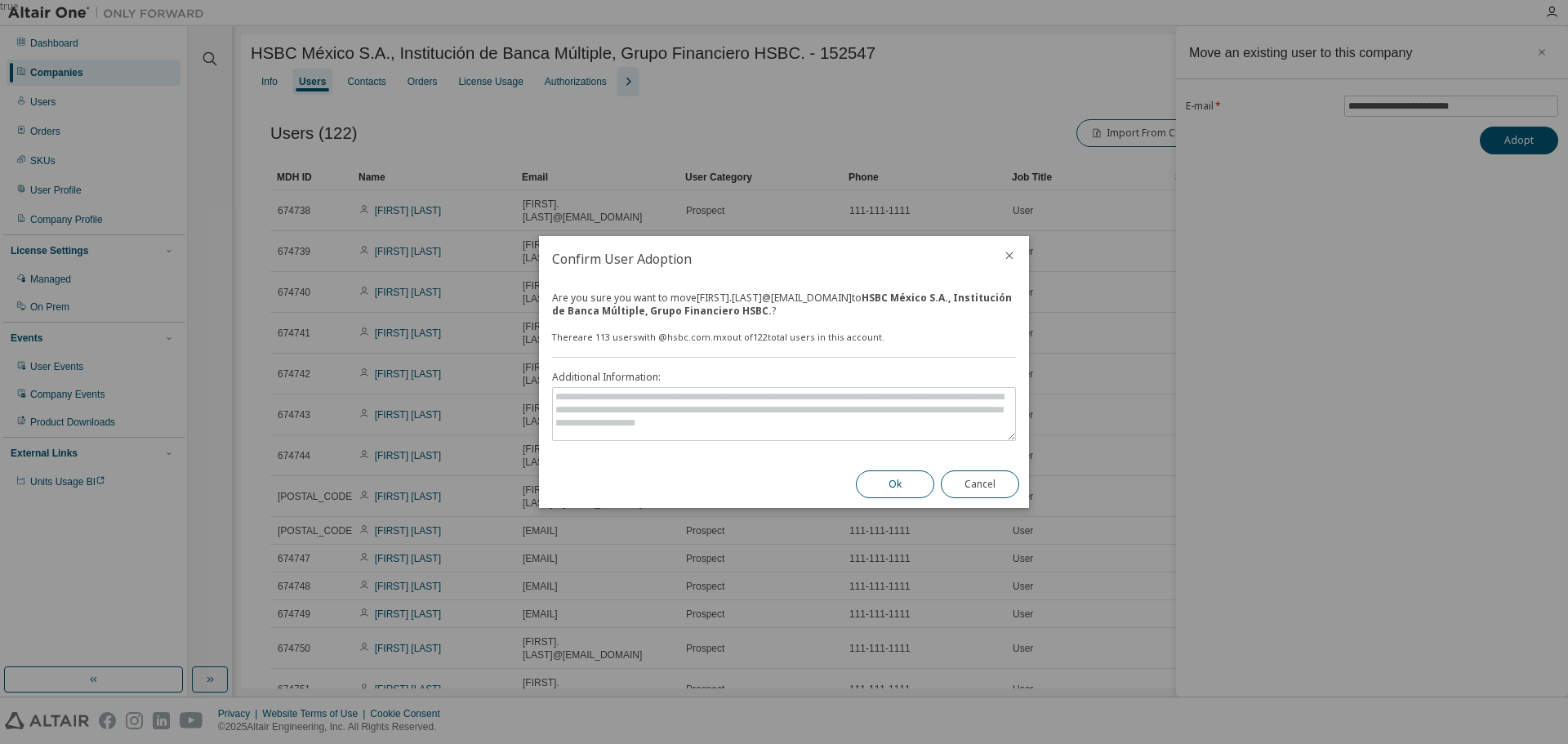 click on "Ok" at bounding box center [895, 484] 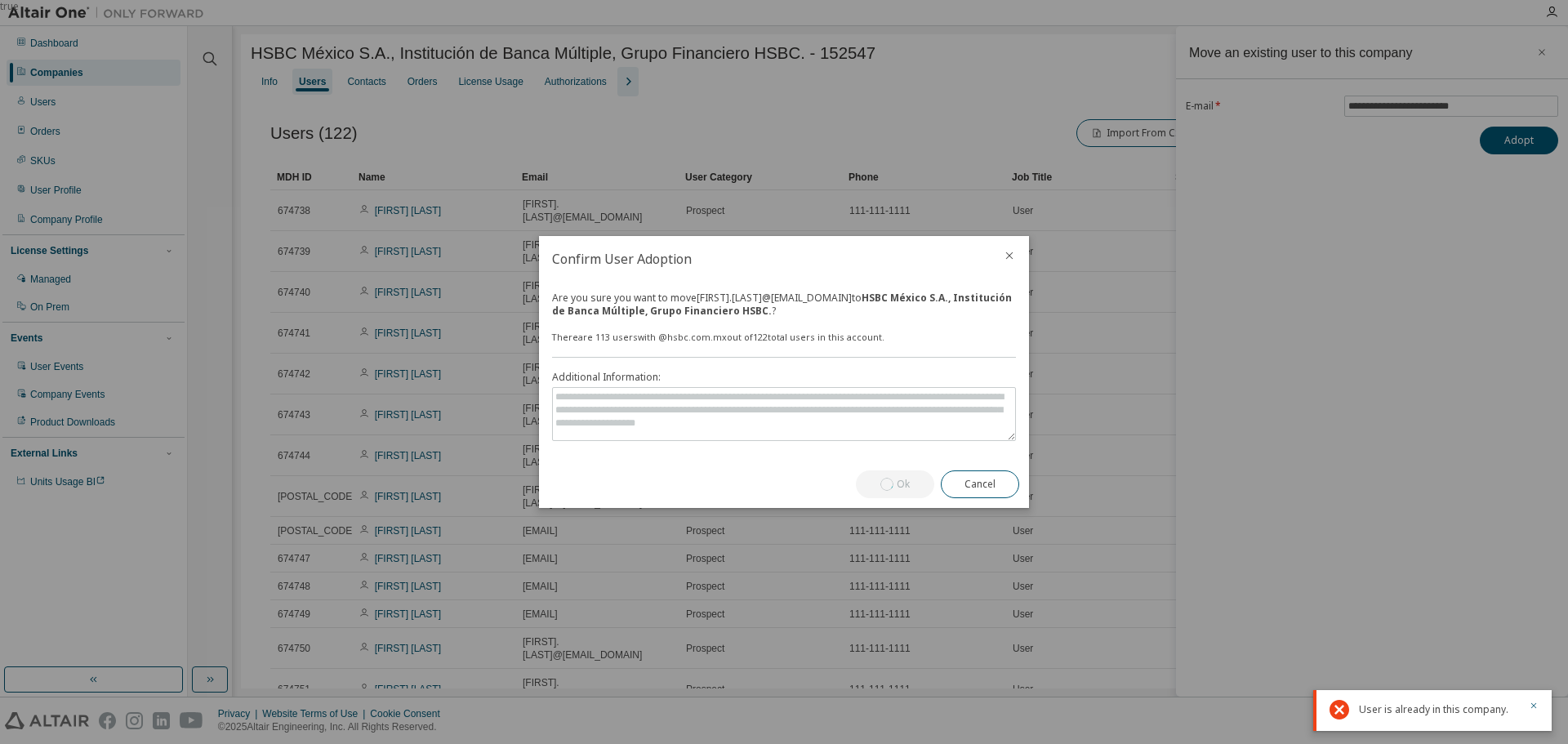 click 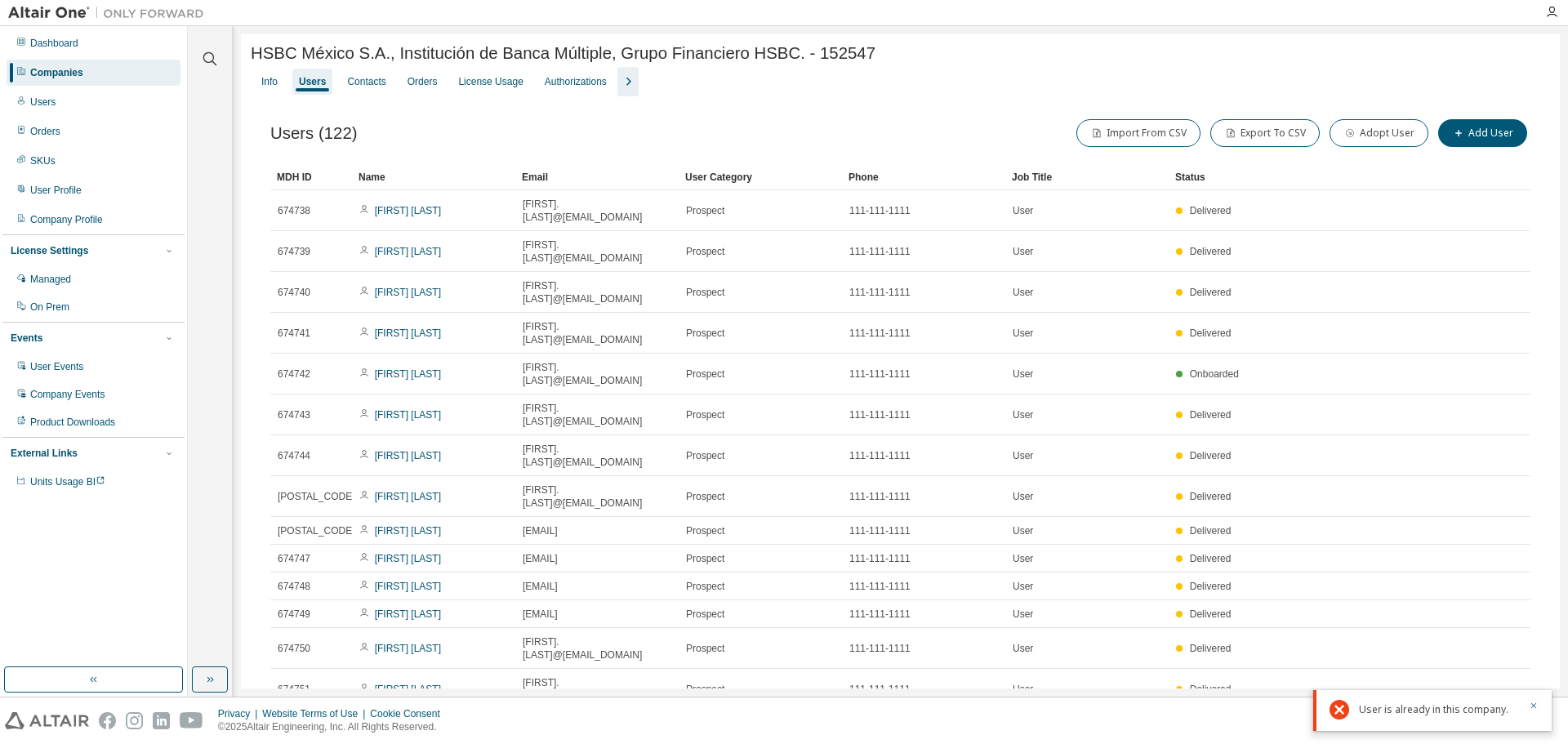 click on "Name" at bounding box center [434, 177] 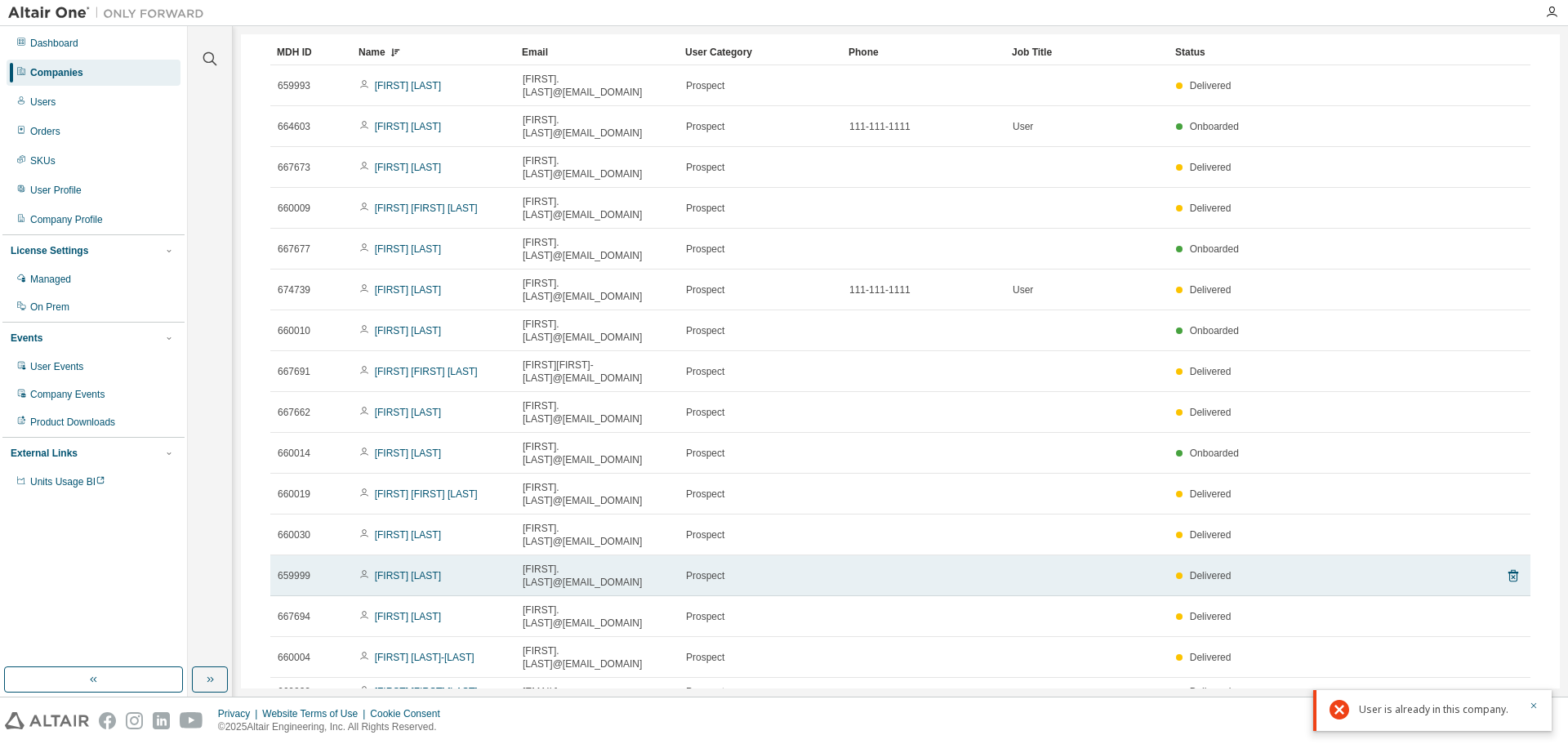 scroll, scrollTop: 241, scrollLeft: 0, axis: vertical 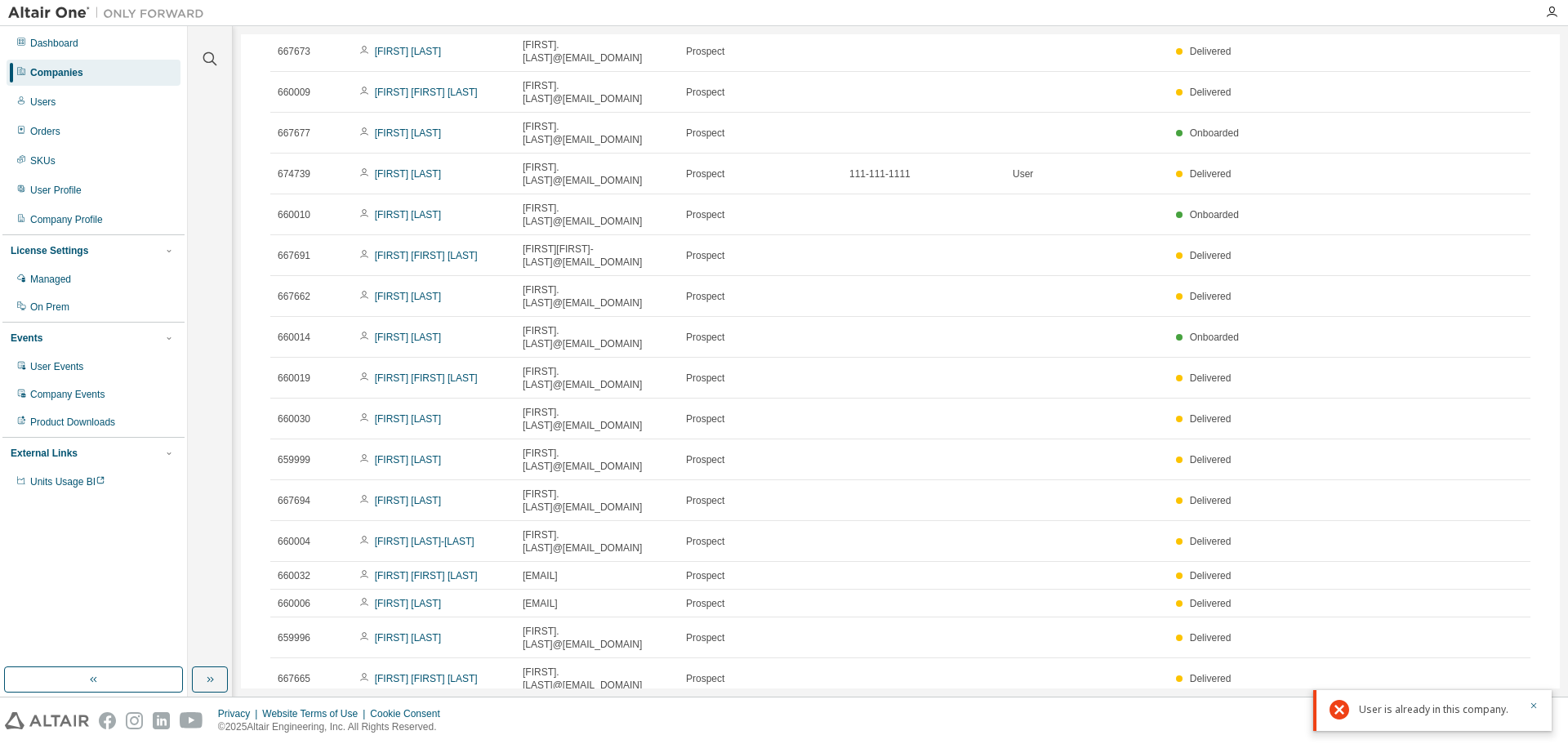 click on "100" at bounding box center (1305, 831) 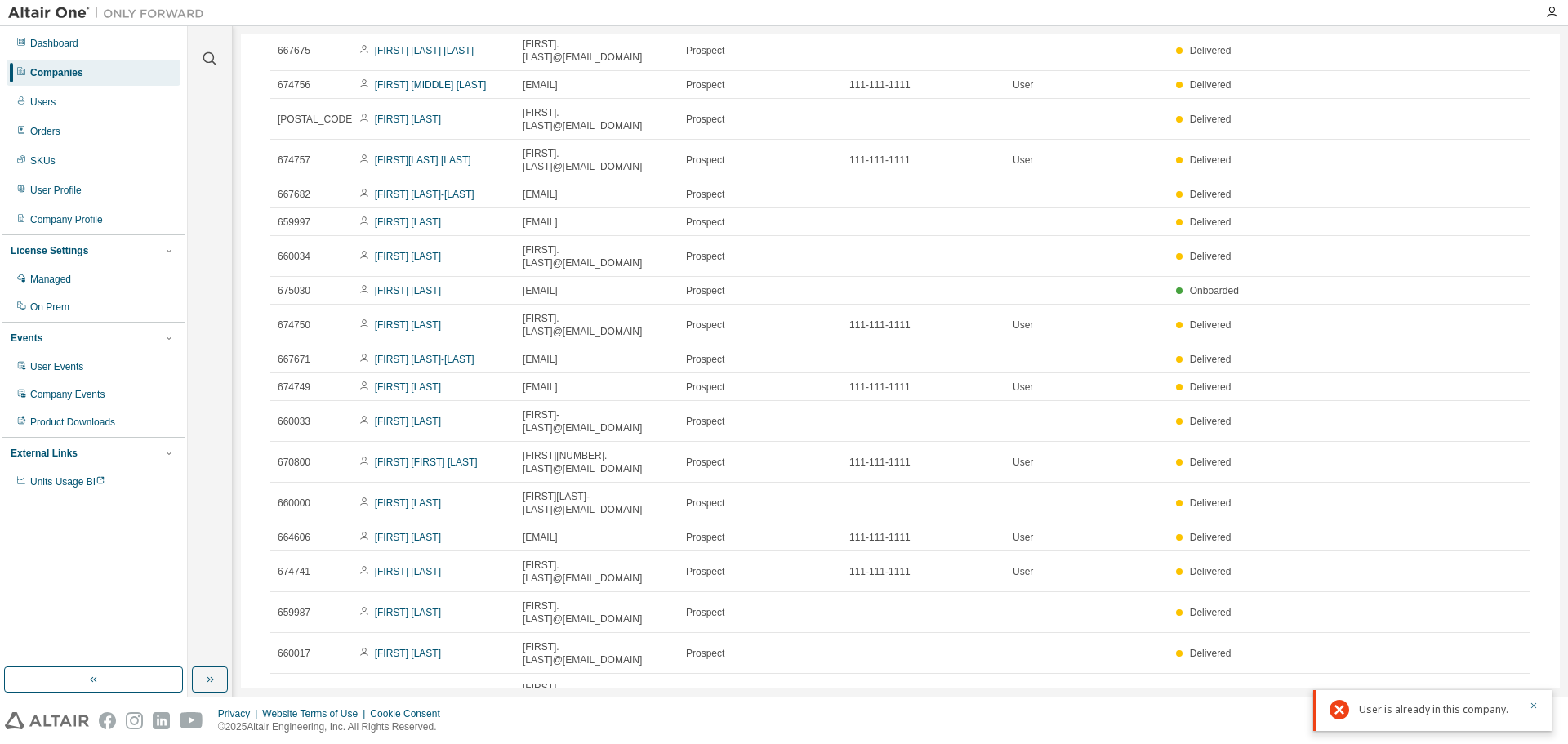 scroll, scrollTop: 649, scrollLeft: 0, axis: vertical 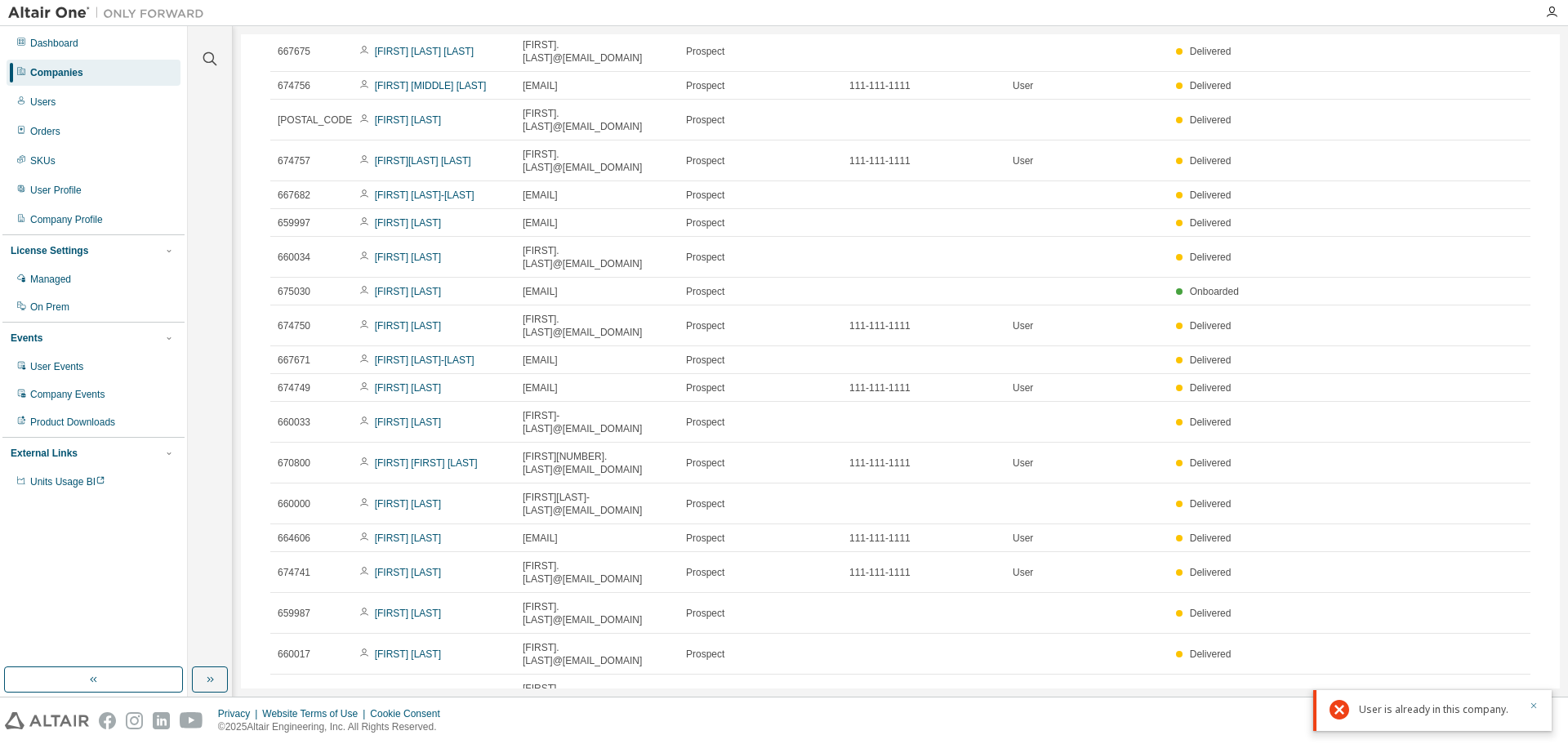 click 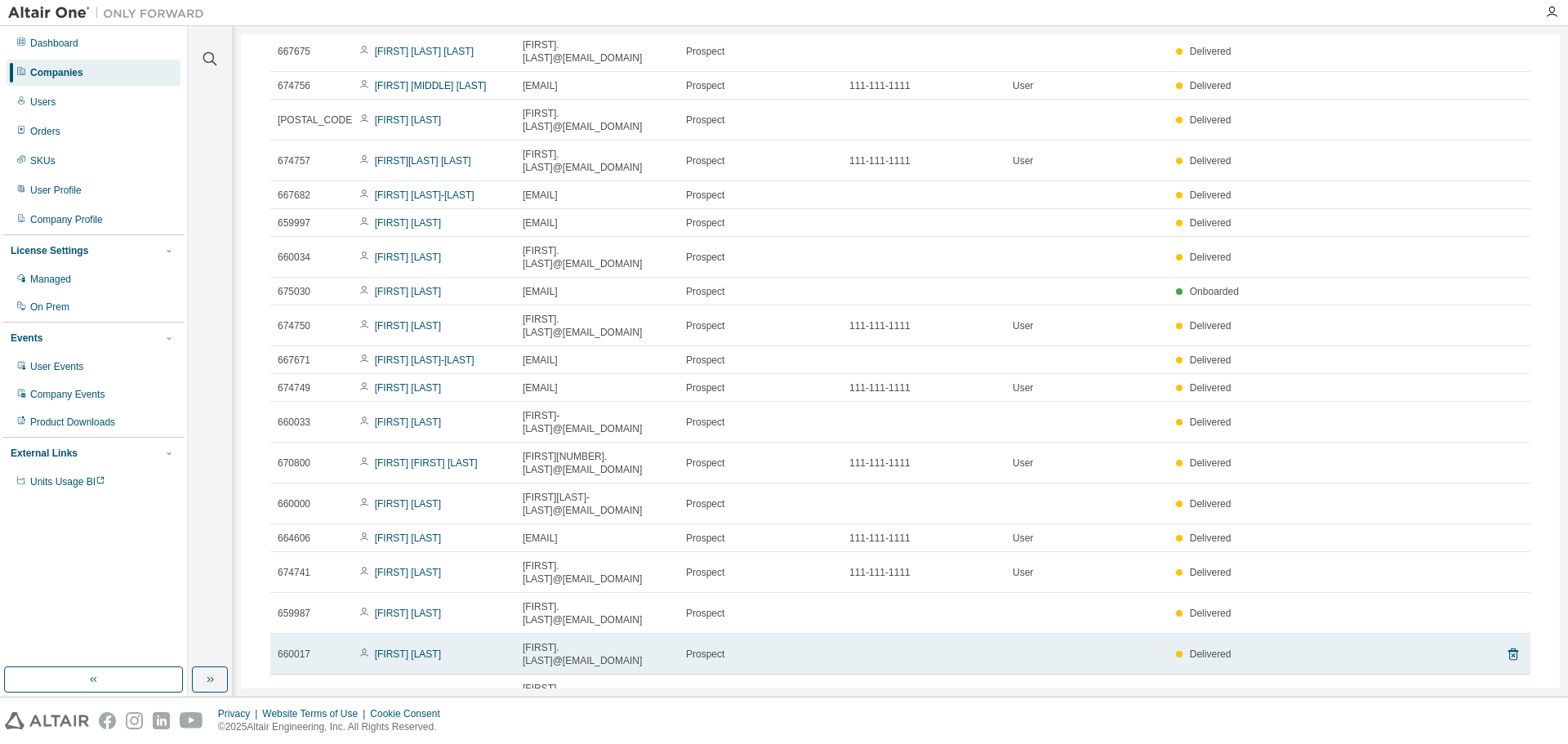 scroll, scrollTop: 1139, scrollLeft: 0, axis: vertical 